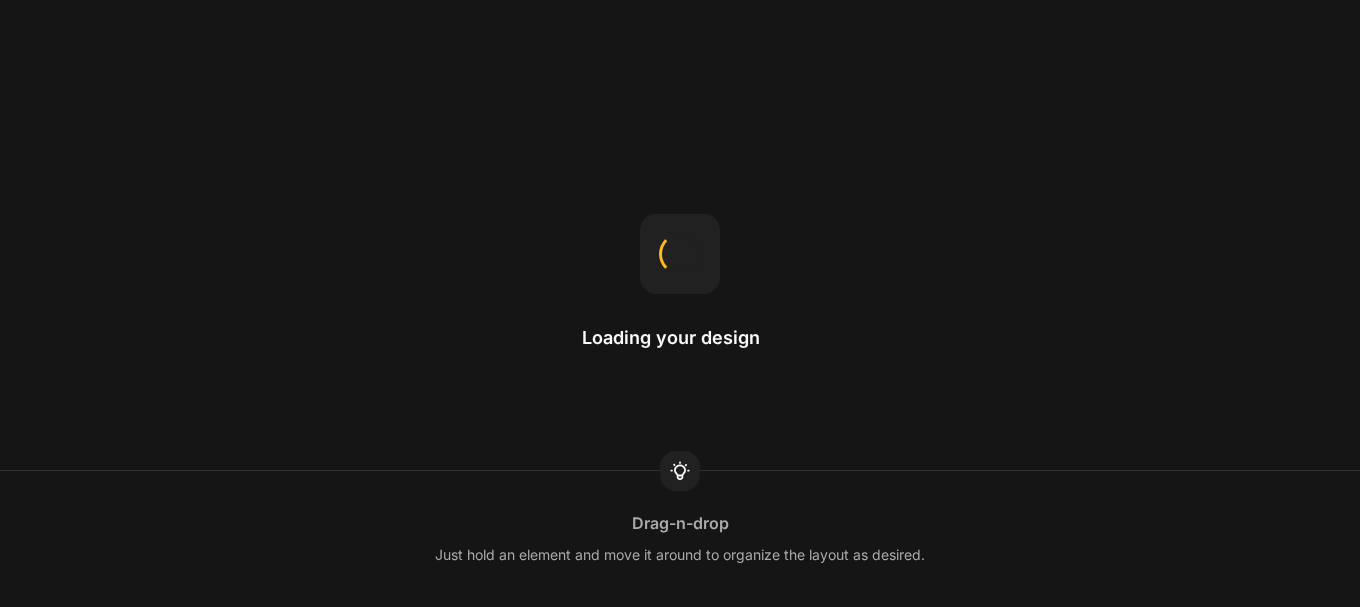 scroll, scrollTop: 0, scrollLeft: 0, axis: both 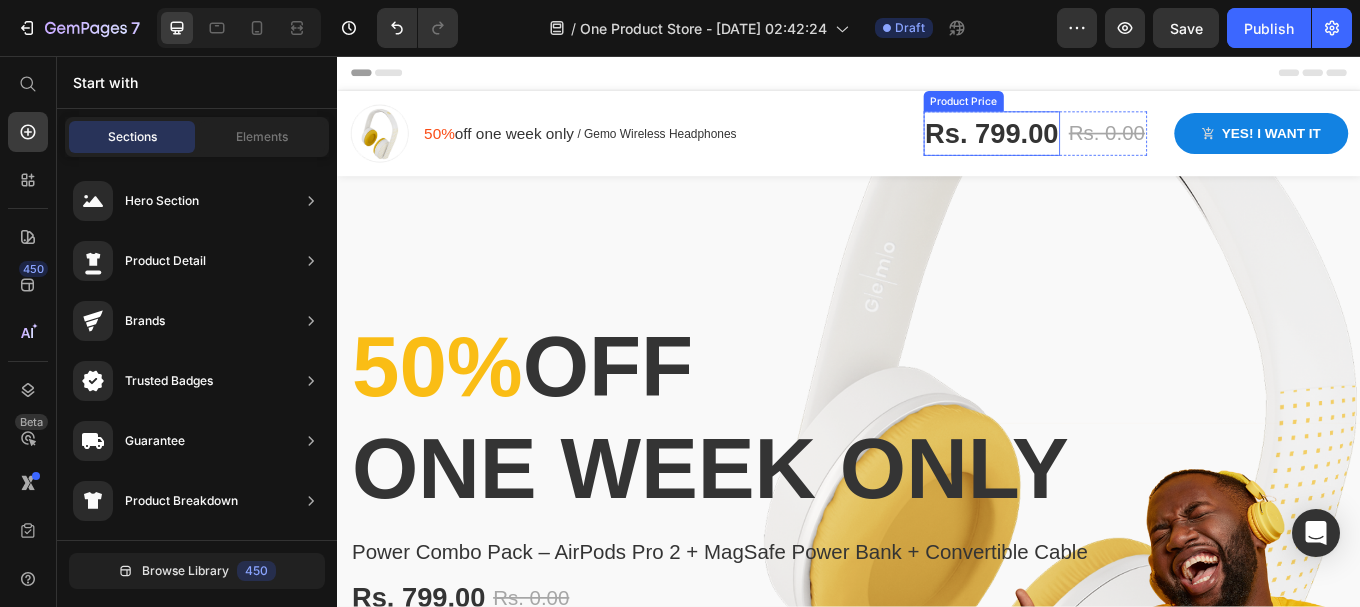 click on "Rs. 799.00" at bounding box center (1104, 147) 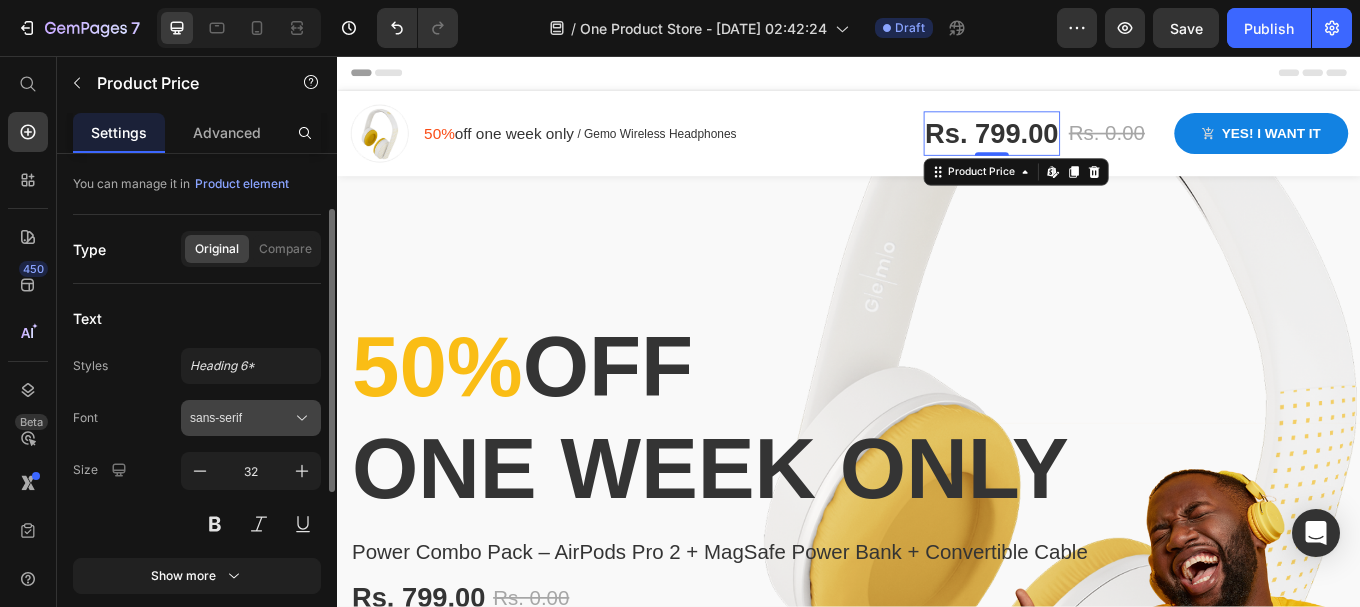 scroll, scrollTop: 406, scrollLeft: 0, axis: vertical 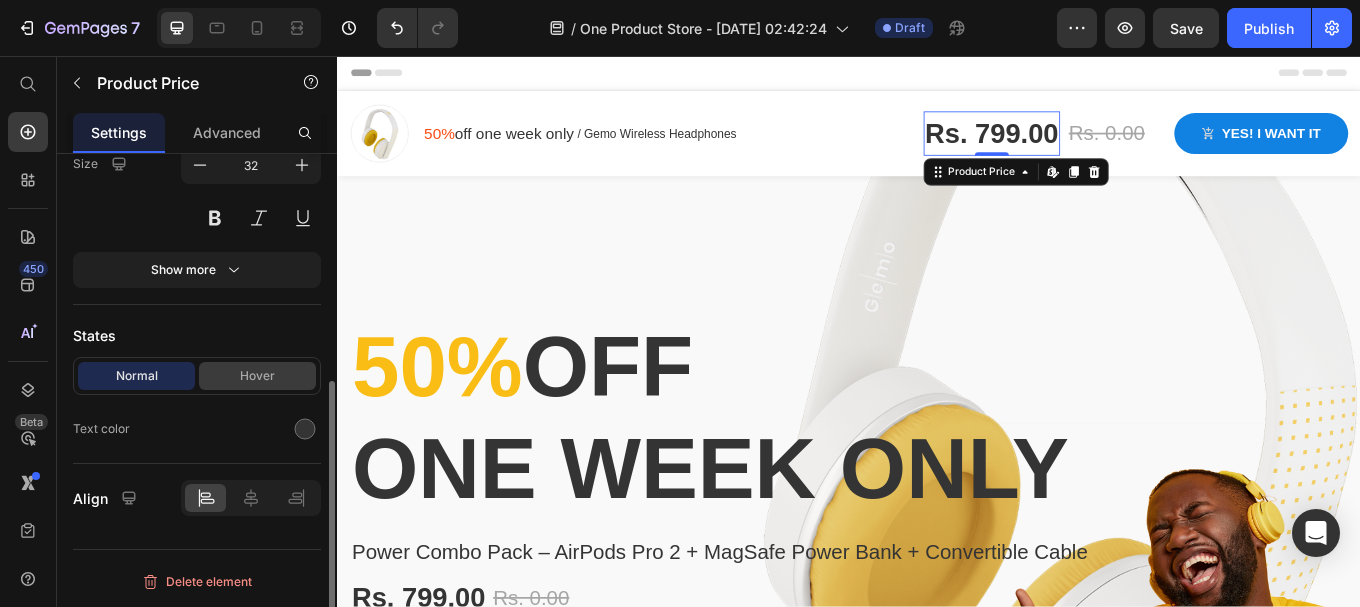 click on "Hover" at bounding box center (257, 376) 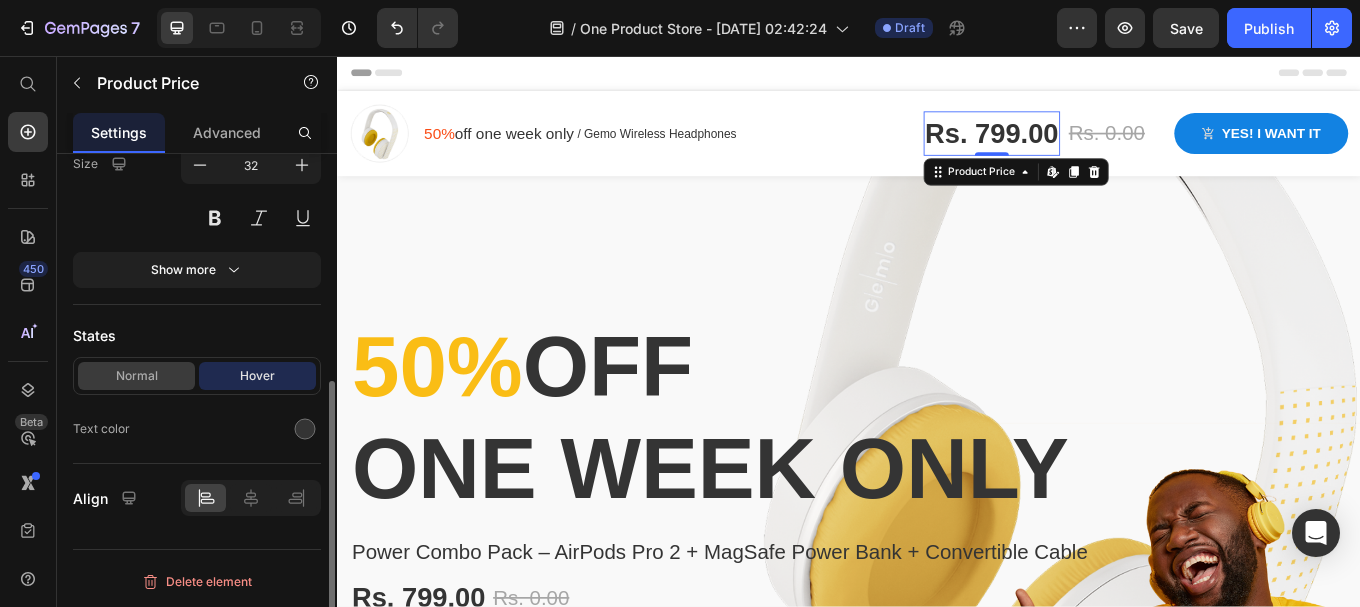 click on "Normal" at bounding box center (136, 376) 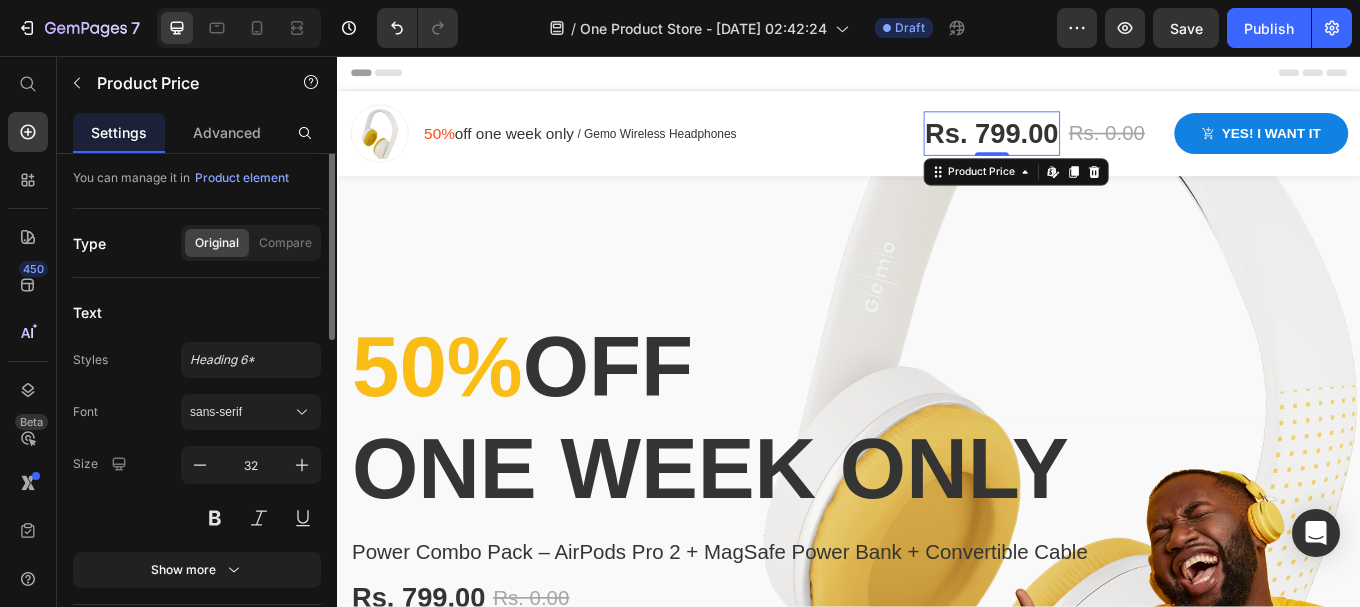 scroll, scrollTop: 0, scrollLeft: 0, axis: both 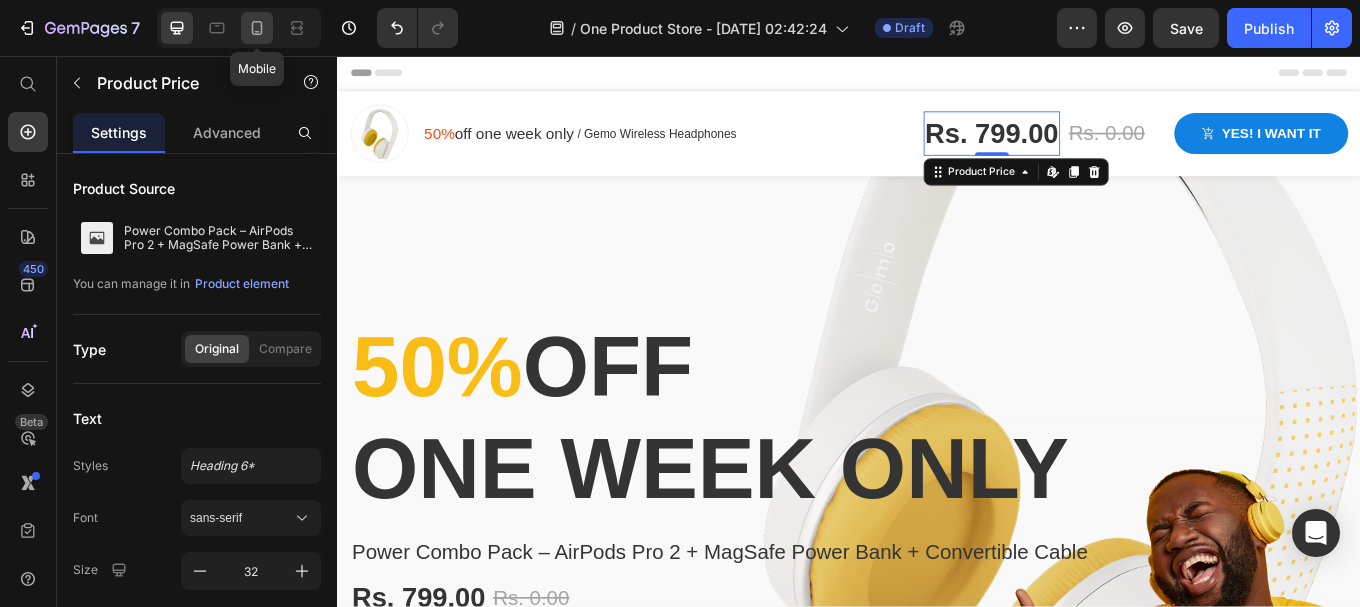 click 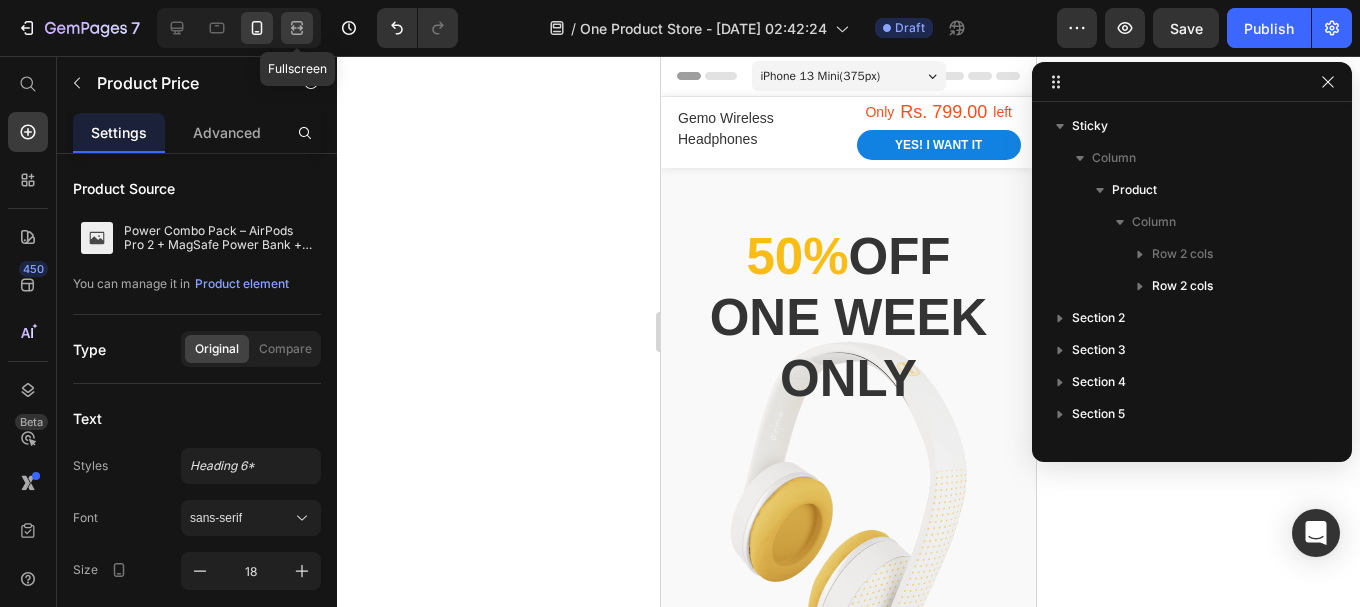 click 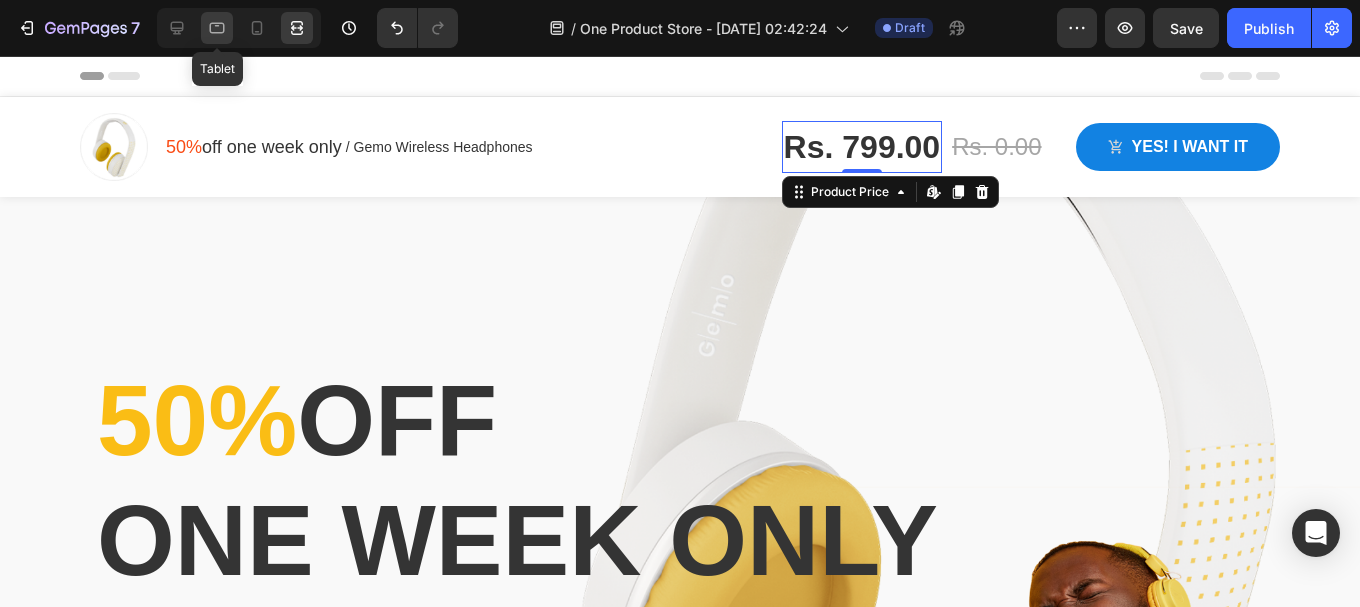 click 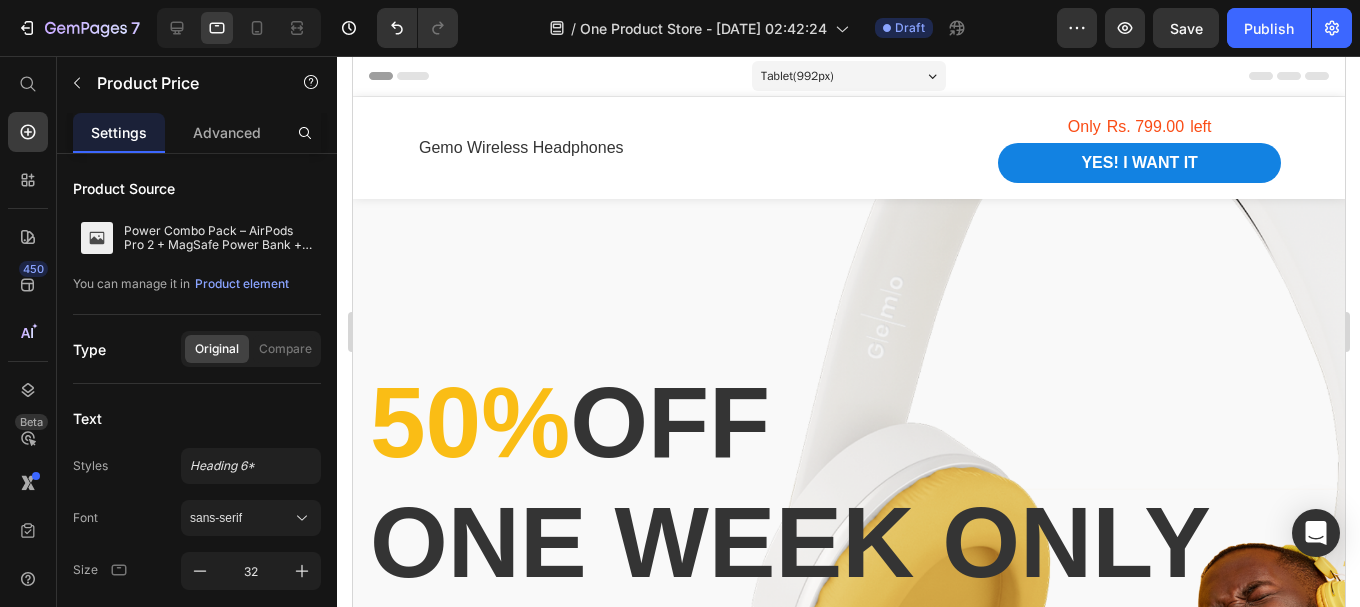 click at bounding box center [239, 28] 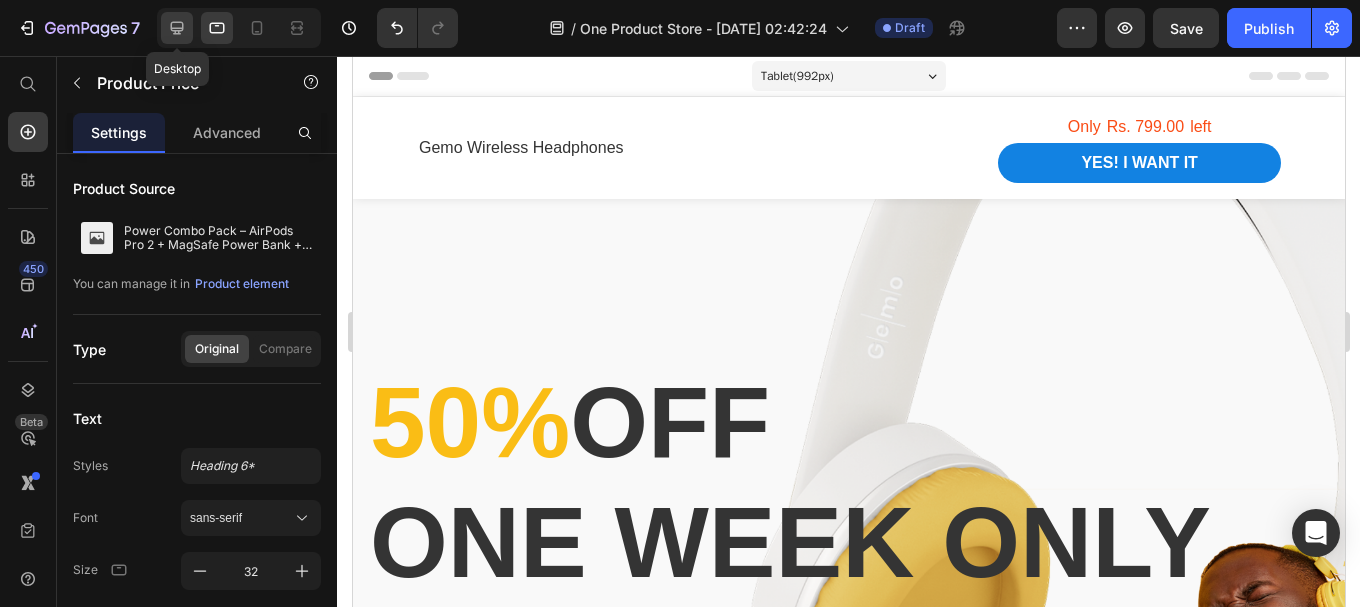 click 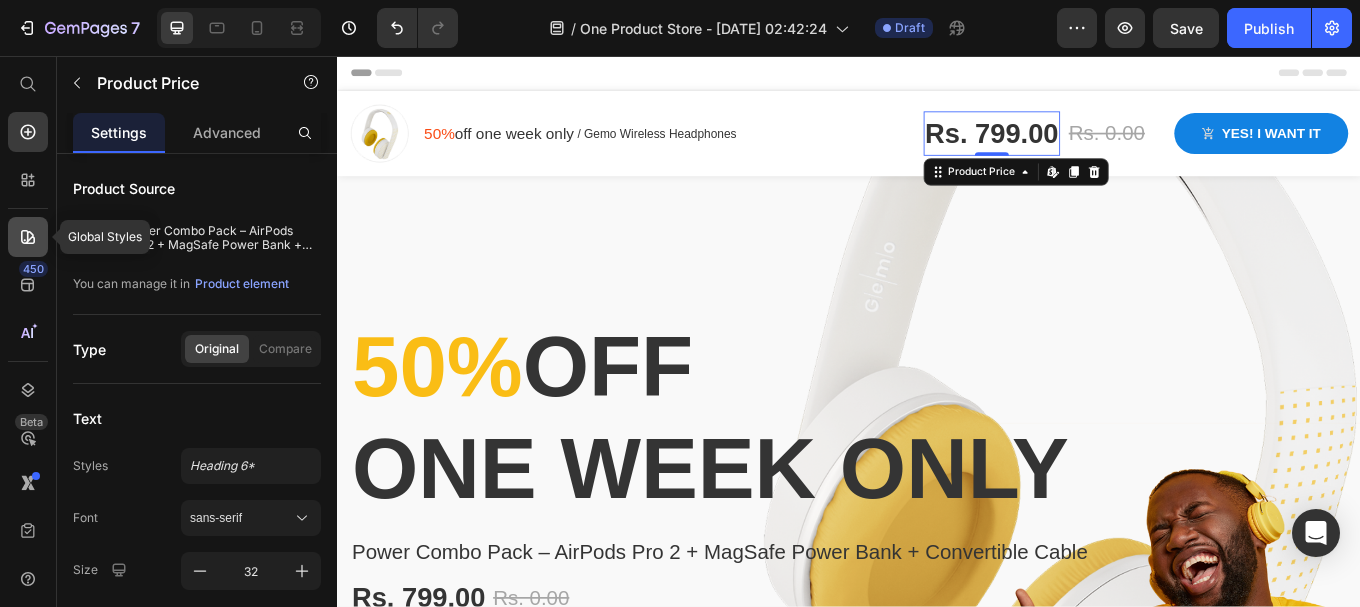 click 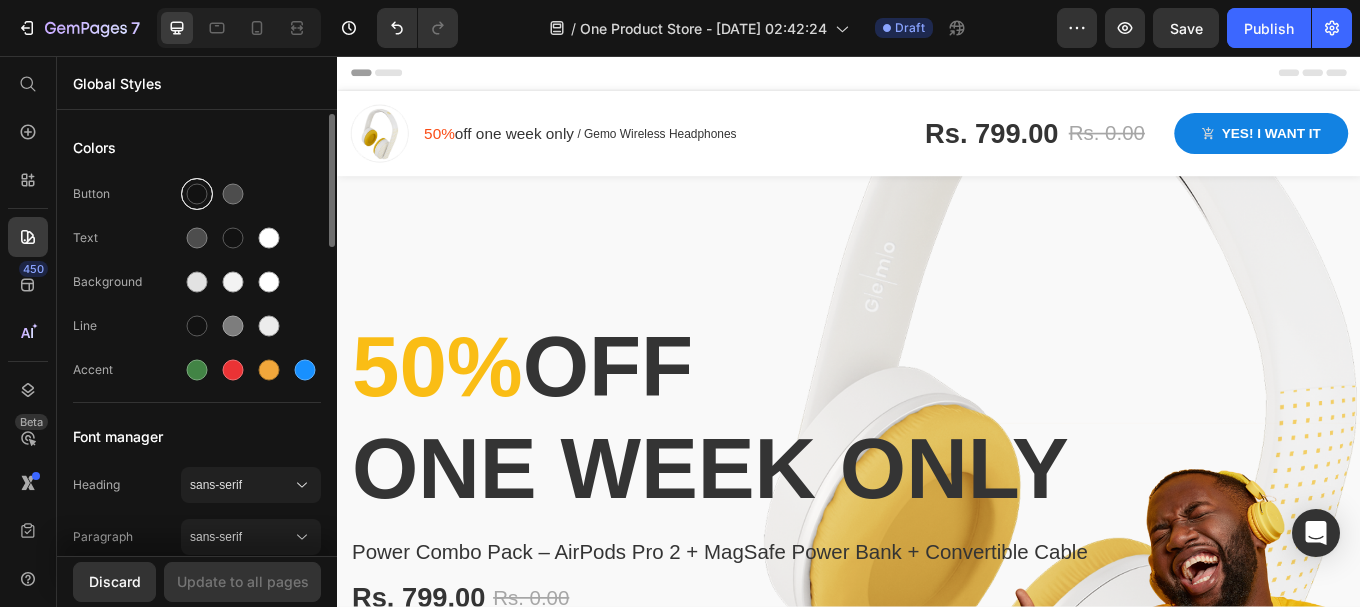 click at bounding box center [197, 194] 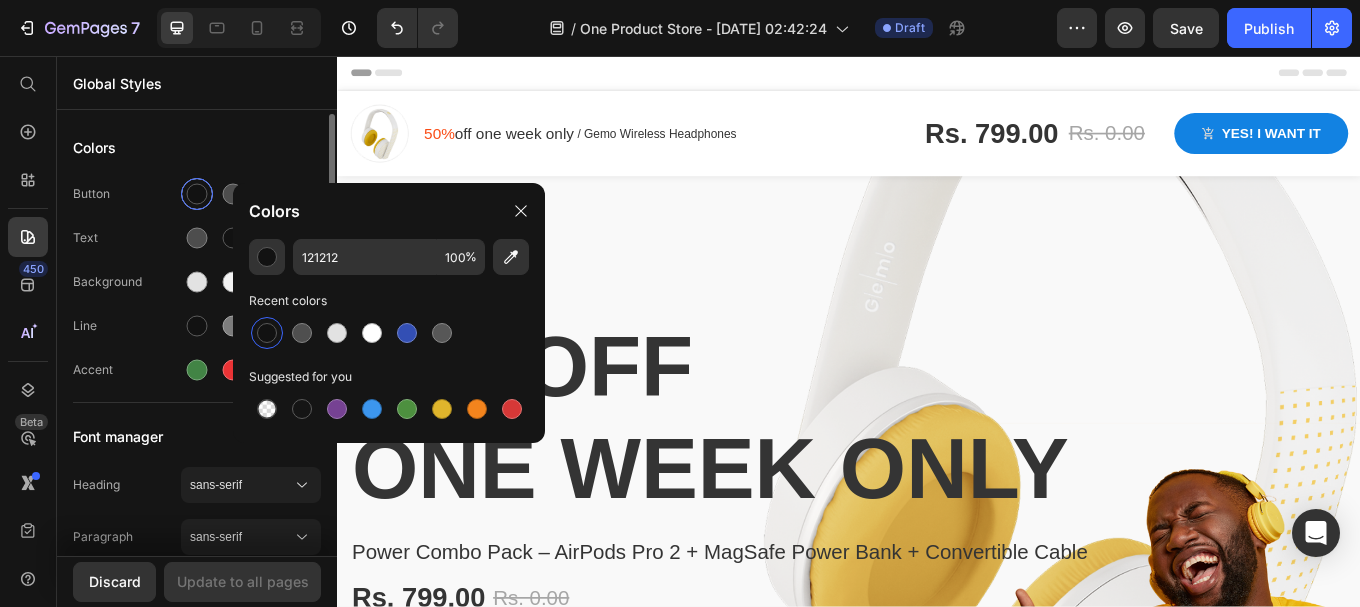 click at bounding box center (197, 194) 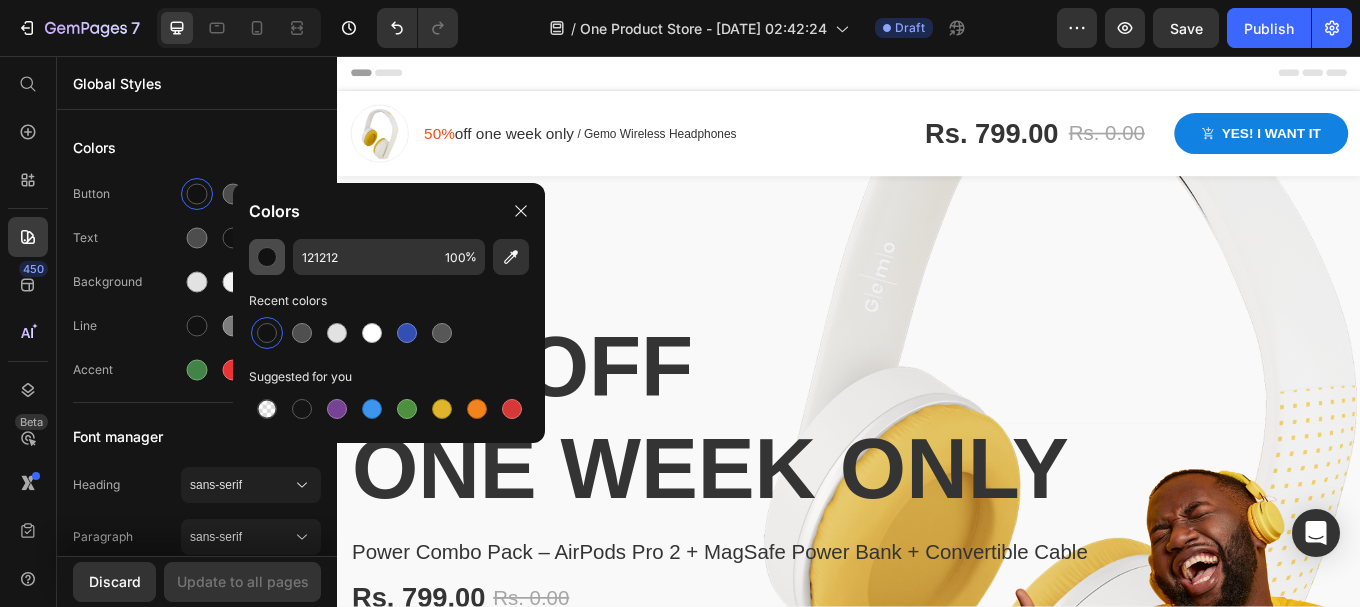 click at bounding box center (267, 257) 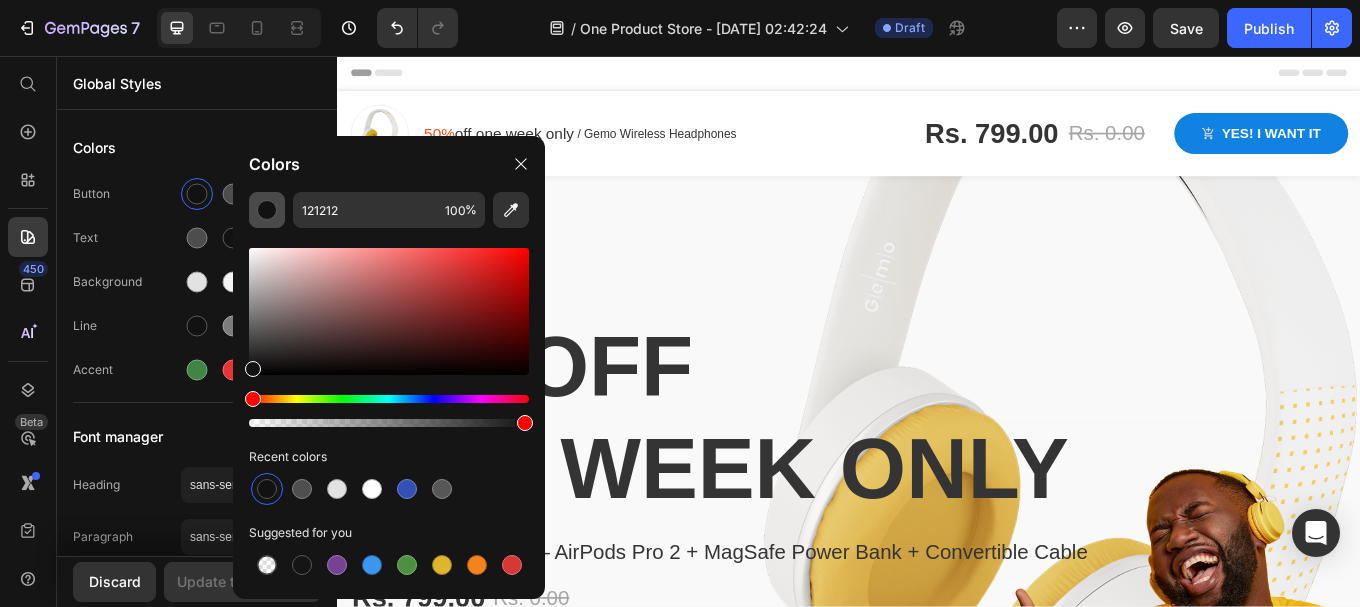 click at bounding box center [267, 210] 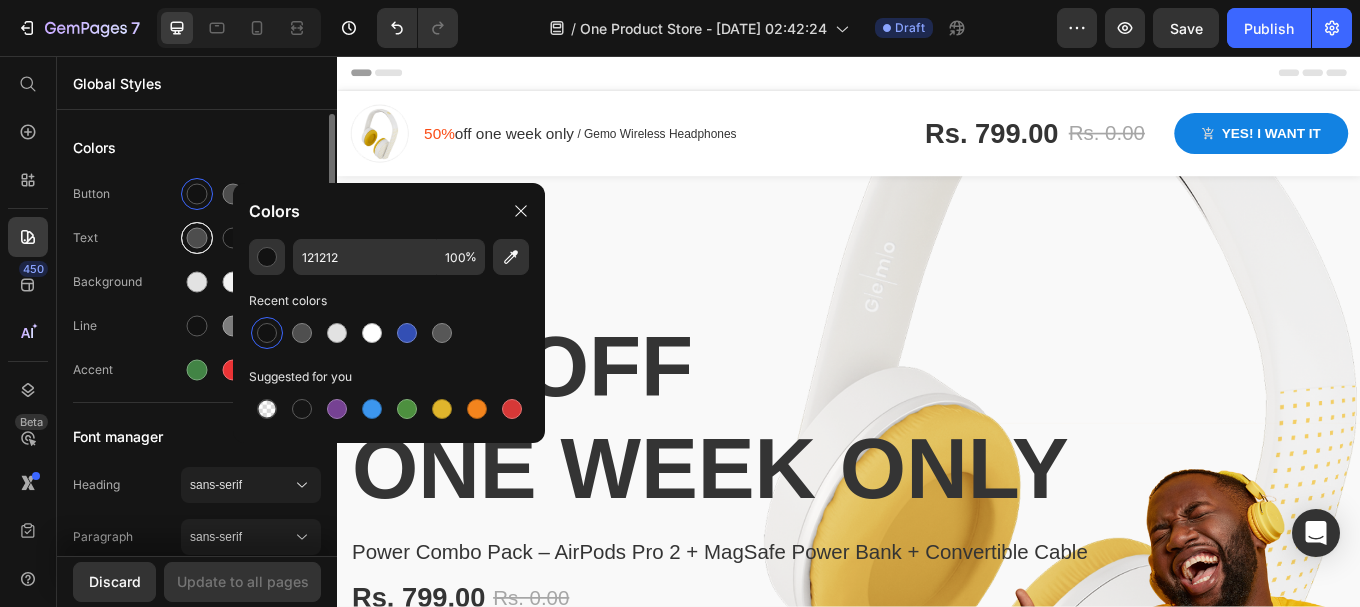 click at bounding box center [197, 238] 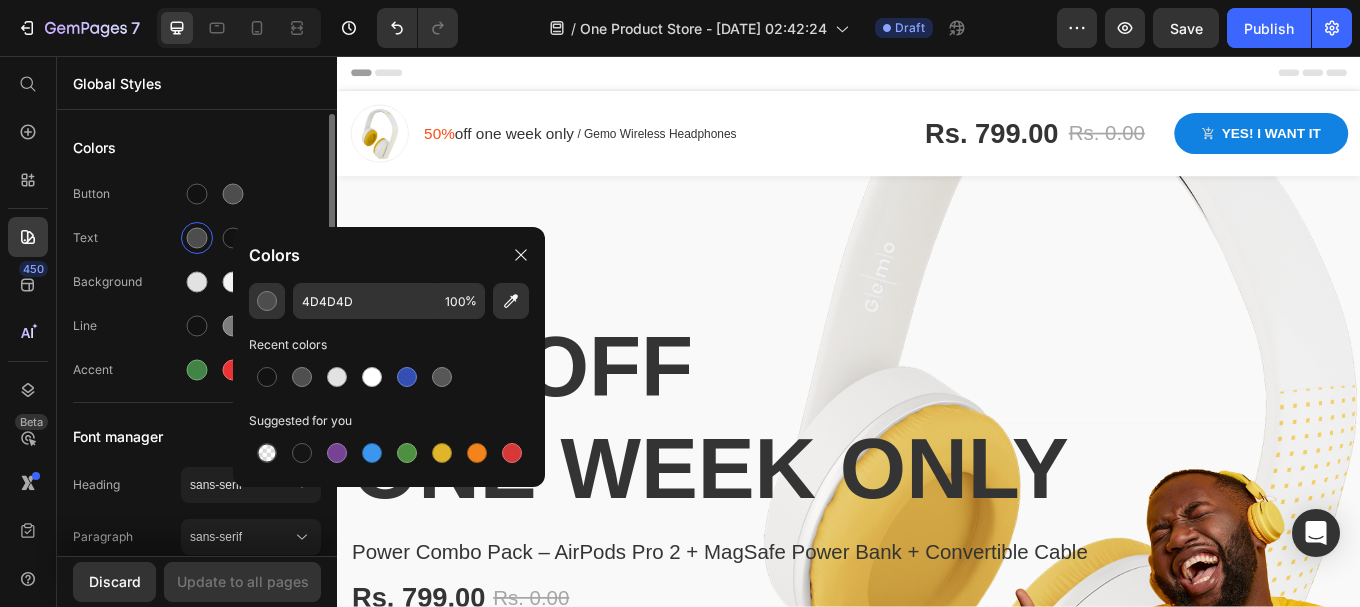 click on "Button Text Background Line Accent" 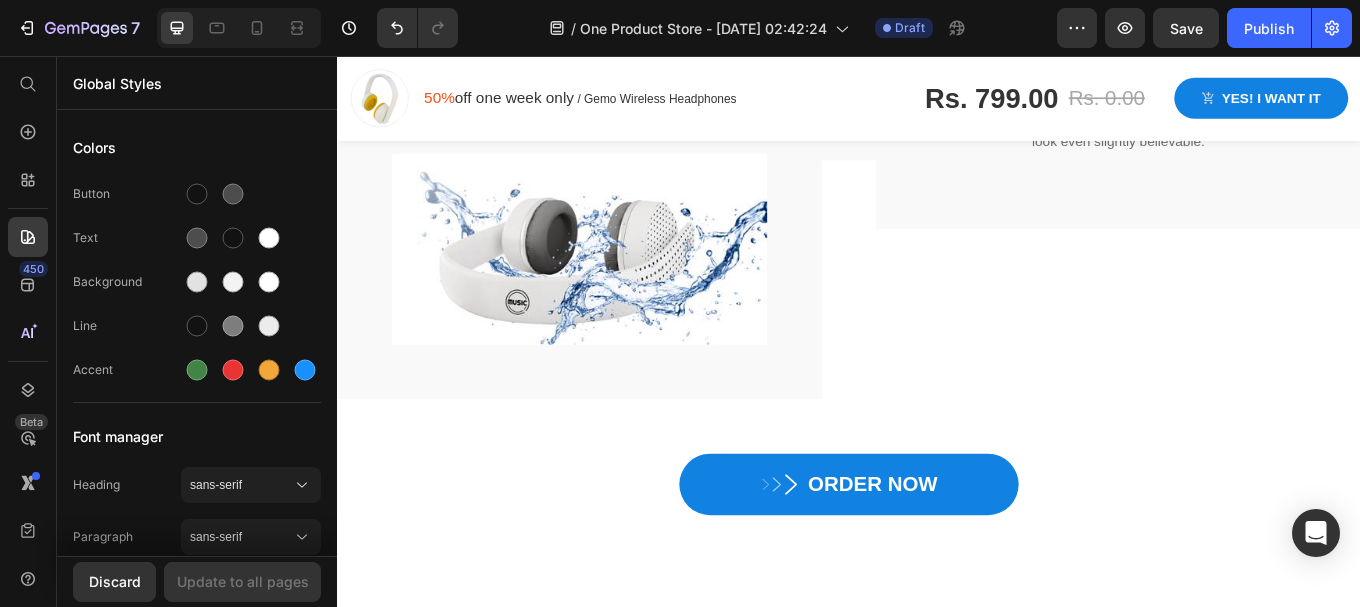 scroll, scrollTop: 3801, scrollLeft: 0, axis: vertical 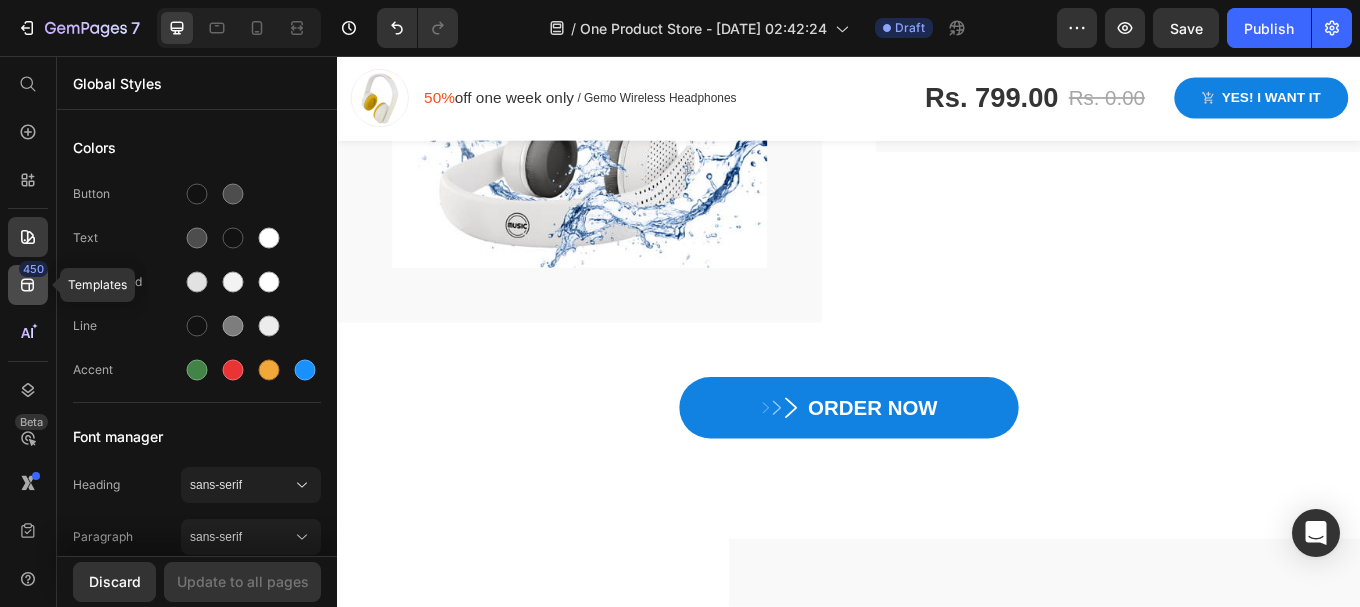 click on "450" 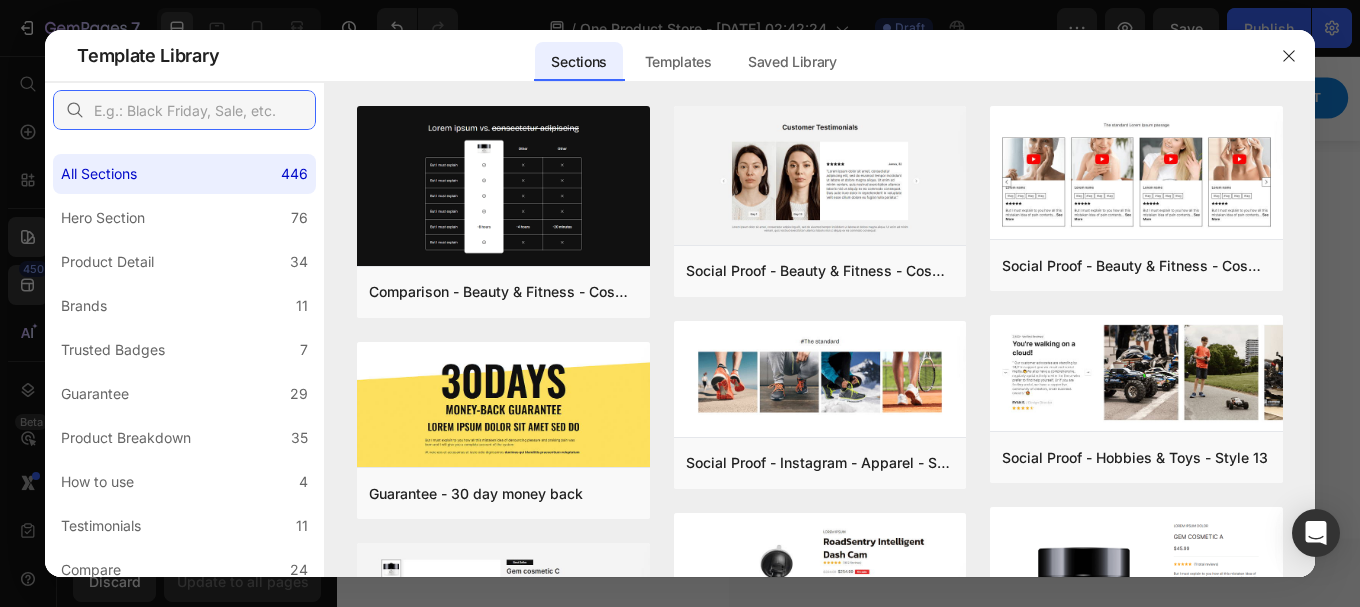 click at bounding box center (184, 110) 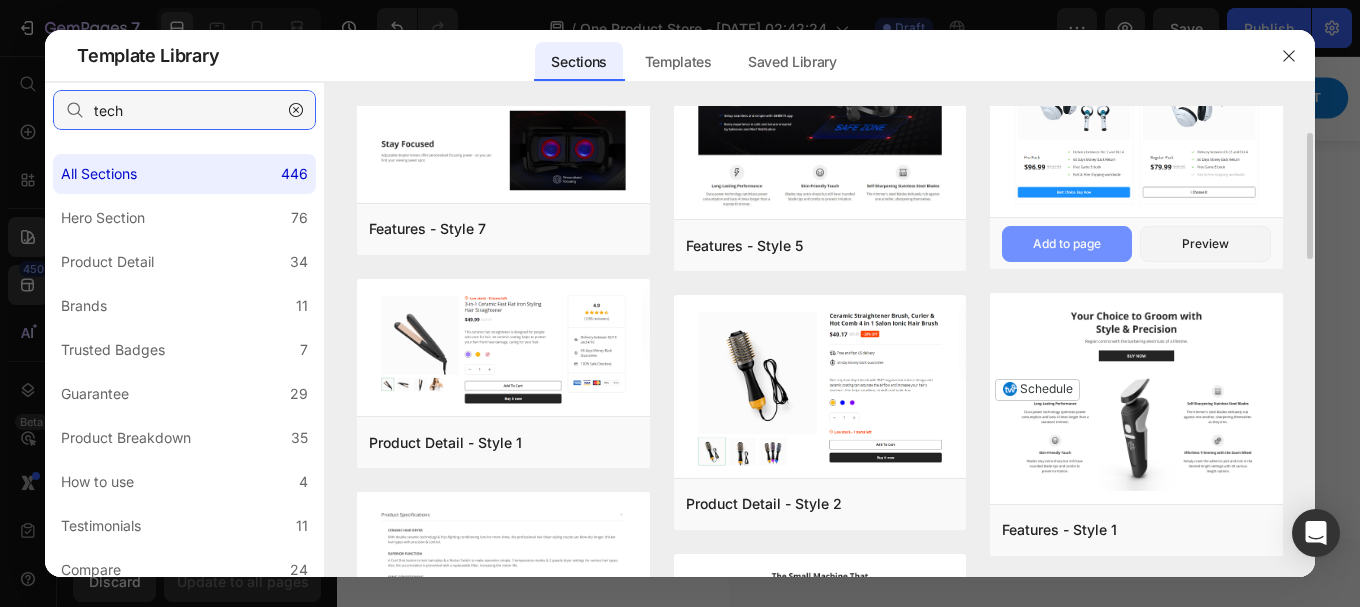 scroll, scrollTop: 0, scrollLeft: 0, axis: both 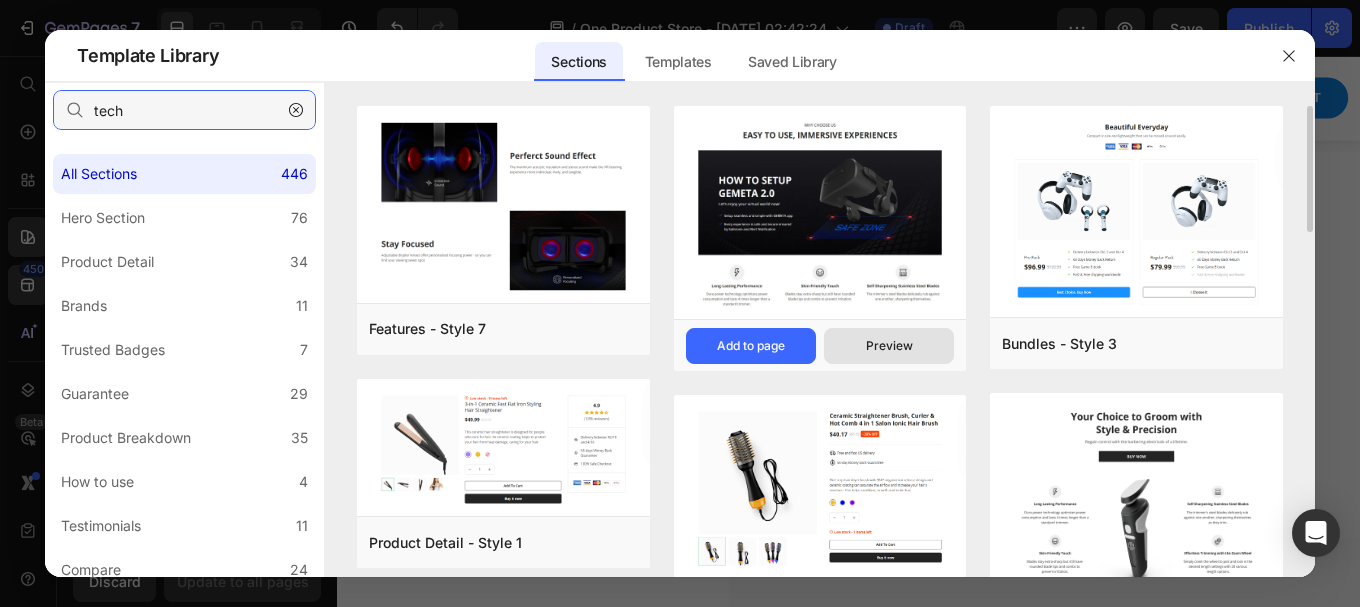 type on "tech" 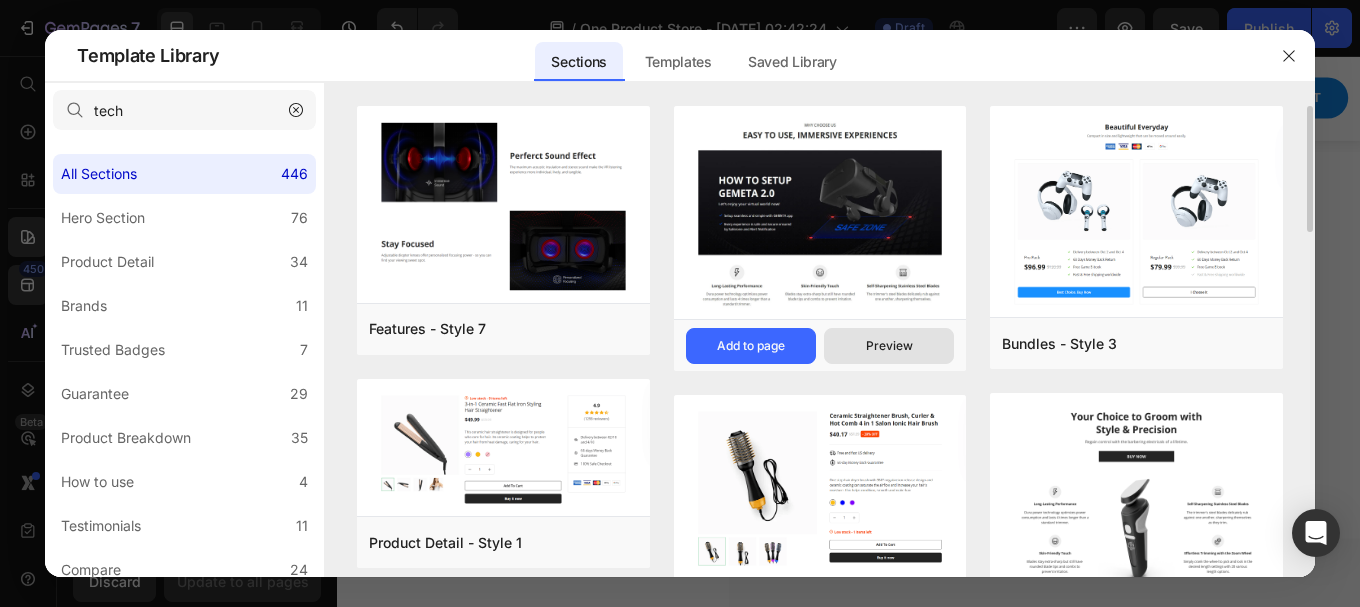 click on "Preview" at bounding box center [889, 346] 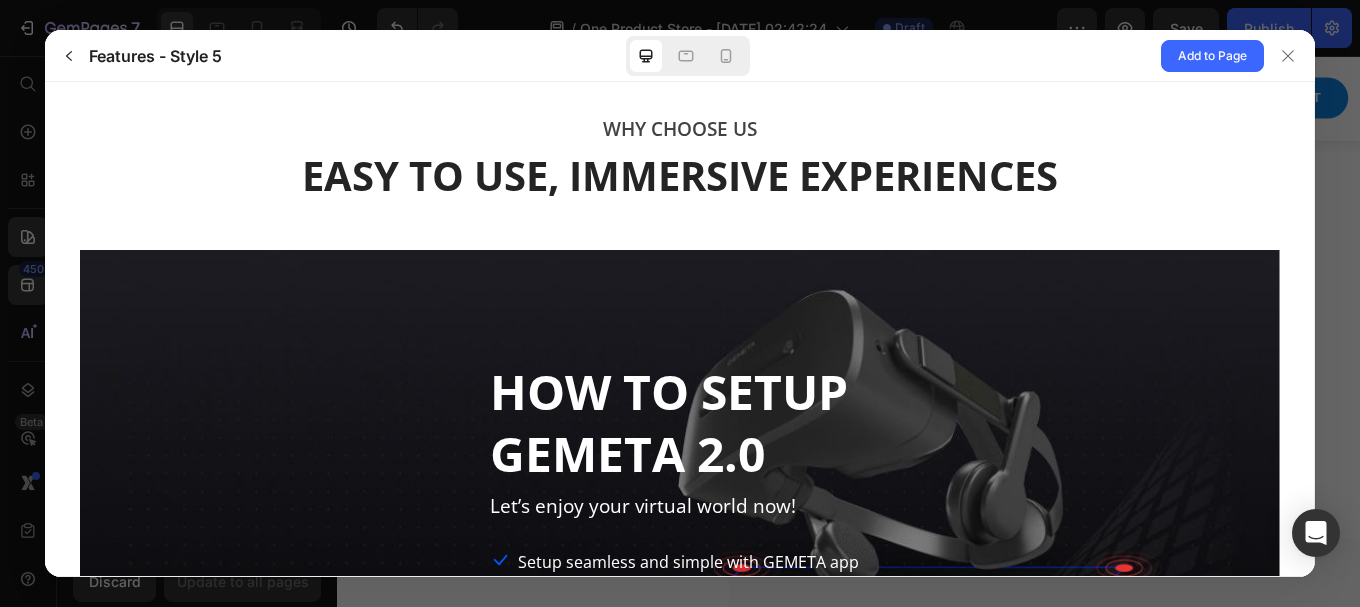 scroll, scrollTop: 0, scrollLeft: 0, axis: both 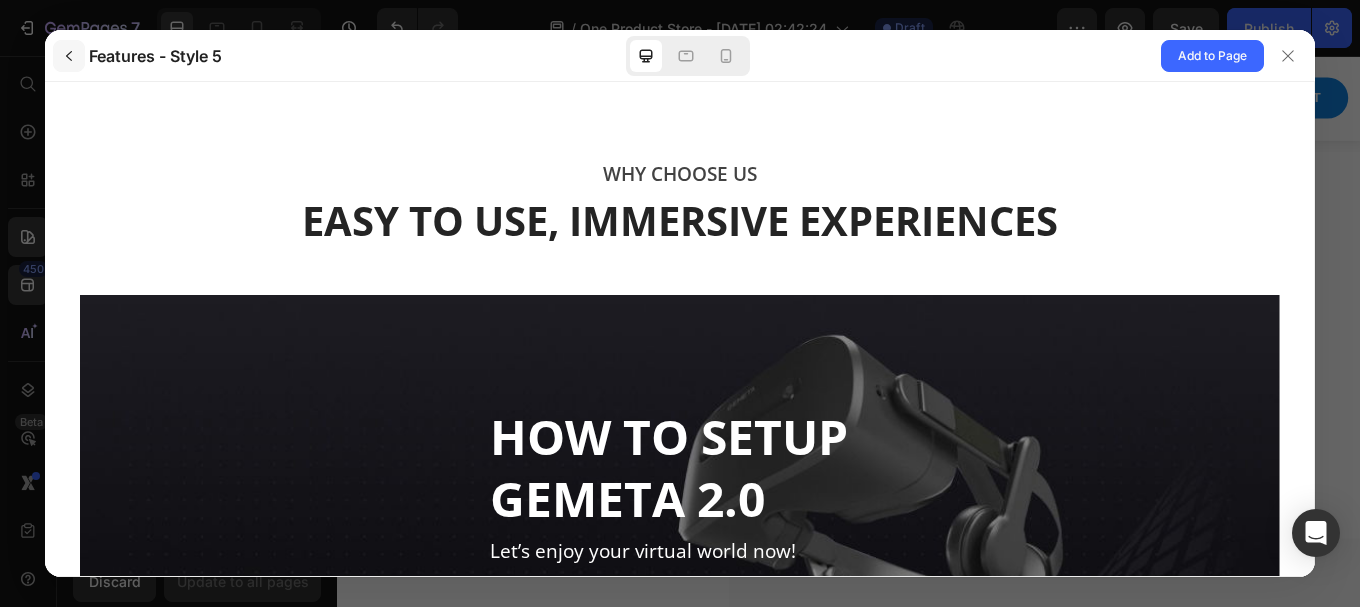 click 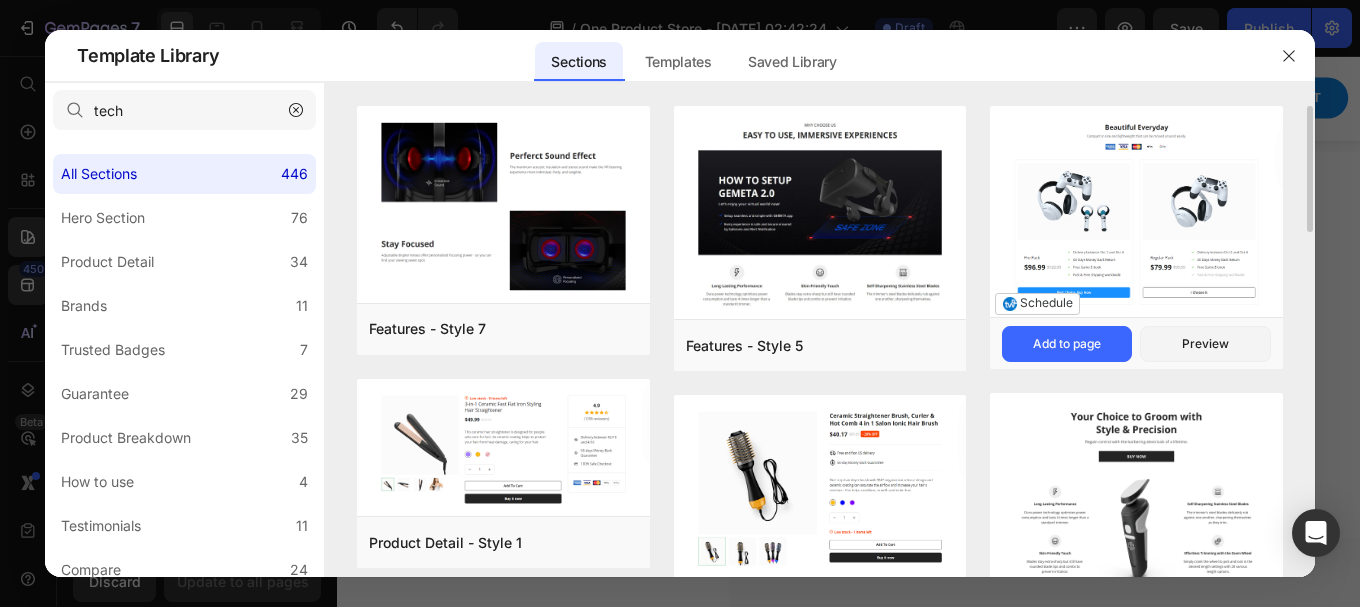 click at bounding box center (1136, 214) 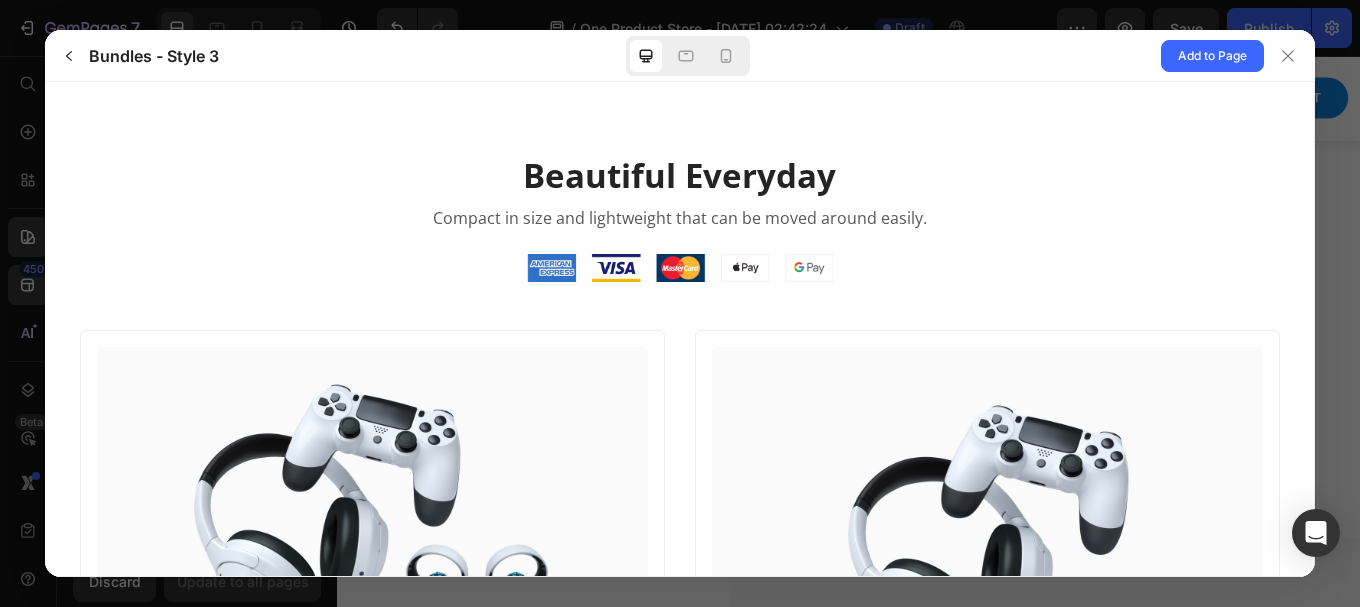 scroll, scrollTop: 0, scrollLeft: 0, axis: both 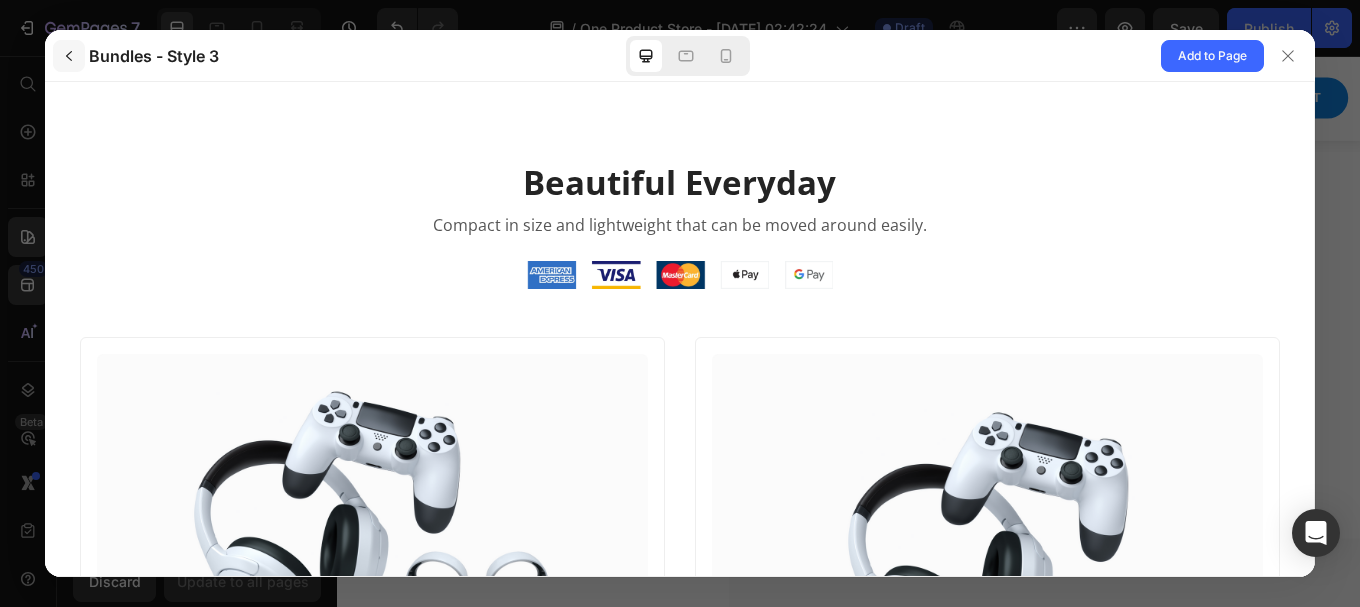 click 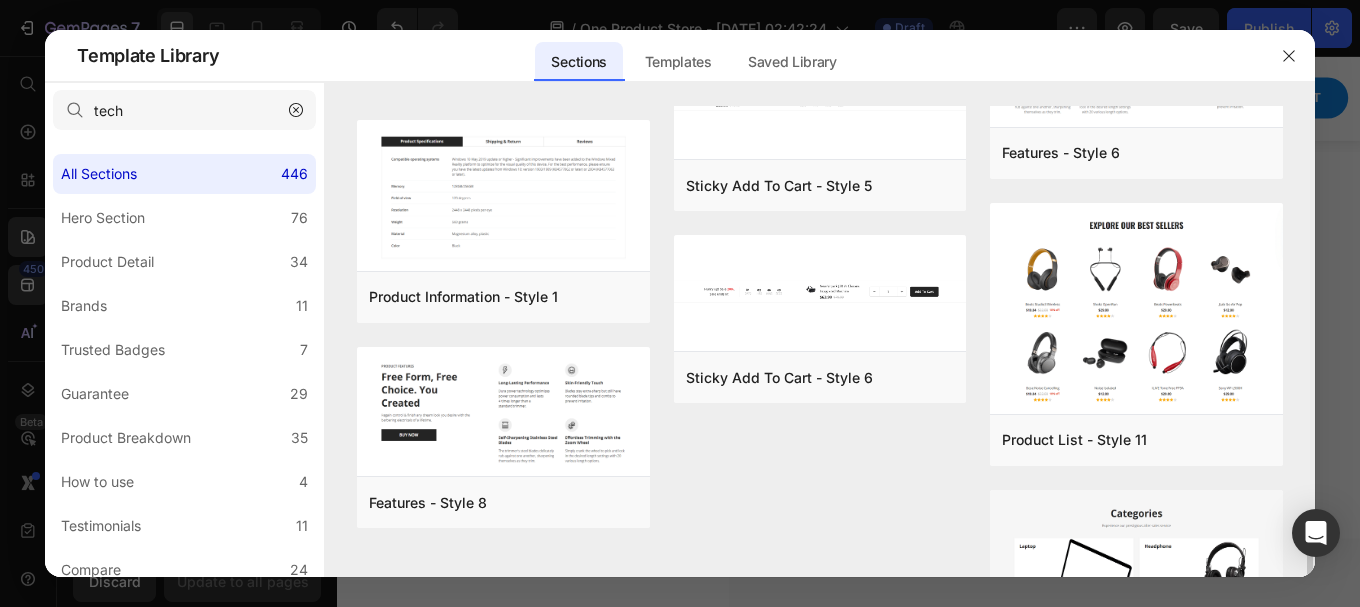 scroll, scrollTop: 1200, scrollLeft: 0, axis: vertical 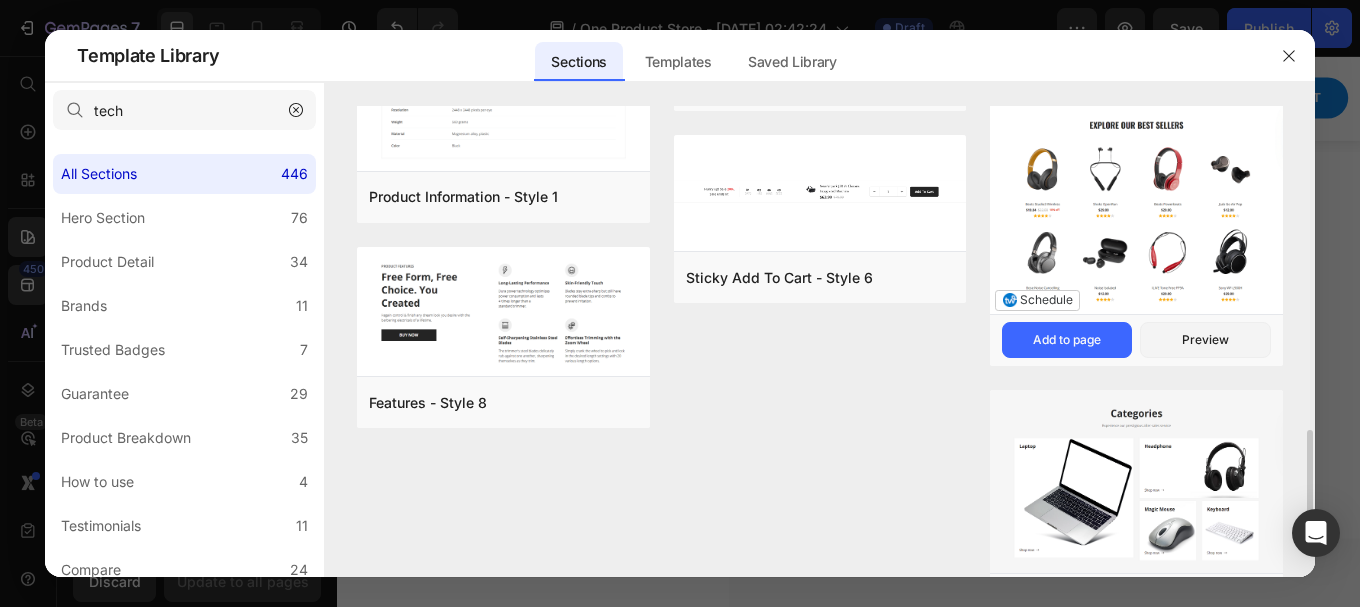 click at bounding box center (1136, -987) 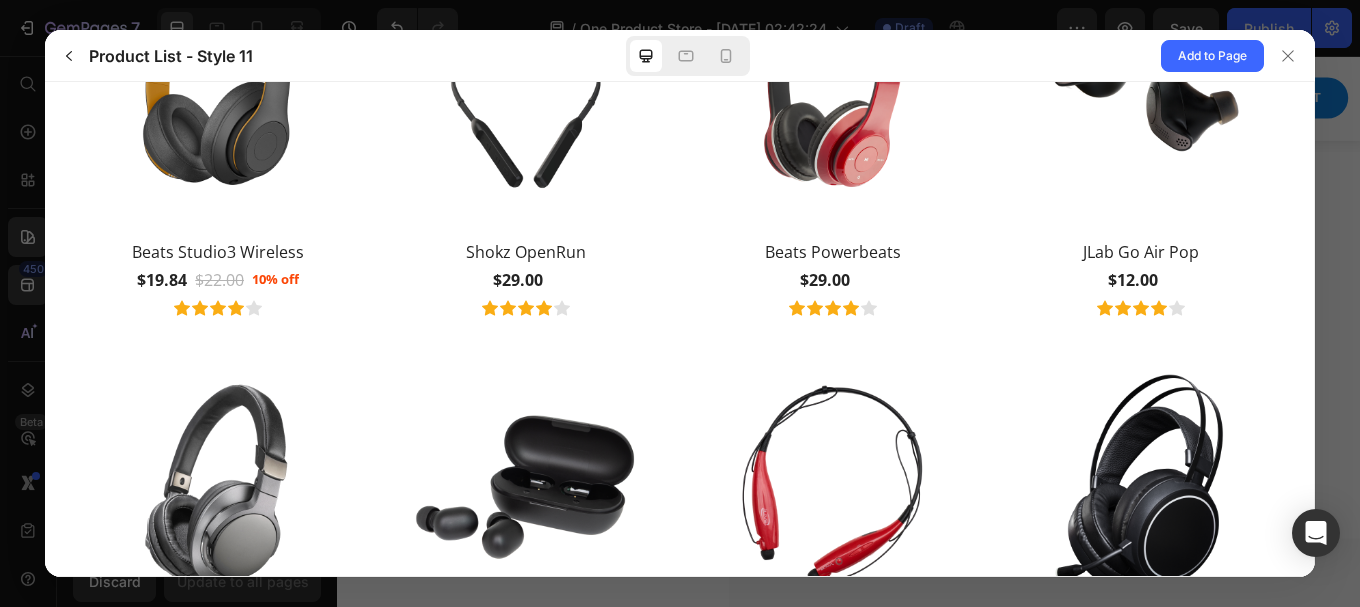 scroll, scrollTop: 137, scrollLeft: 0, axis: vertical 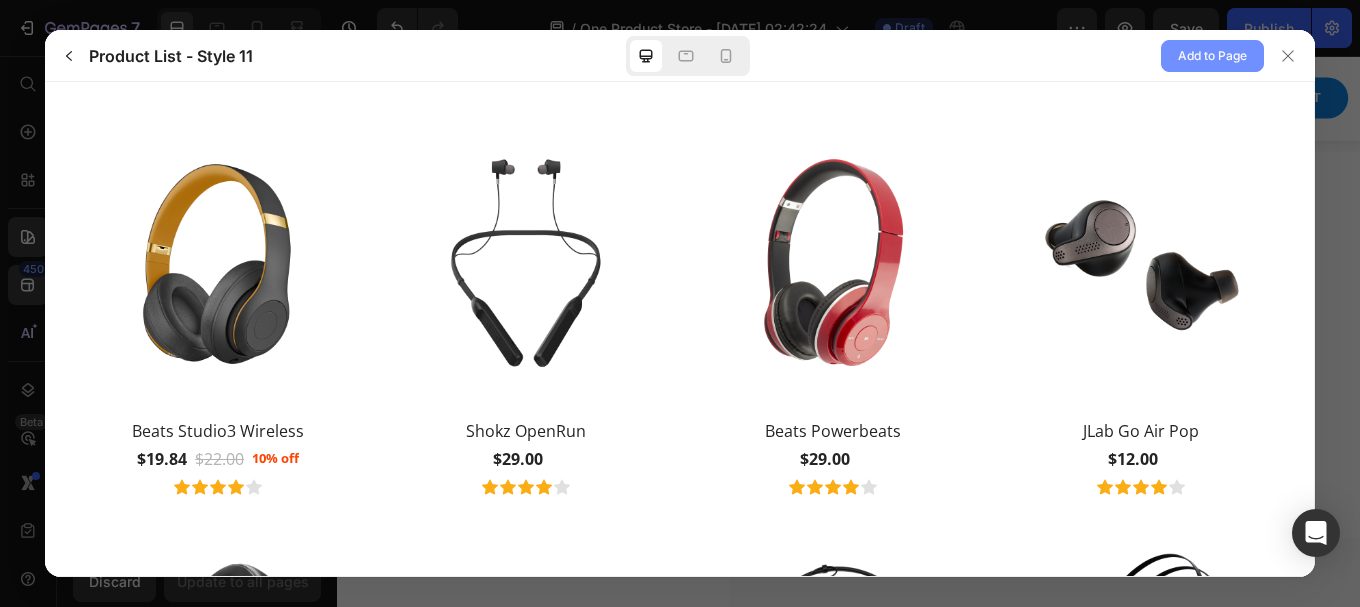 click on "Add to Page" 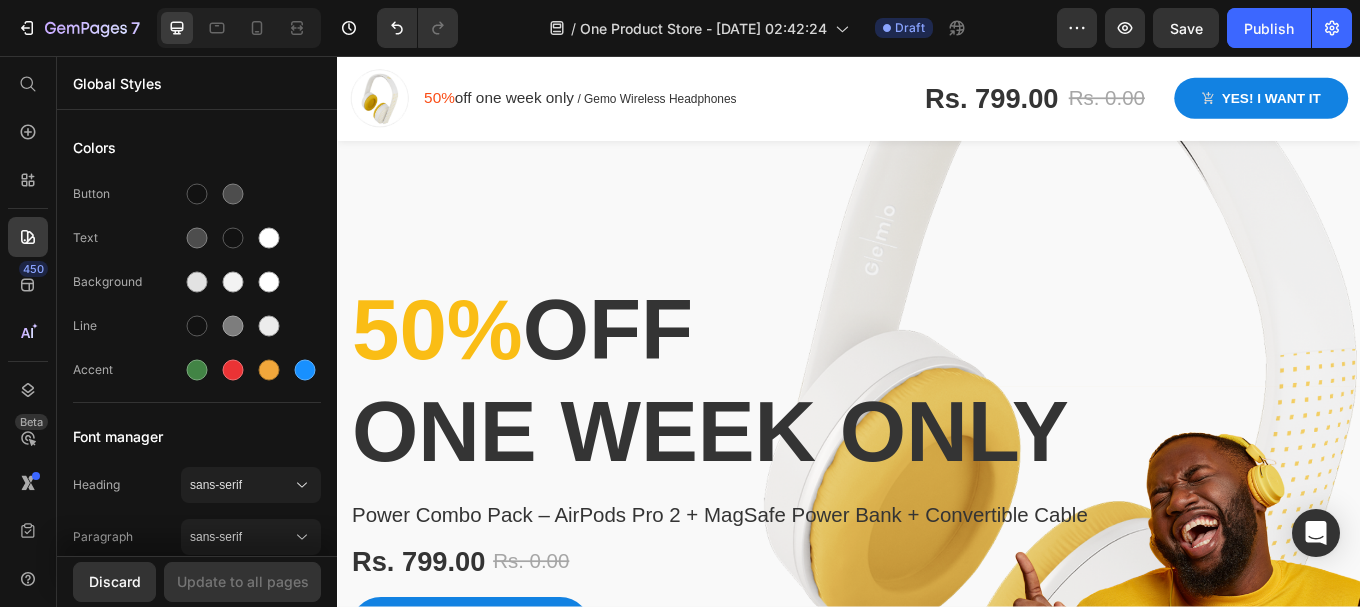 scroll, scrollTop: 0, scrollLeft: 0, axis: both 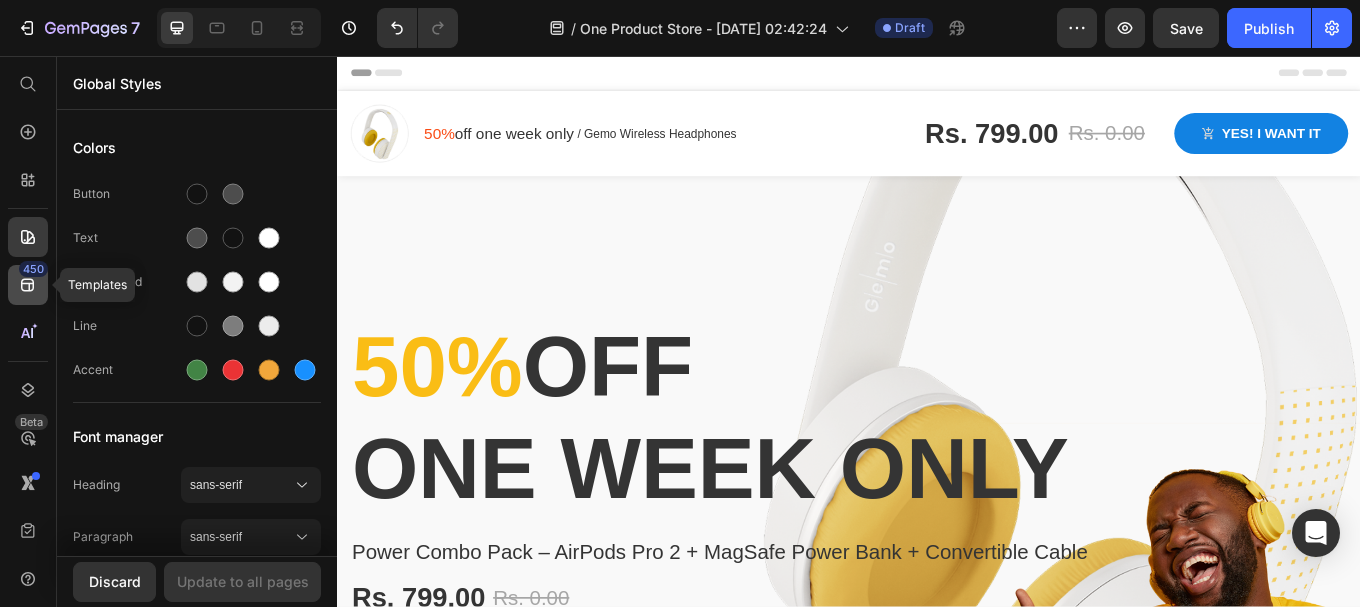 click on "450" at bounding box center (33, 269) 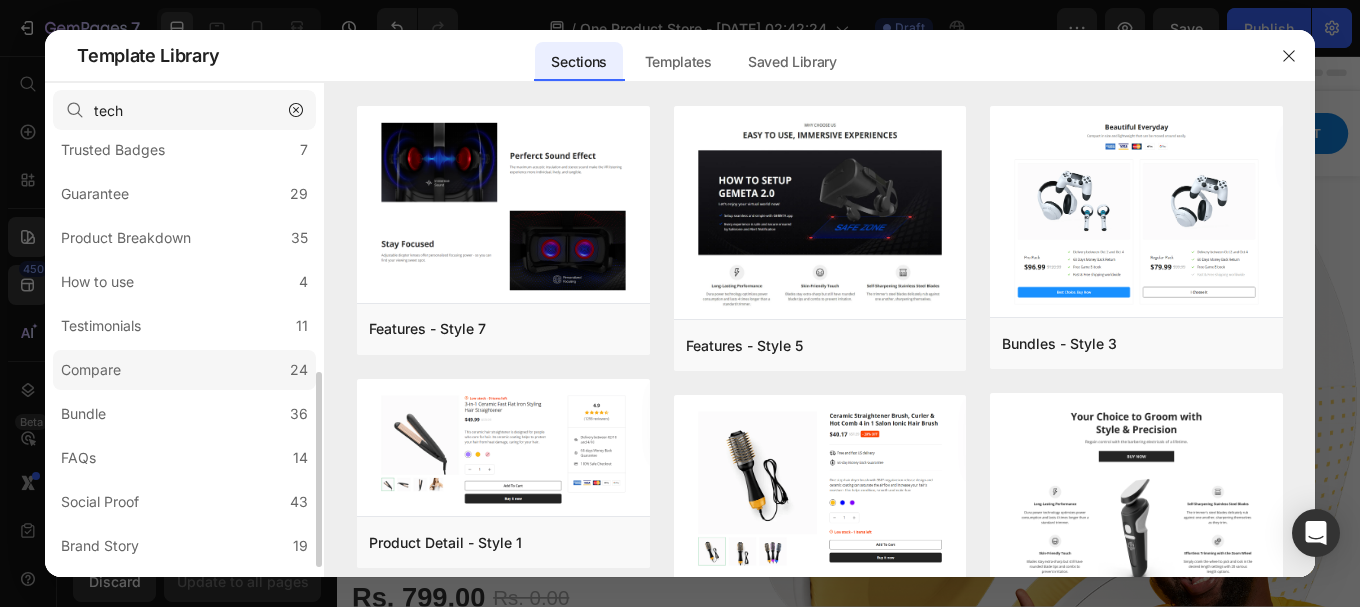 scroll, scrollTop: 300, scrollLeft: 0, axis: vertical 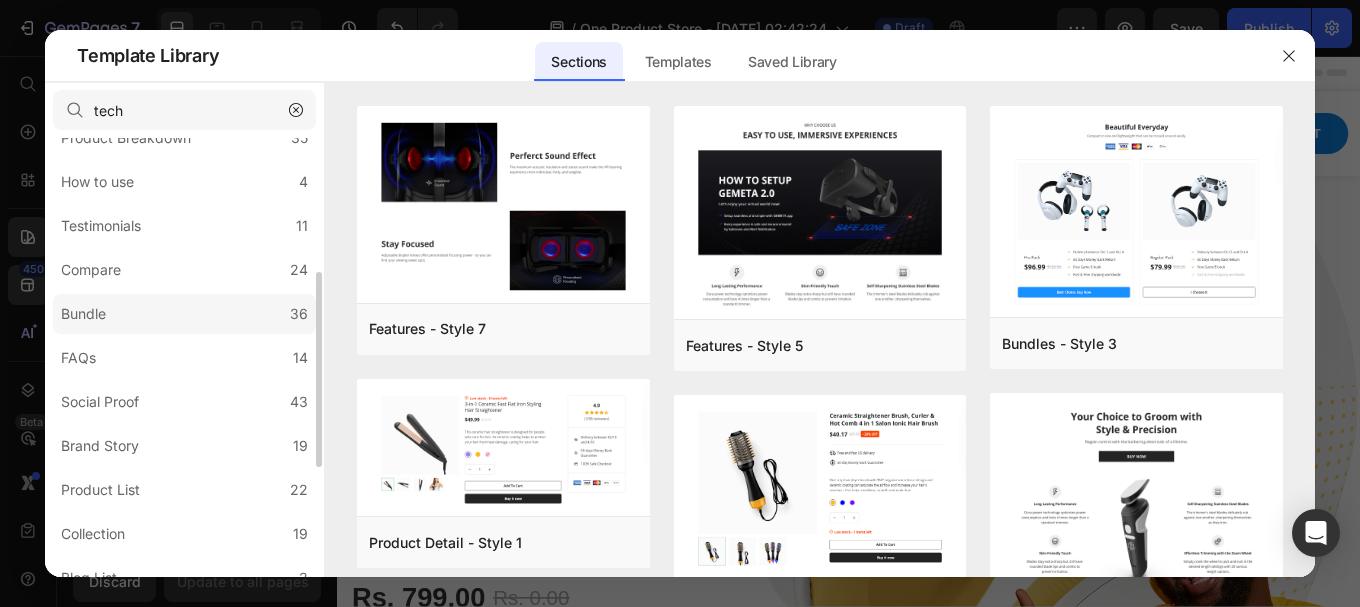 click on "Bundle 36" 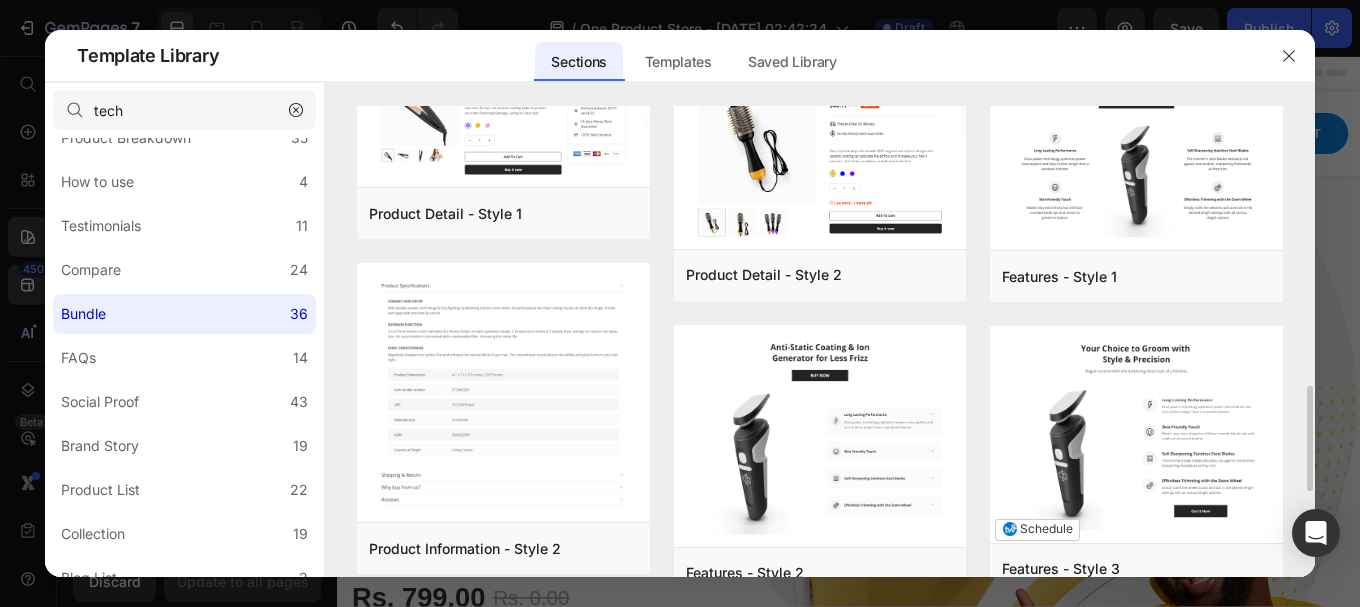 scroll, scrollTop: 800, scrollLeft: 0, axis: vertical 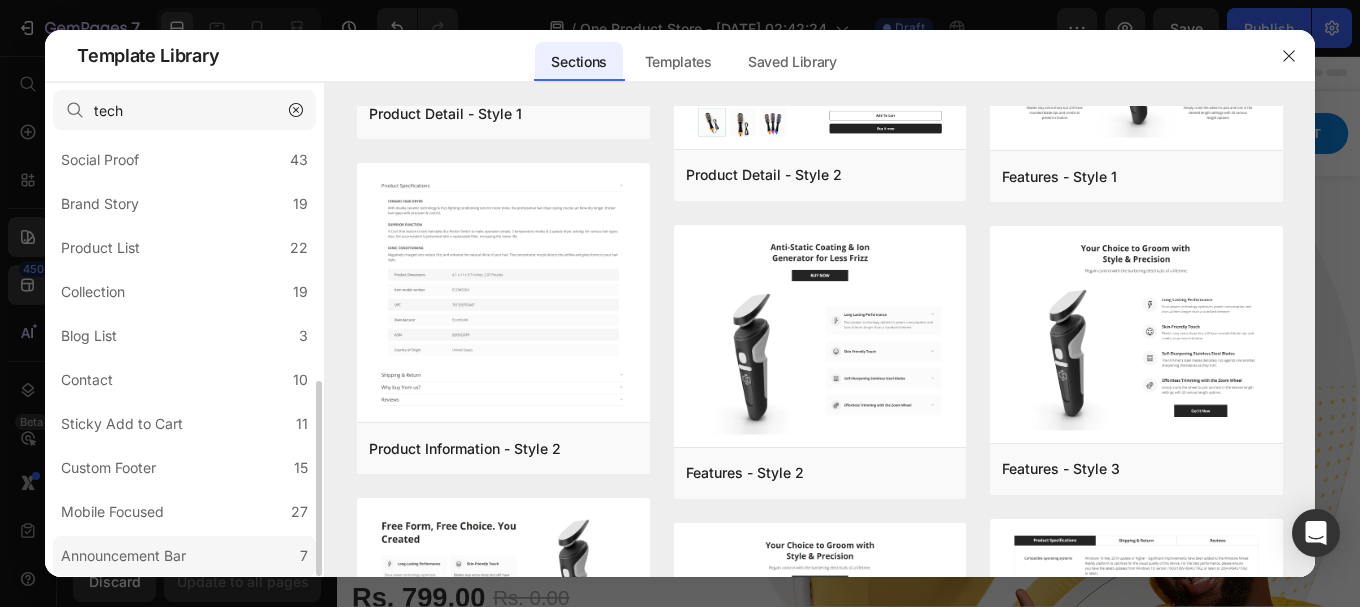 click on "Announcement Bar" at bounding box center [123, 556] 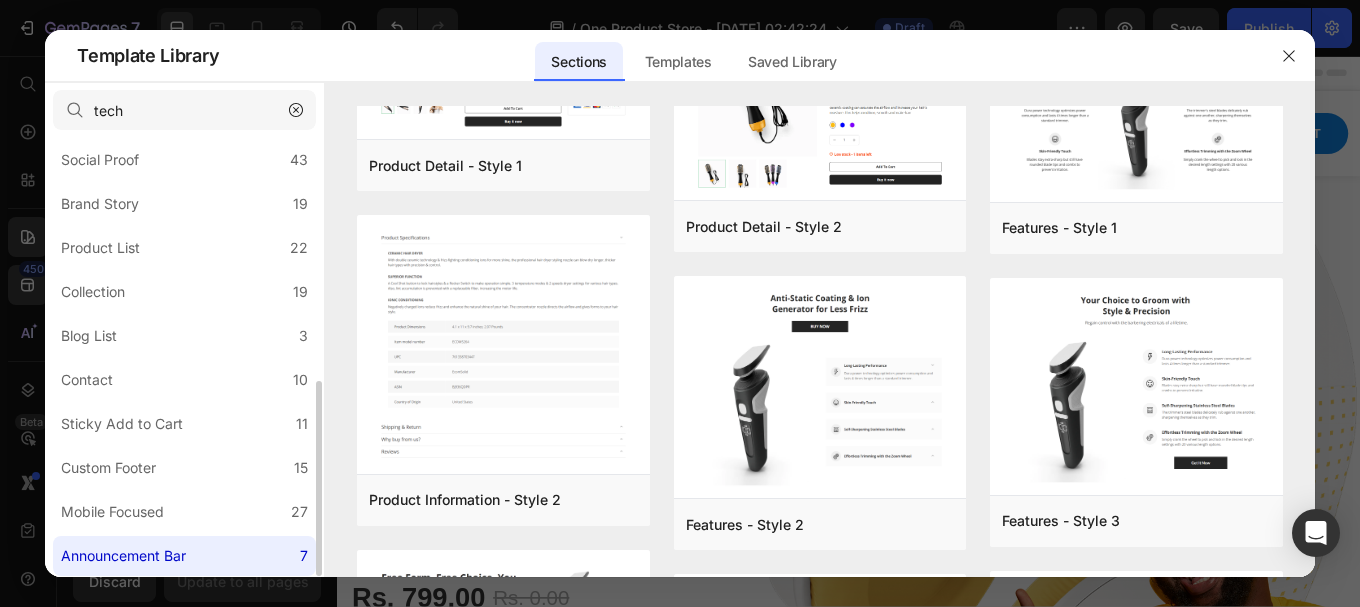 scroll, scrollTop: 0, scrollLeft: 0, axis: both 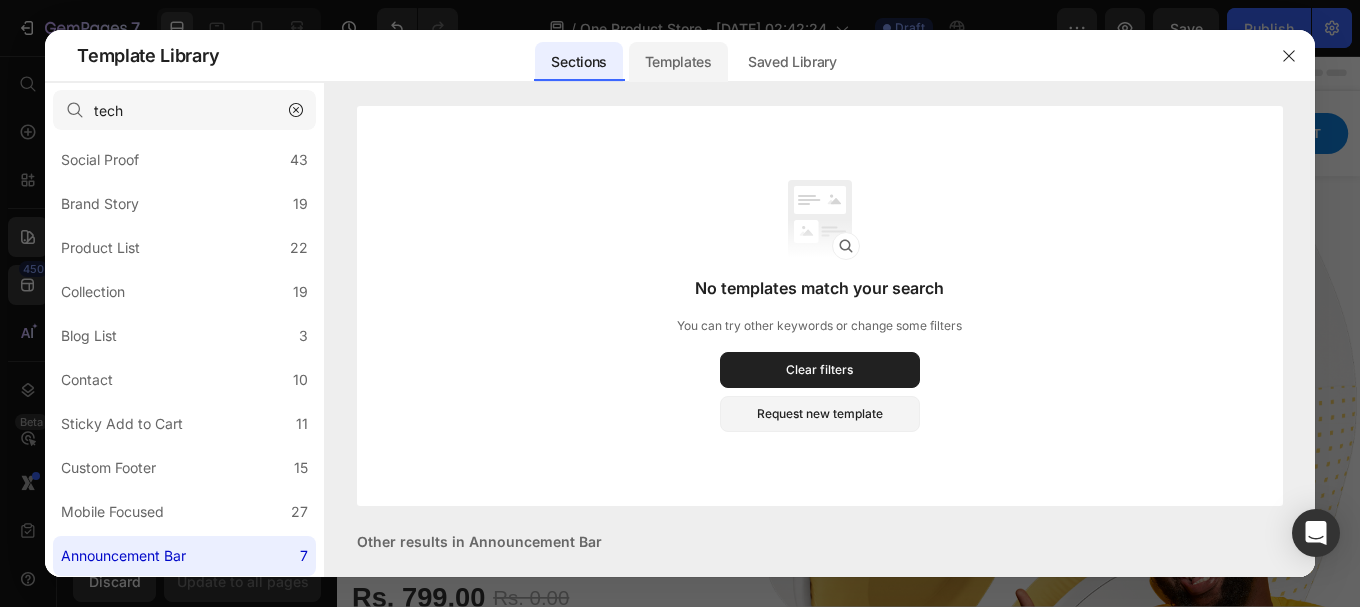 click on "Templates" 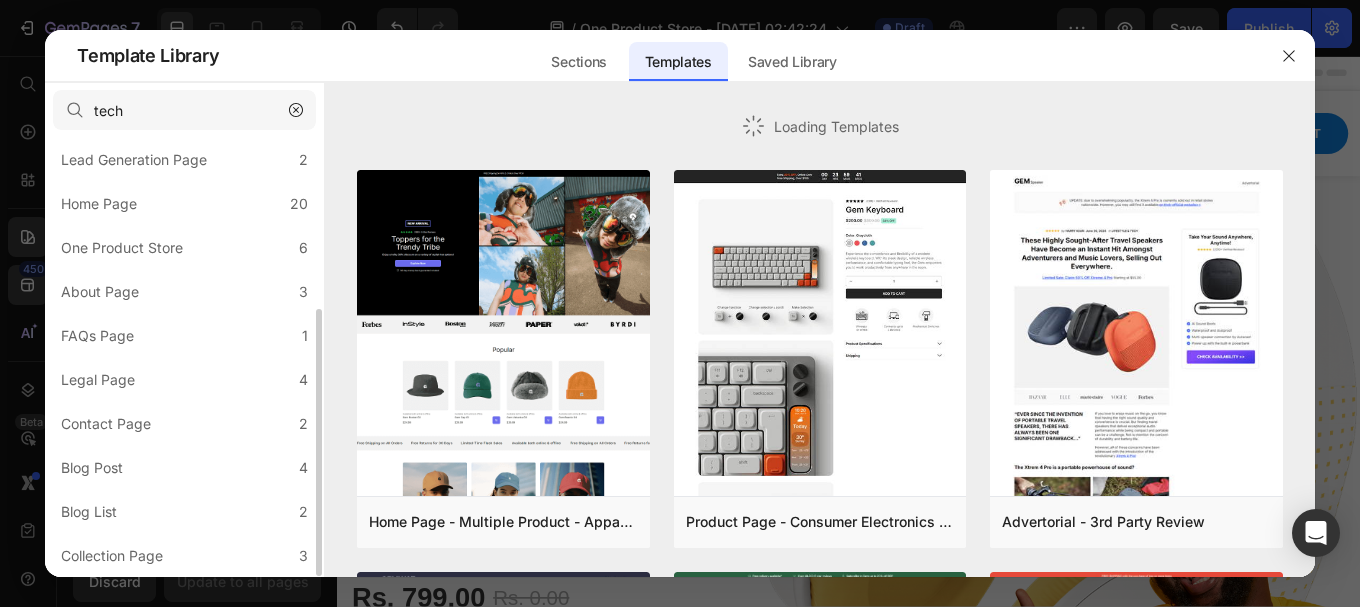 scroll, scrollTop: 278, scrollLeft: 0, axis: vertical 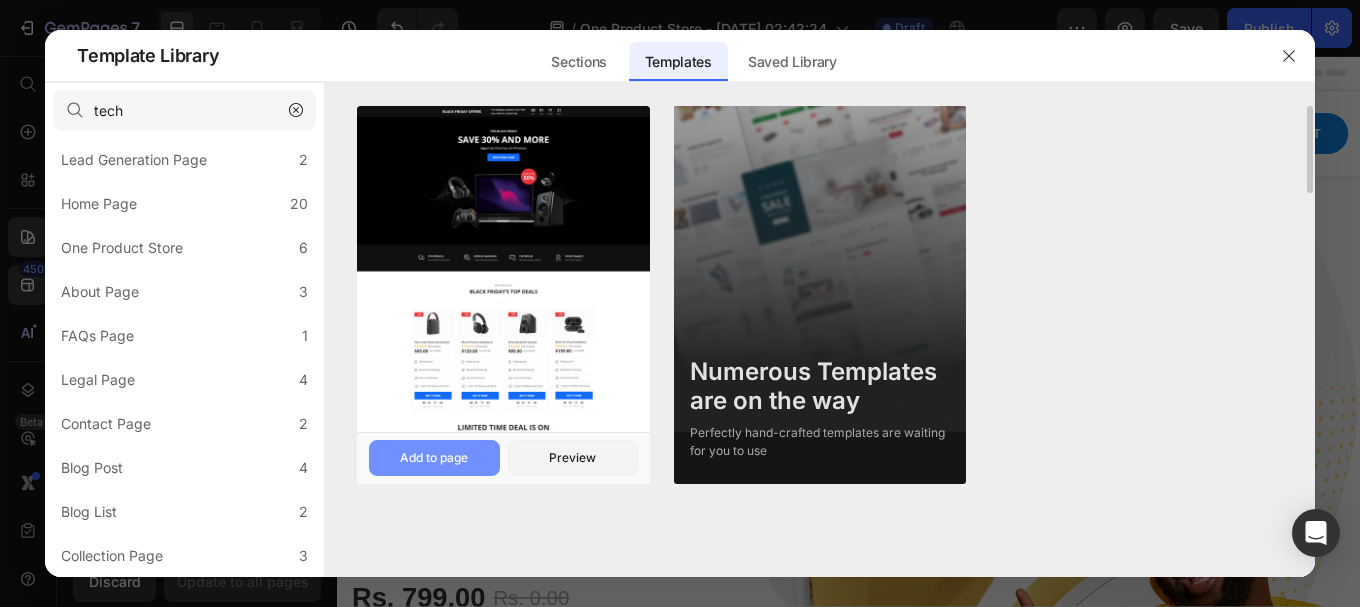 click on "Add to page" at bounding box center [434, 458] 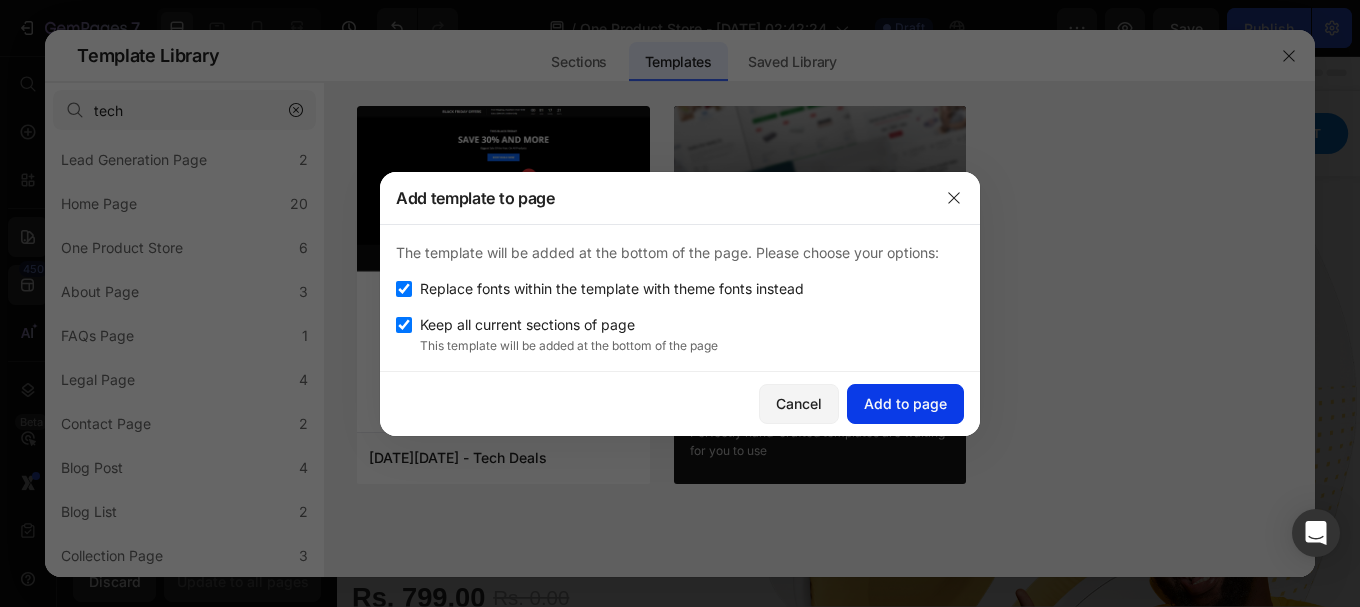 click on "Add to page" at bounding box center [905, 403] 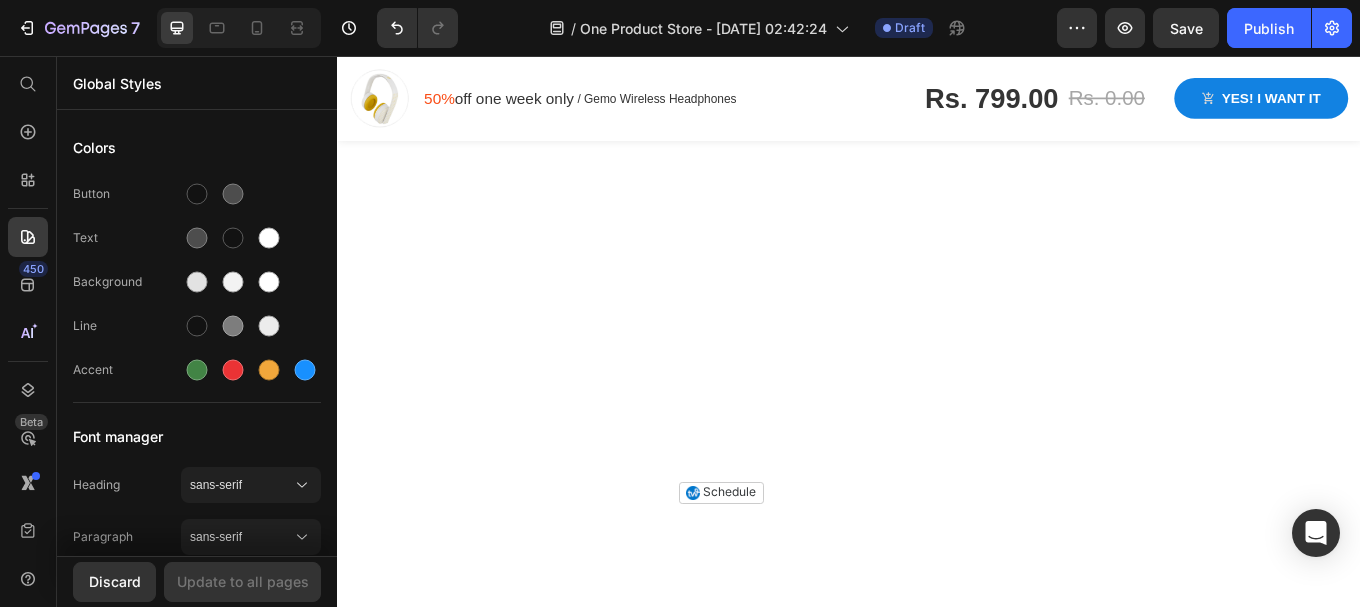 scroll, scrollTop: 4810, scrollLeft: 0, axis: vertical 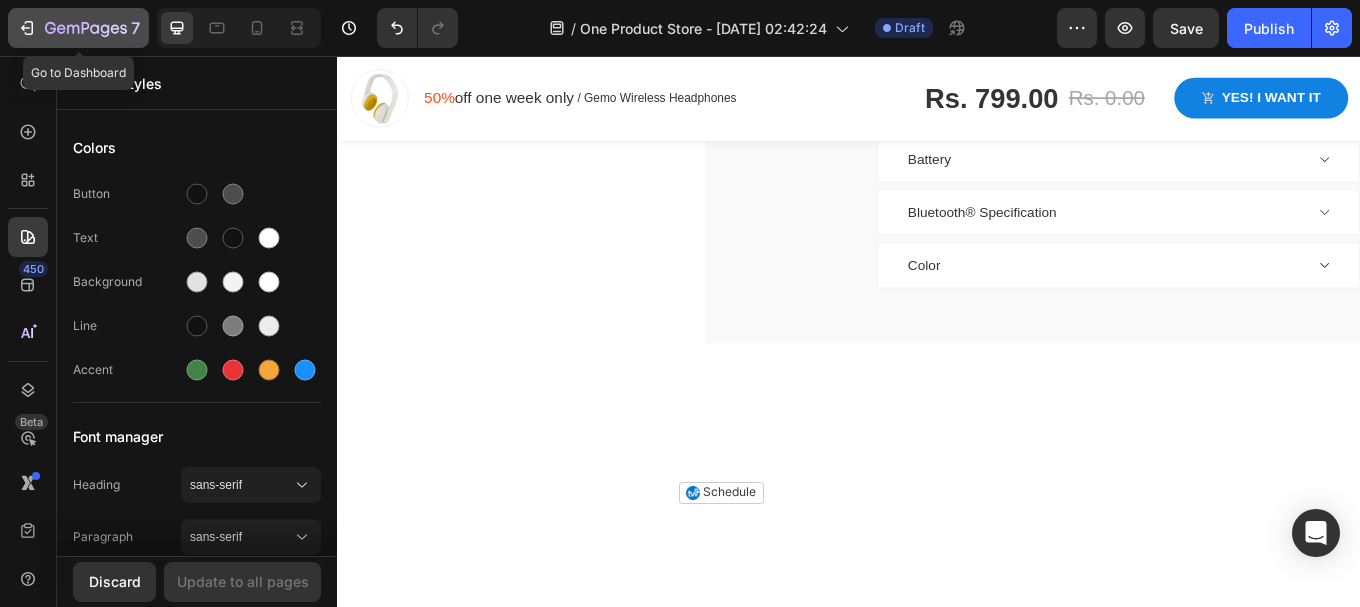 drag, startPoint x: 49, startPoint y: 17, endPoint x: 321, endPoint y: 206, distance: 331.21744 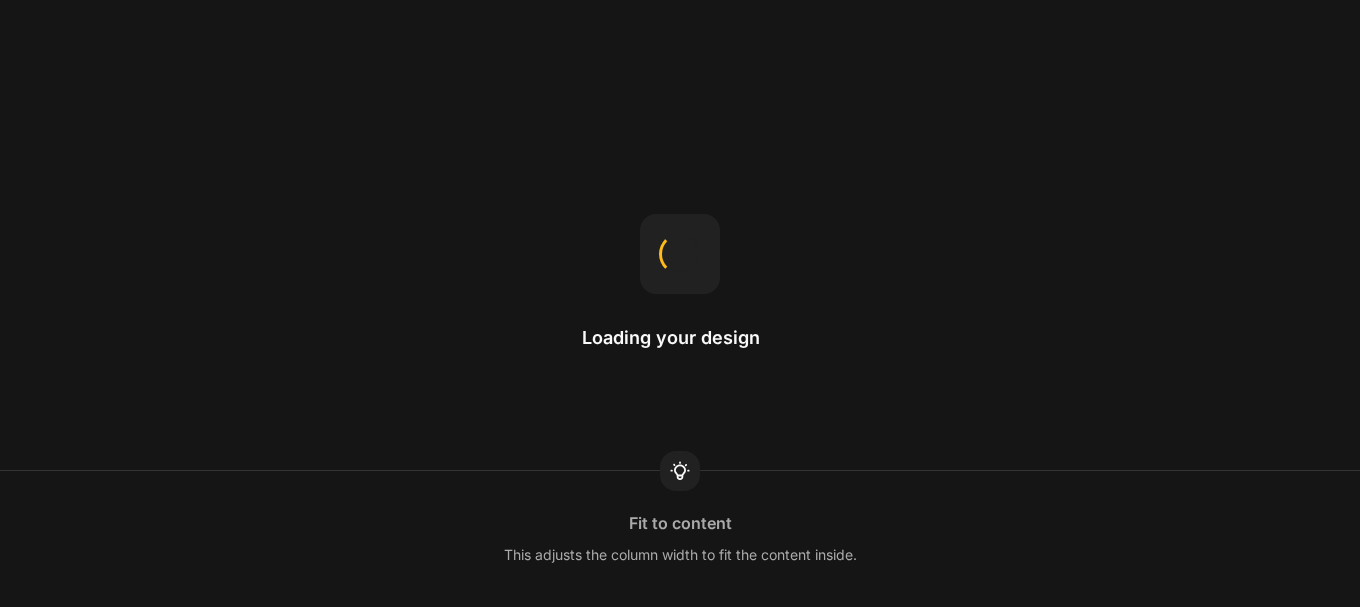 scroll, scrollTop: 0, scrollLeft: 0, axis: both 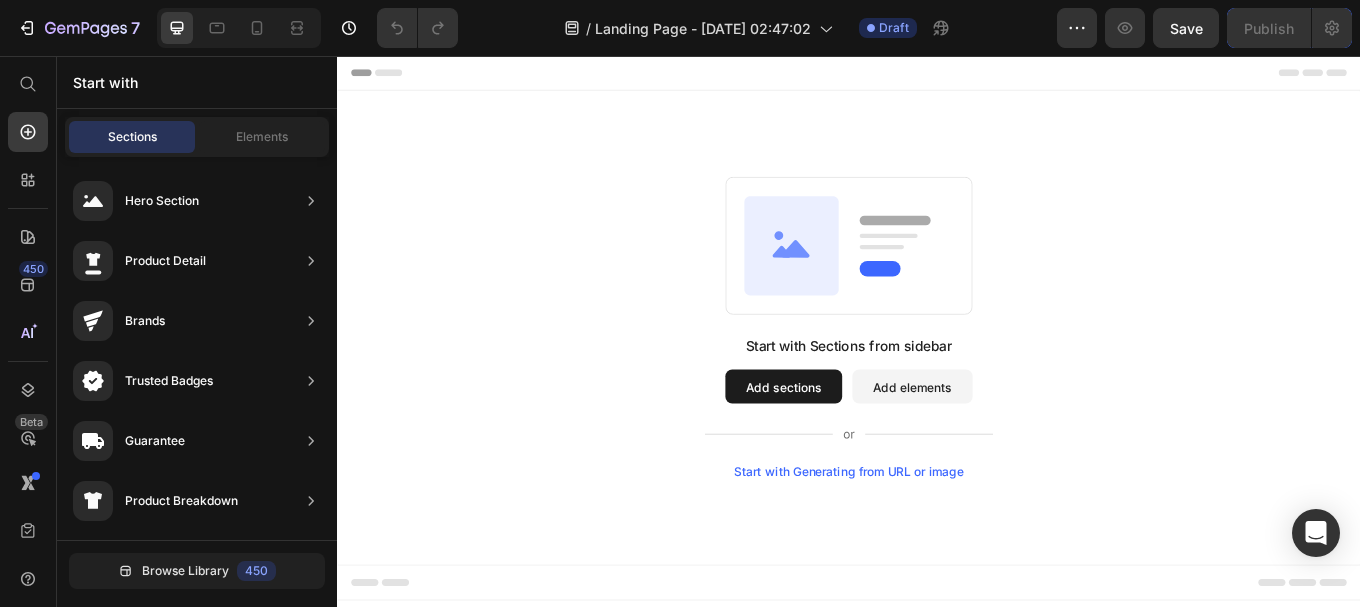 click on "Start with Generating from URL or image" at bounding box center (937, 544) 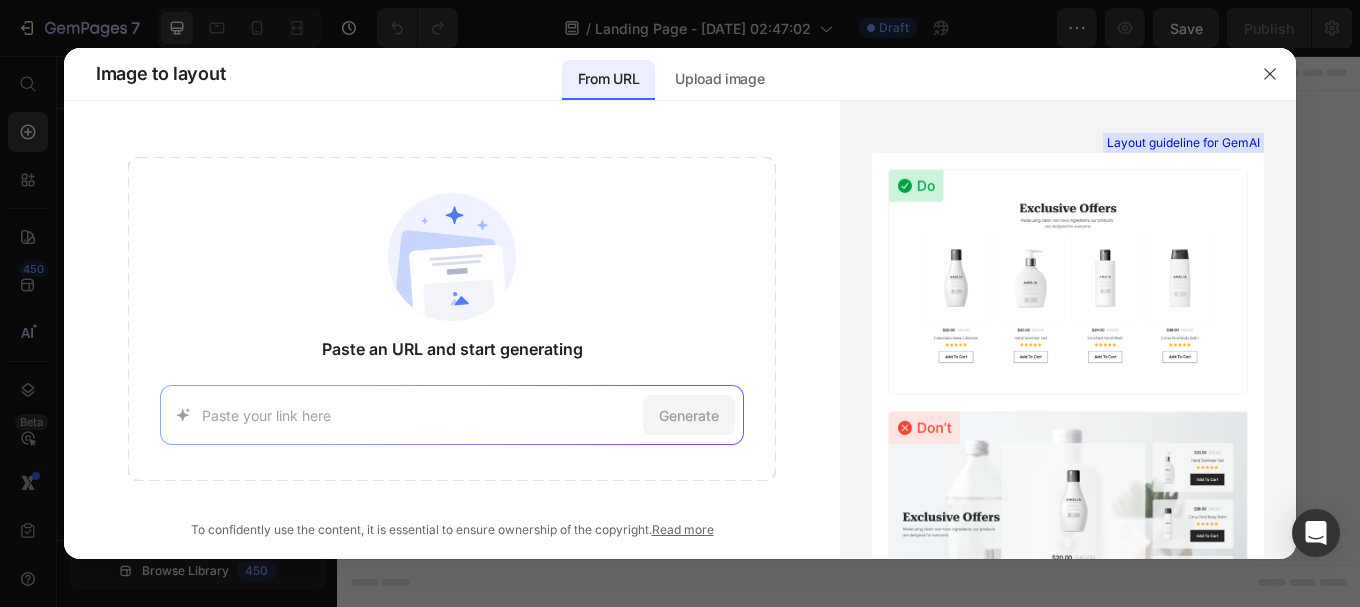 click at bounding box center (418, 415) 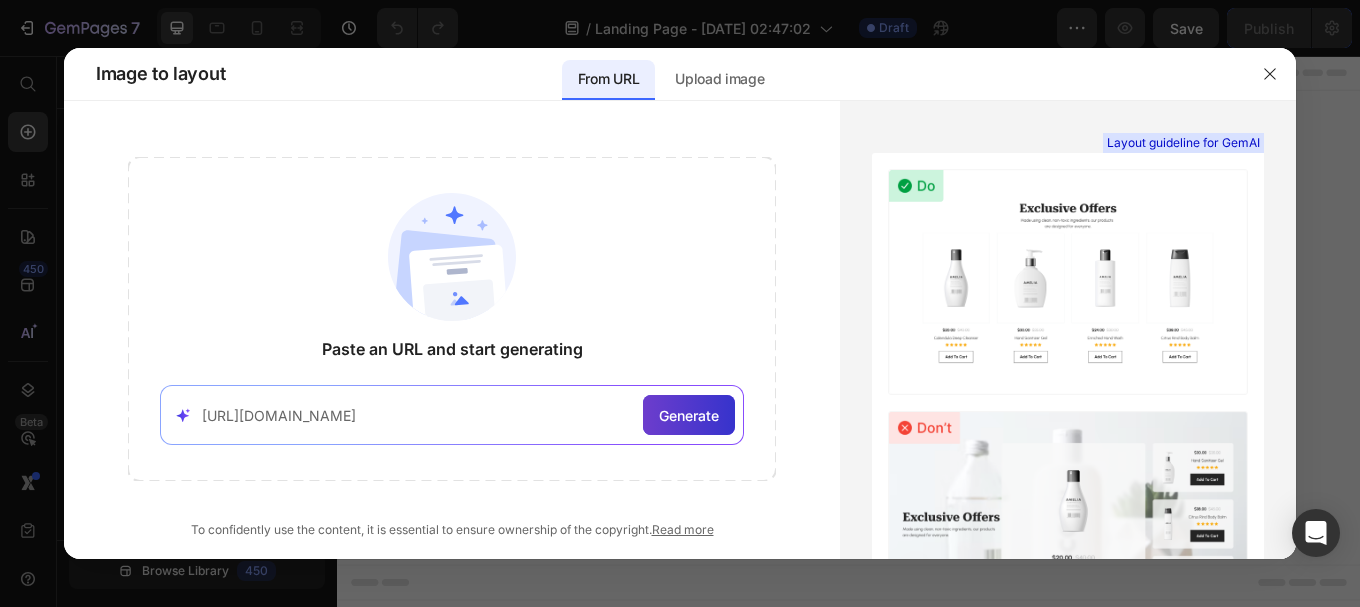 type on "https://www.apple.com/" 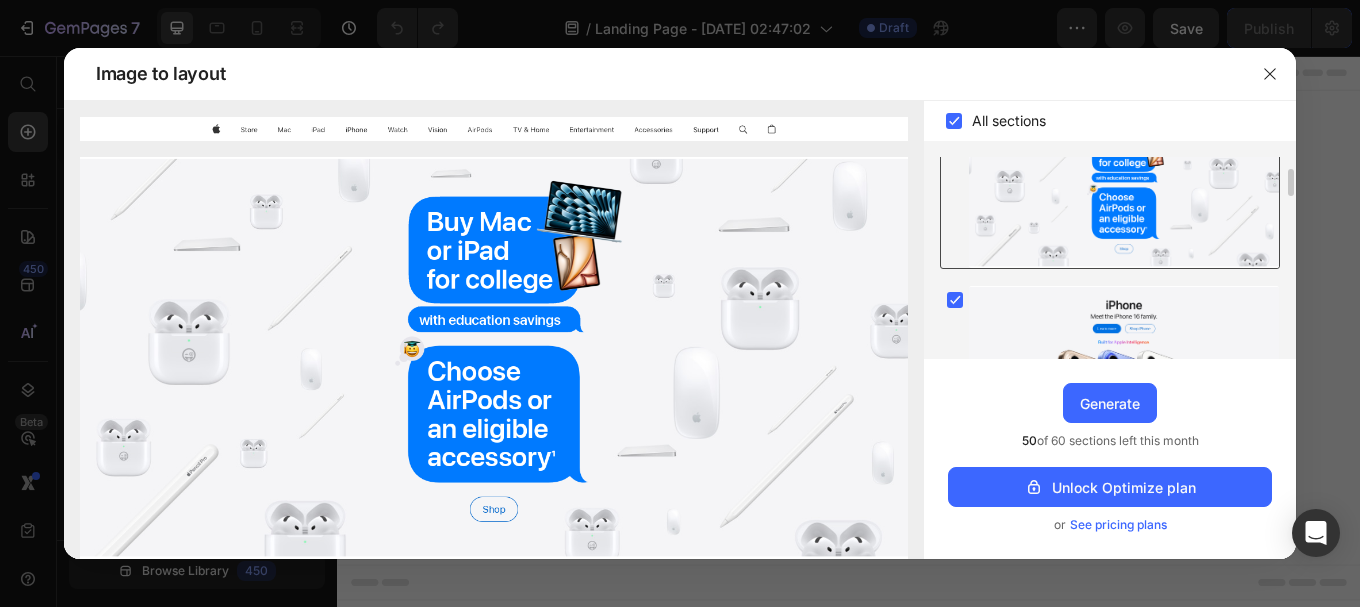scroll, scrollTop: 0, scrollLeft: 0, axis: both 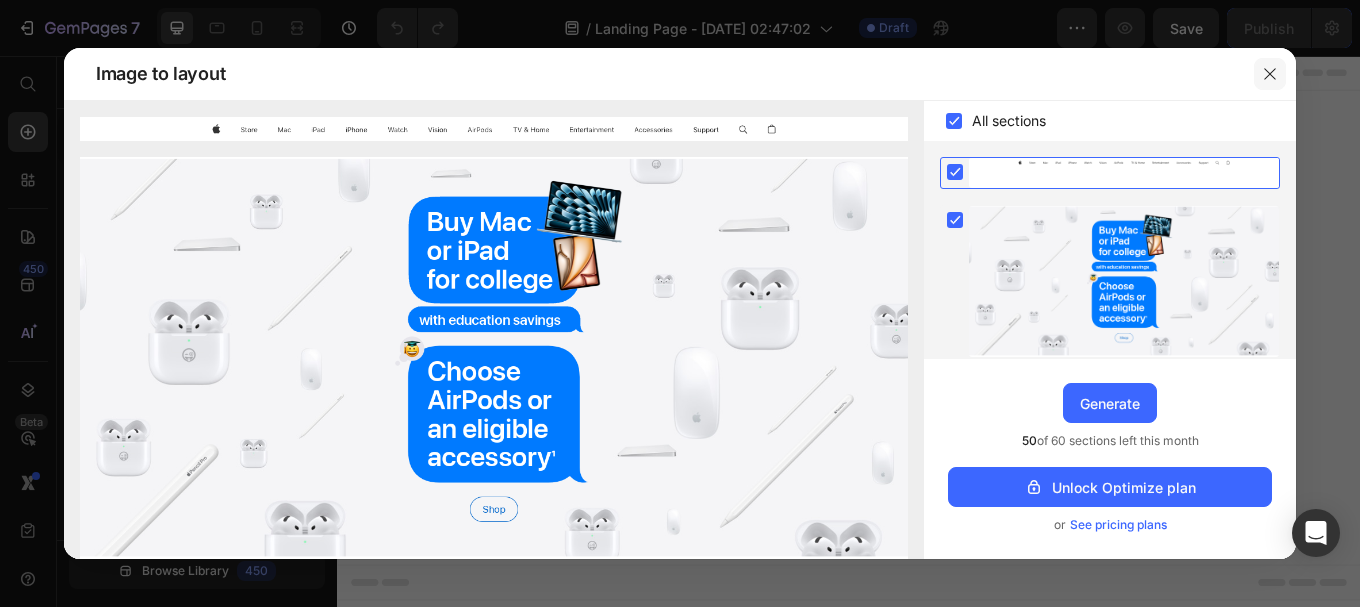 click 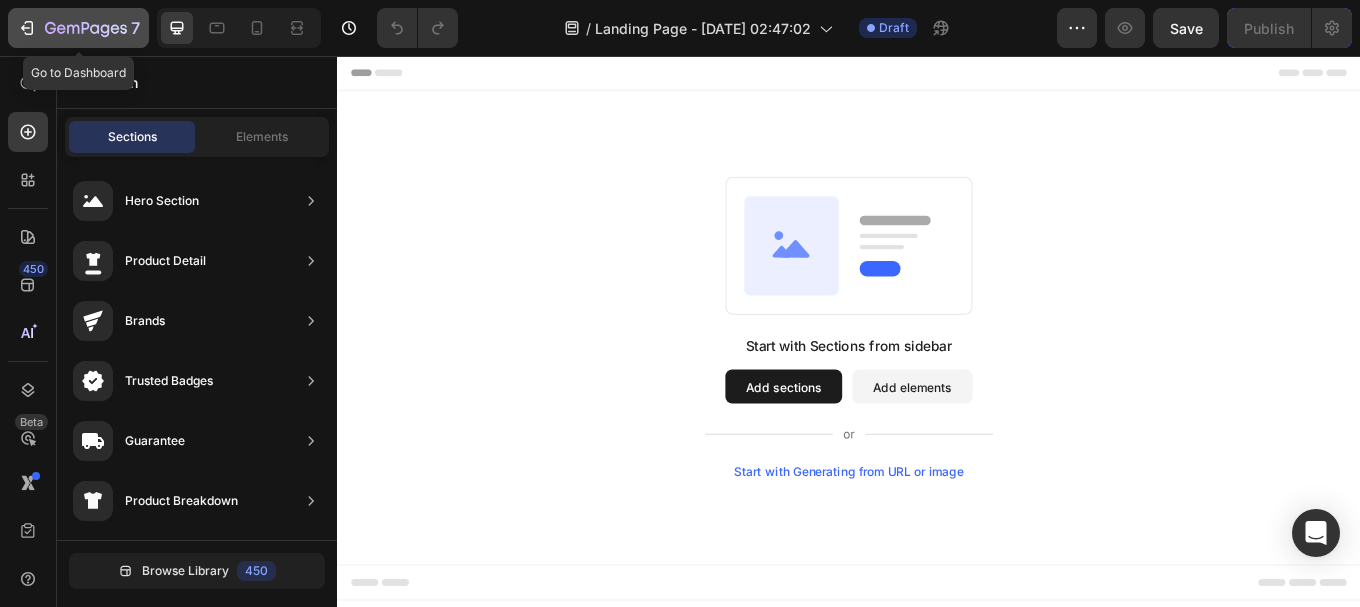 click on "7" at bounding box center [78, 28] 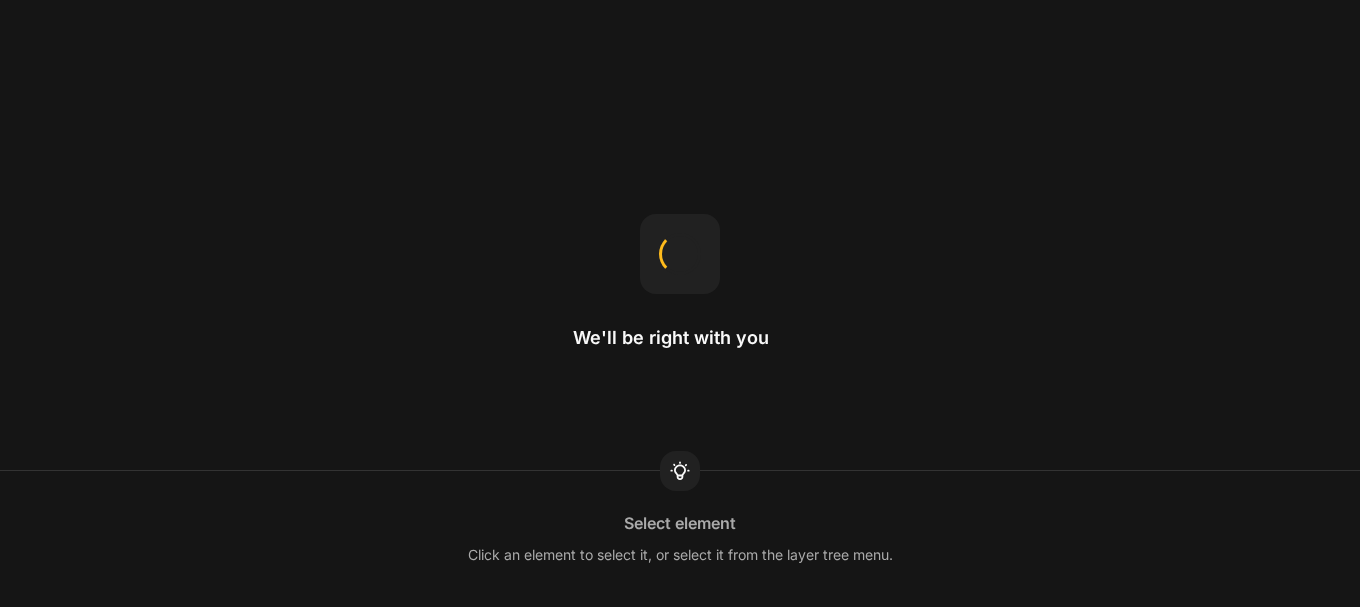 scroll, scrollTop: 0, scrollLeft: 0, axis: both 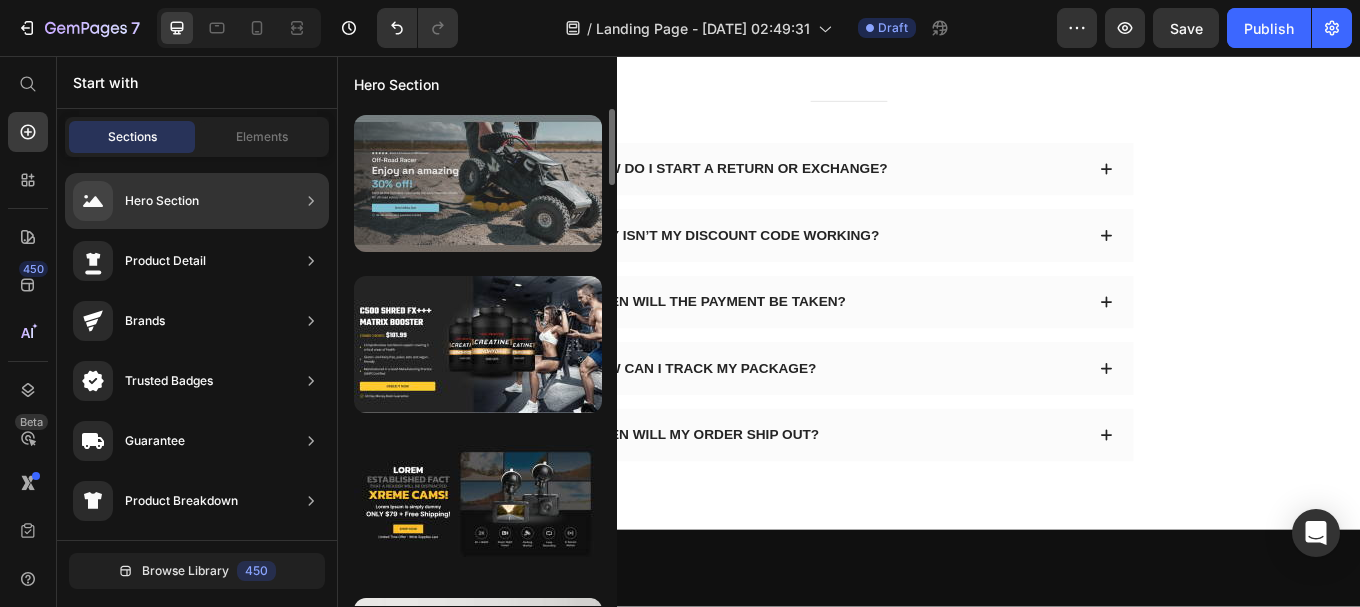 click at bounding box center [478, 183] 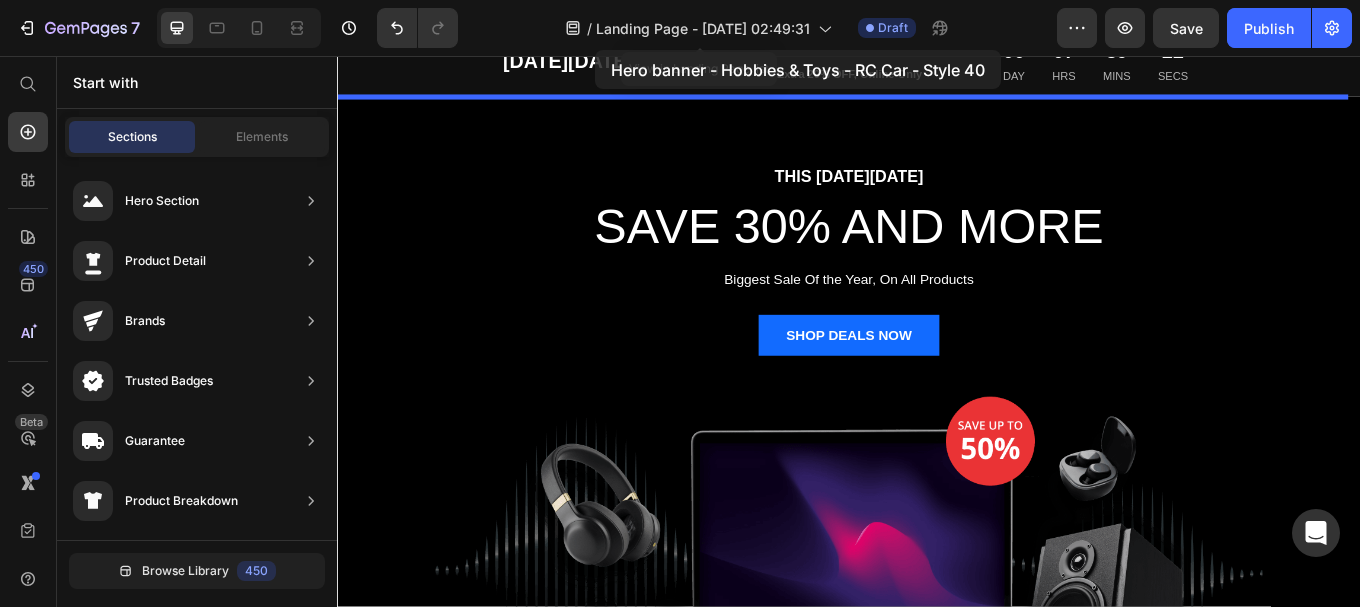 scroll, scrollTop: 0, scrollLeft: 0, axis: both 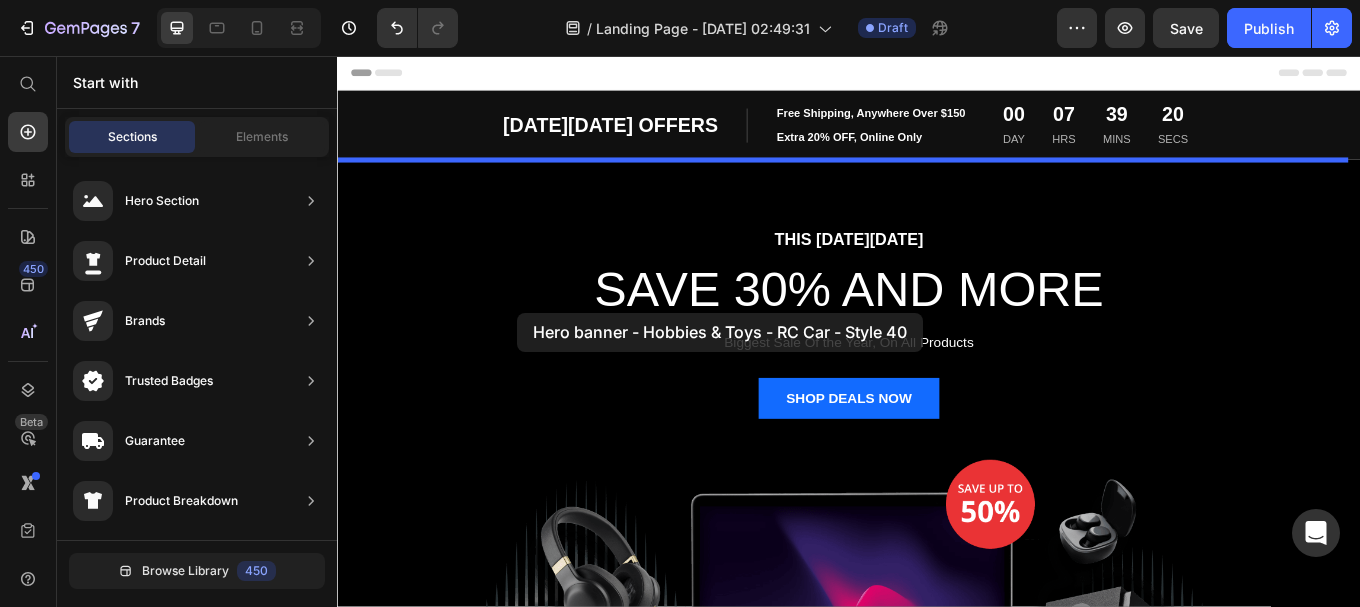 drag, startPoint x: 787, startPoint y: 284, endPoint x: 548, endPoint y: 357, distance: 249.89998 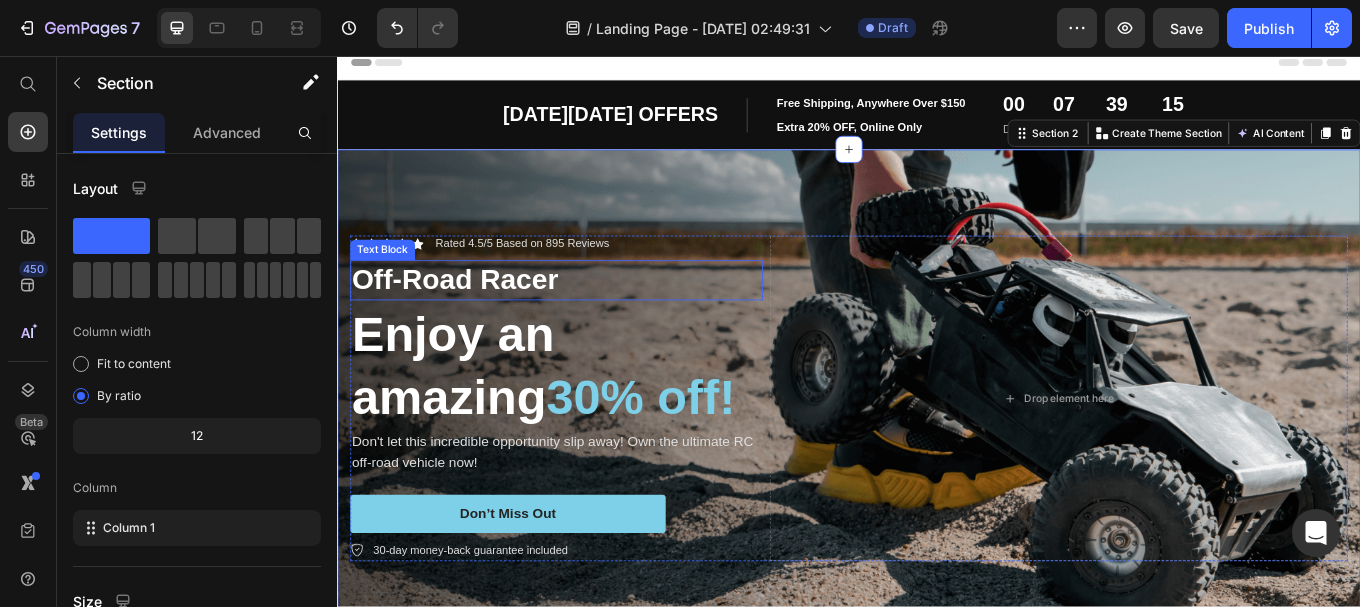 scroll, scrollTop: 0, scrollLeft: 0, axis: both 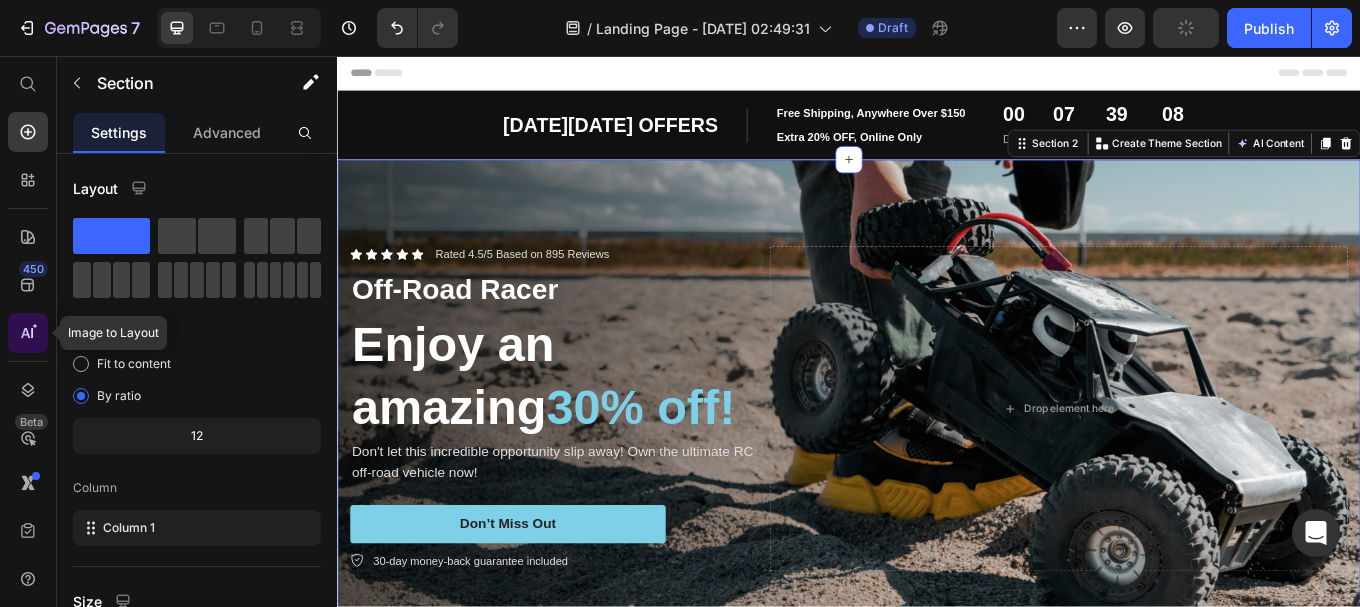 click 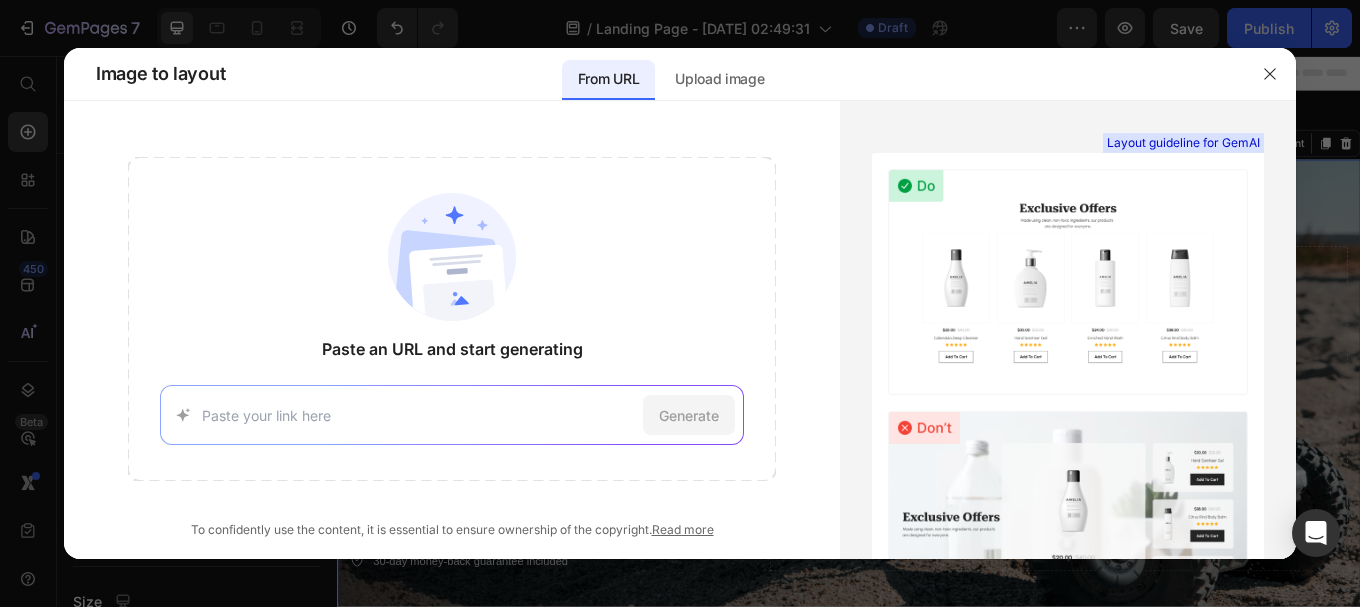 click on "Generate" at bounding box center [451, 415] 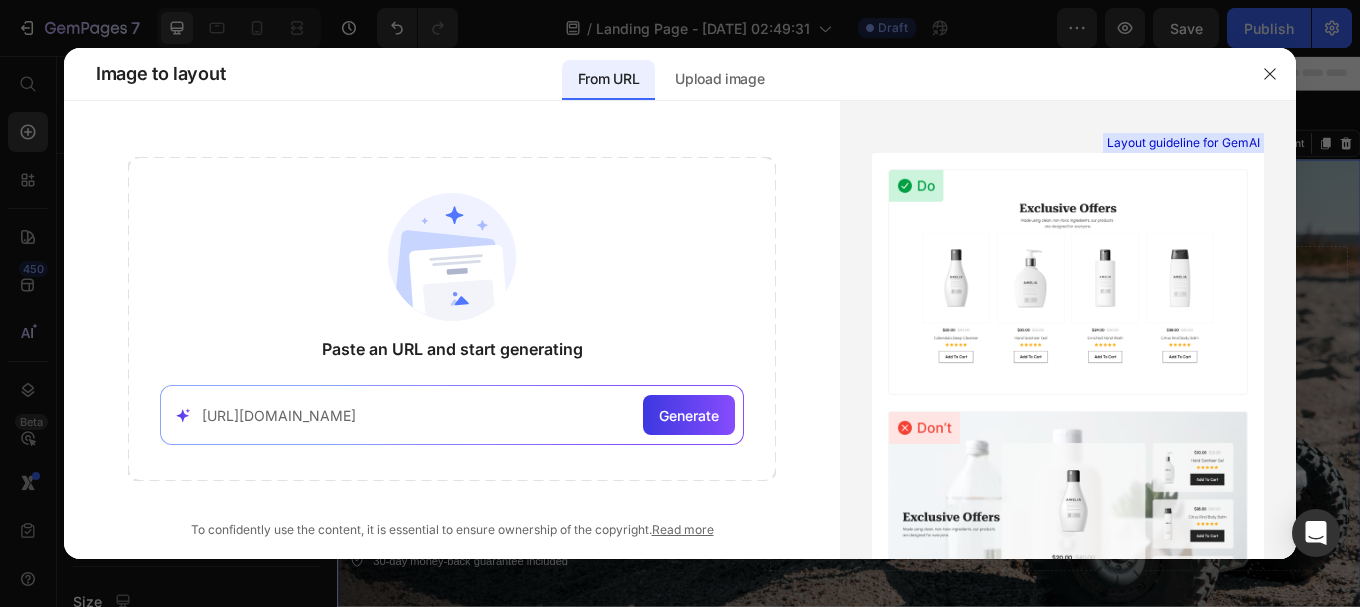 scroll, scrollTop: 0, scrollLeft: 1197, axis: horizontal 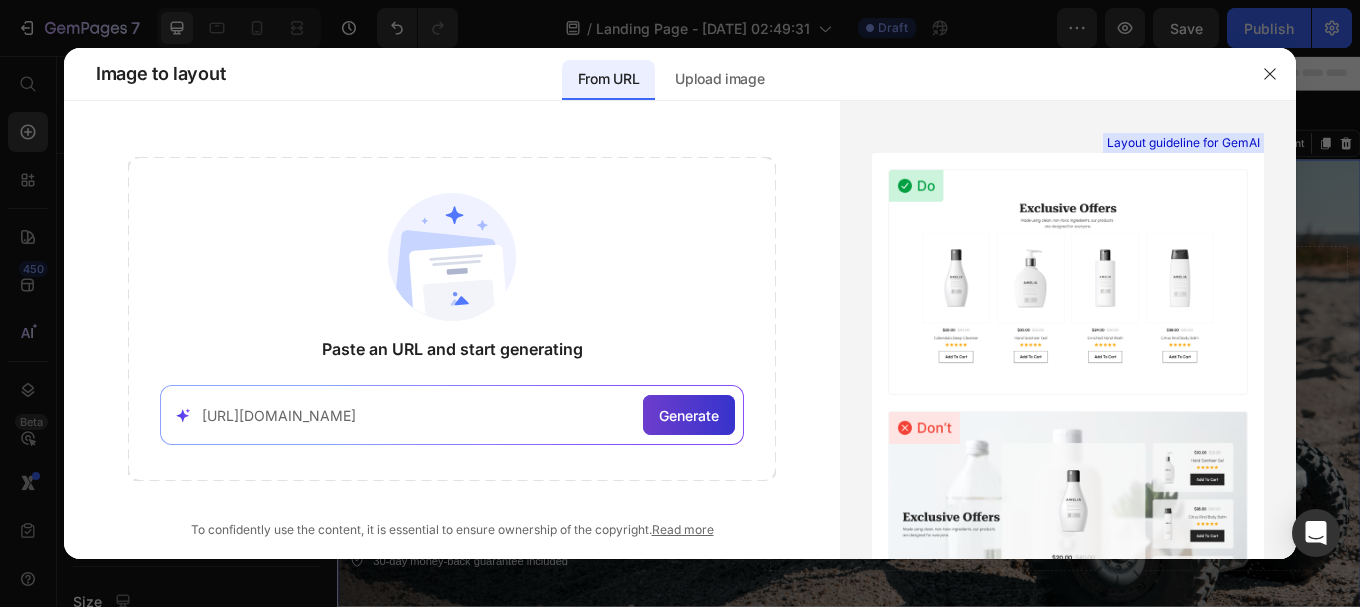 click on "Generate" at bounding box center [689, 415] 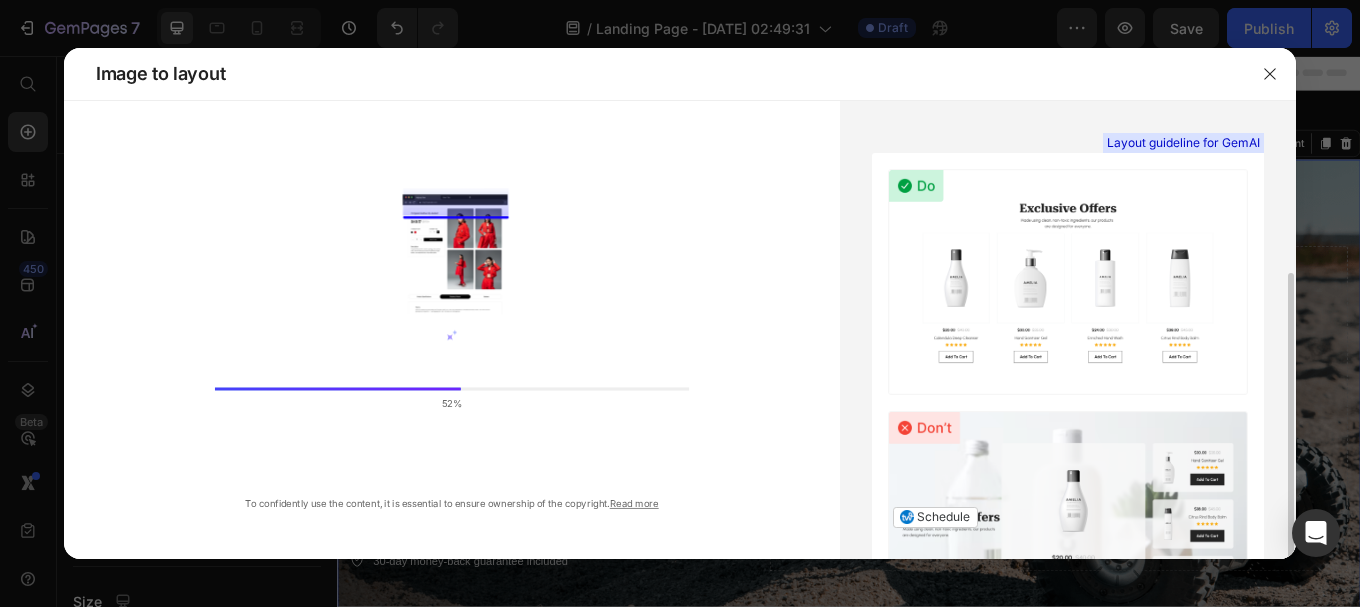 scroll, scrollTop: 180, scrollLeft: 0, axis: vertical 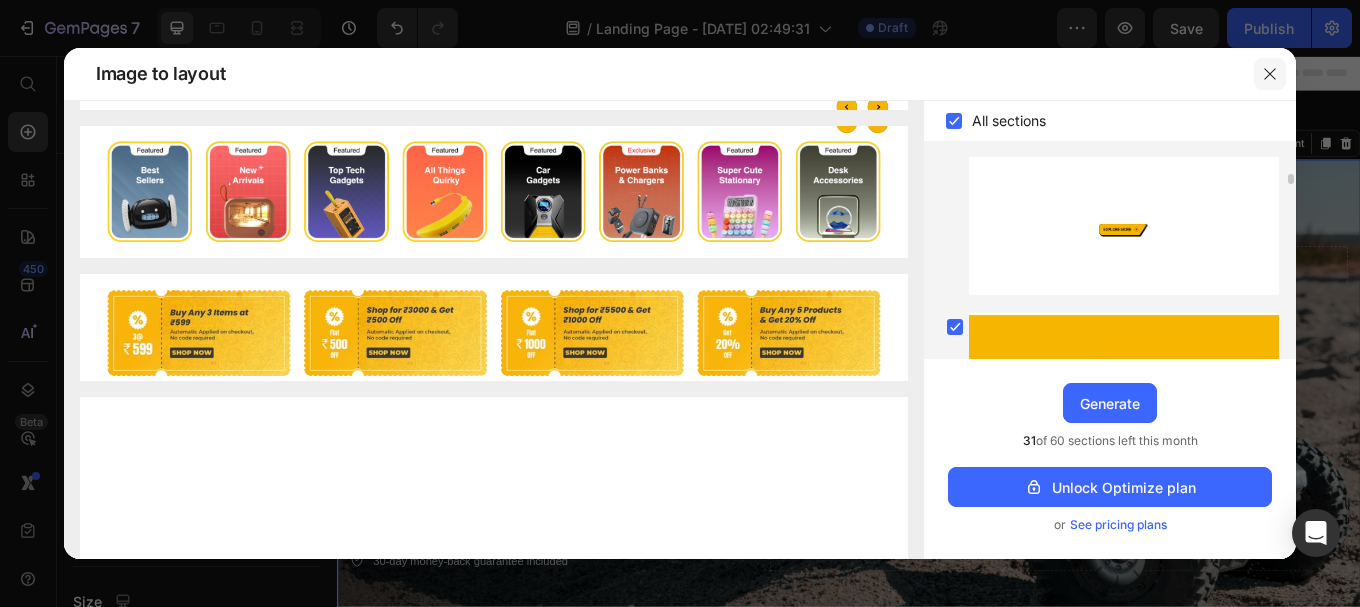 click 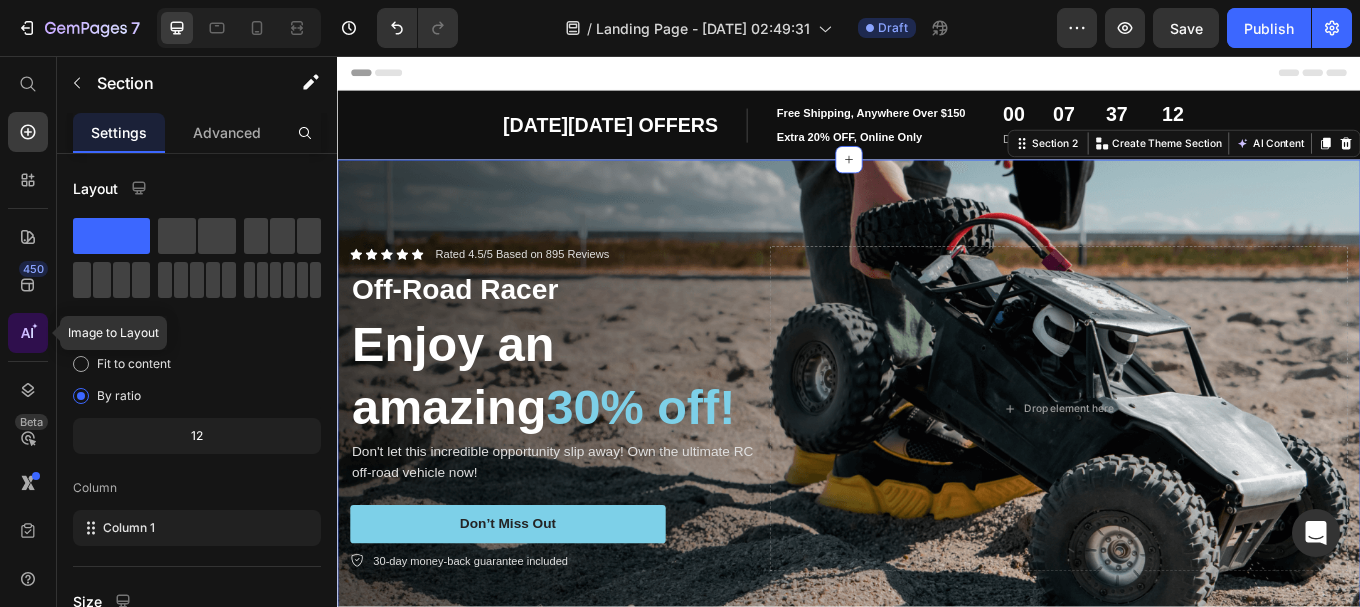 click 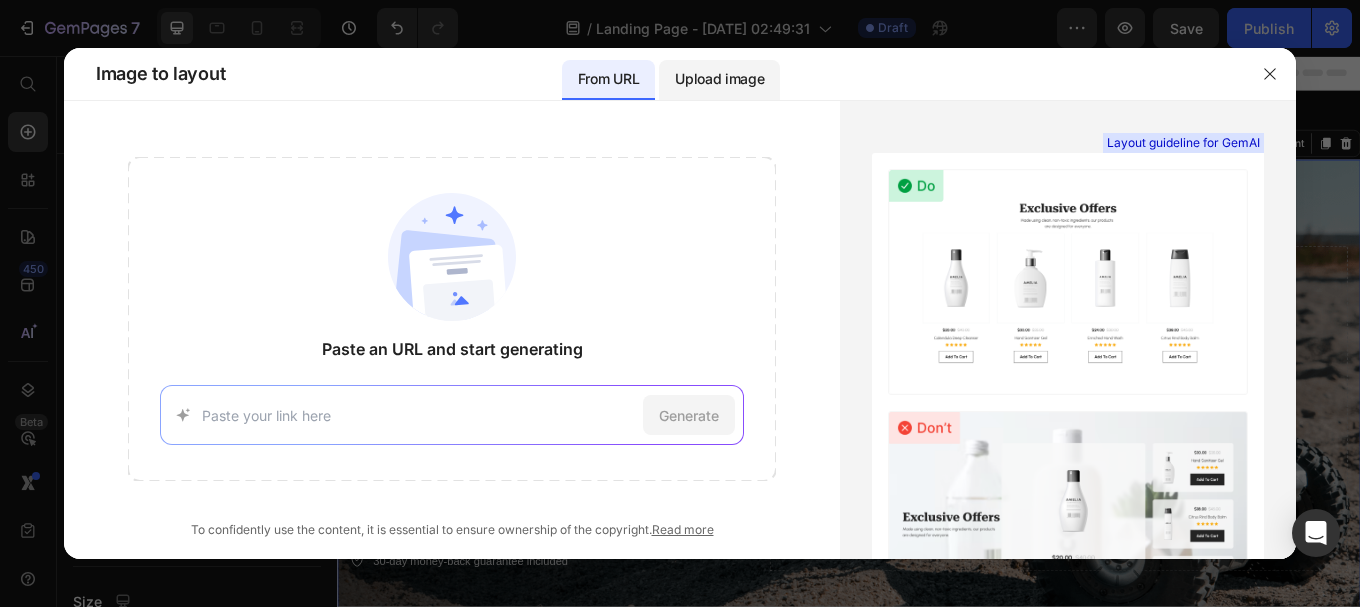 click on "Upload image" at bounding box center [719, 79] 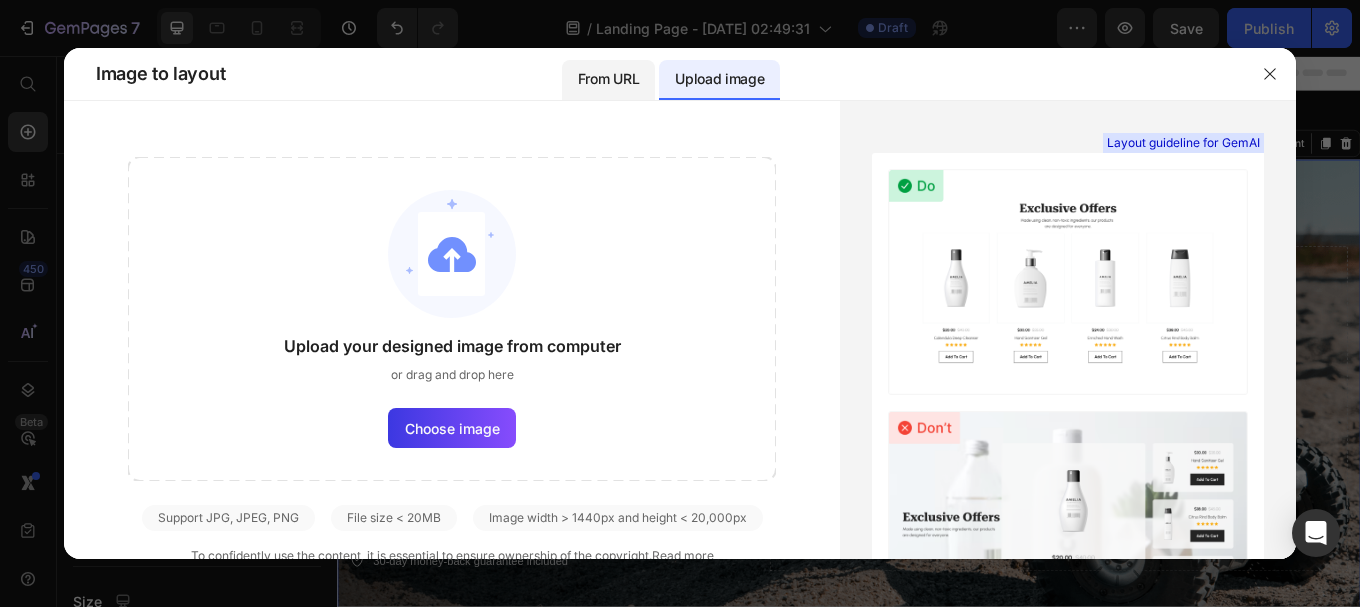 click on "From URL" at bounding box center [608, 79] 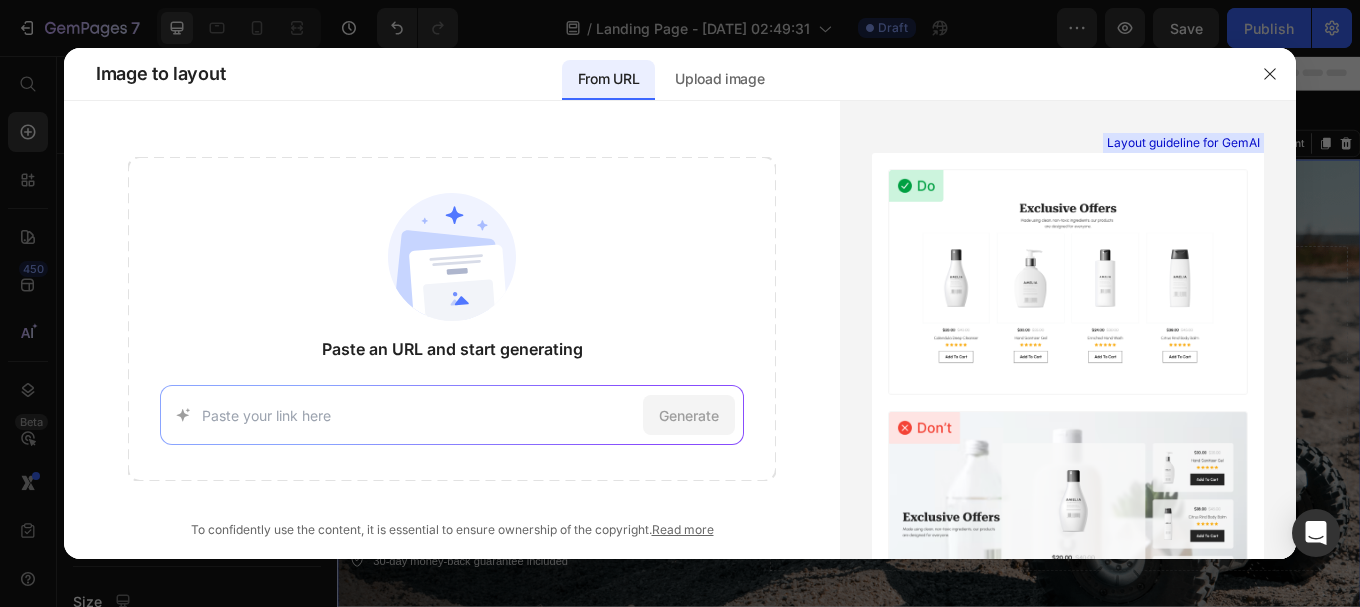 click at bounding box center [418, 415] 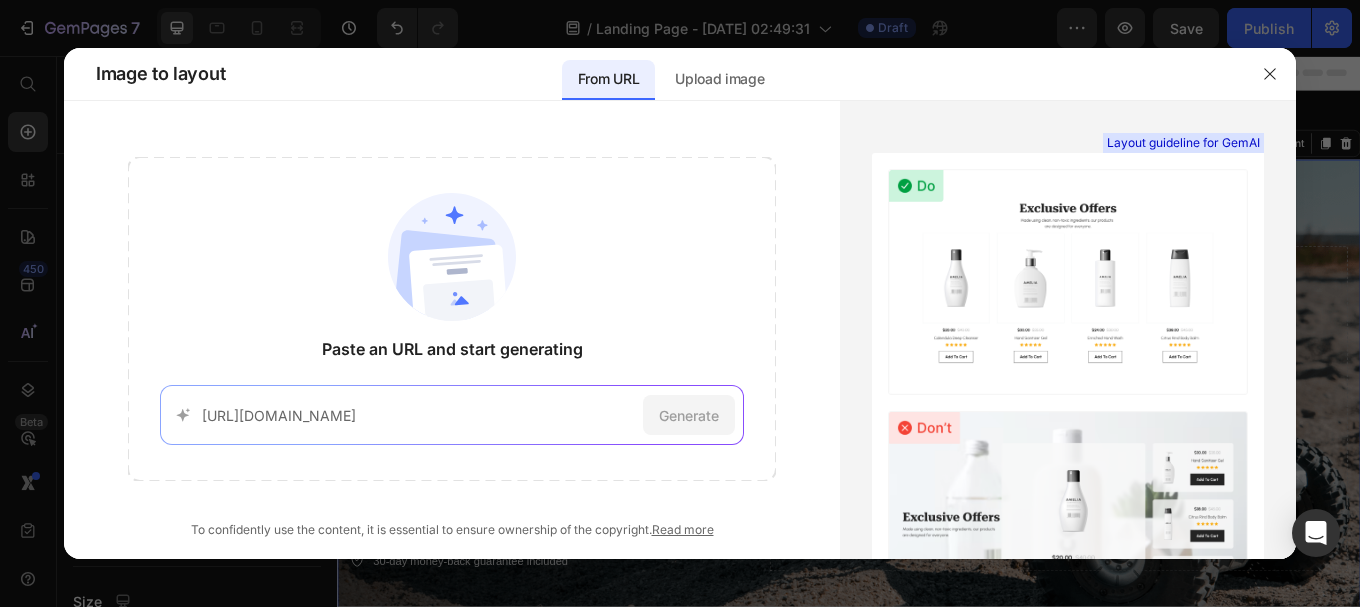 scroll, scrollTop: 0, scrollLeft: 260, axis: horizontal 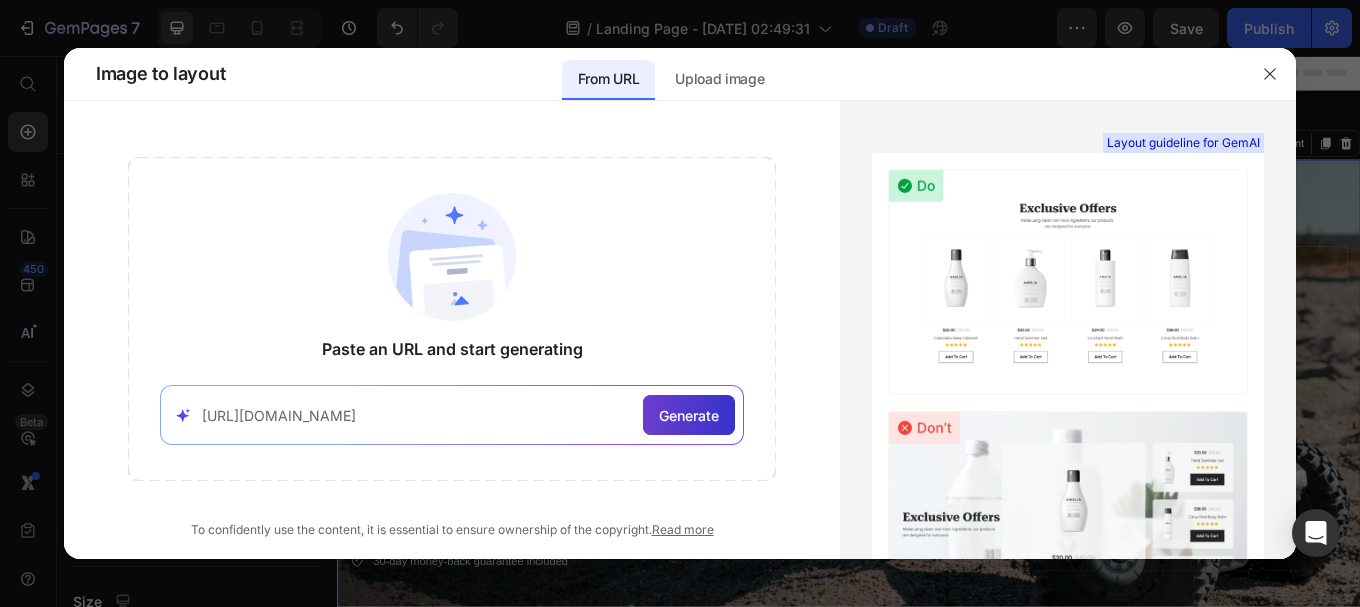 type on "https://www.croma.com/?srsltid=AfmBOooEhI6hH71AJ0GFzFSHiDYTMHucHzcGnFZJmAu5y3syJS_-Zjrn" 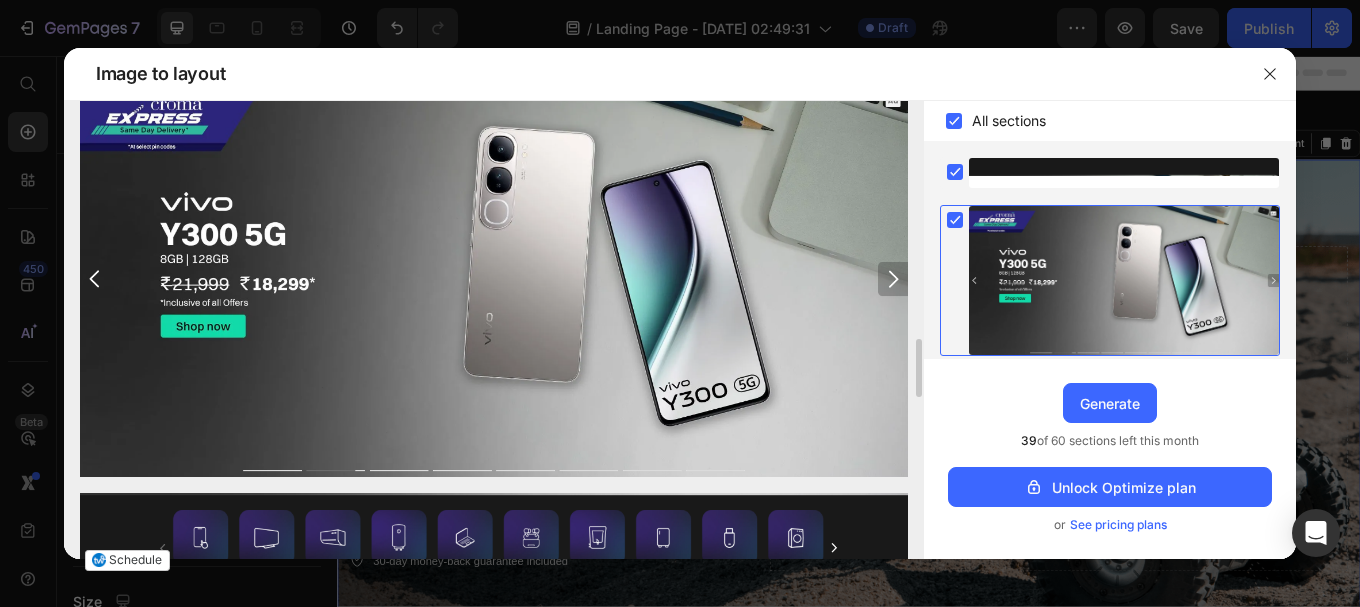 scroll, scrollTop: 500, scrollLeft: 0, axis: vertical 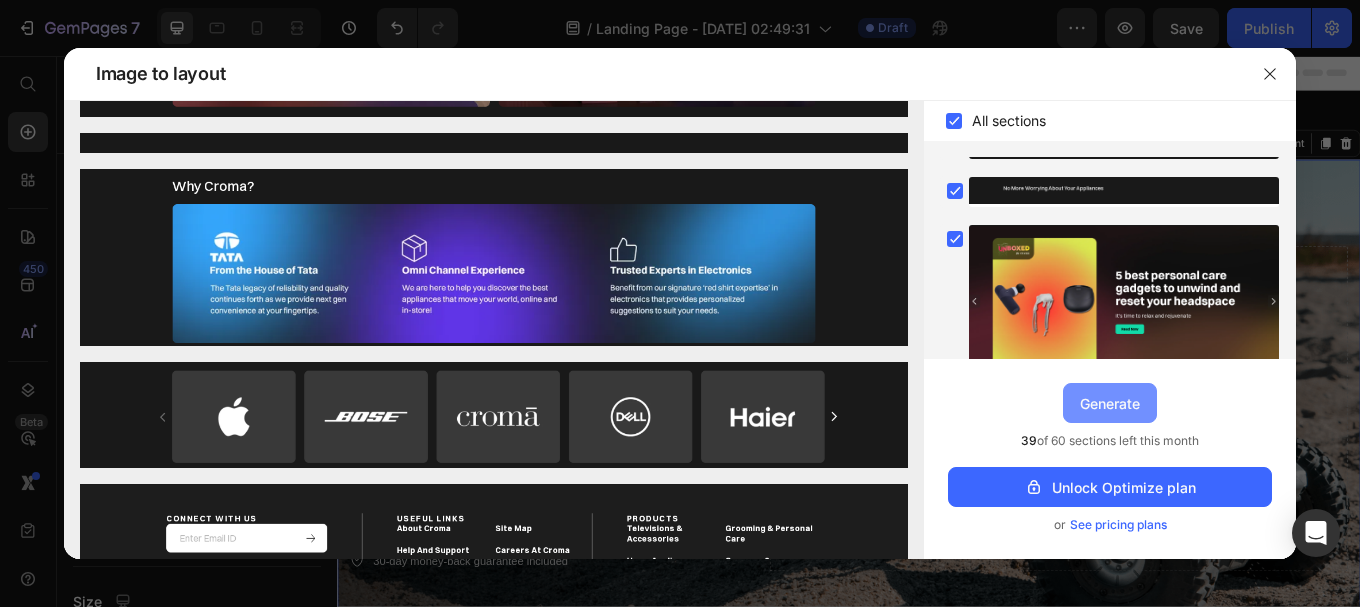 click on "Generate" at bounding box center [1110, 403] 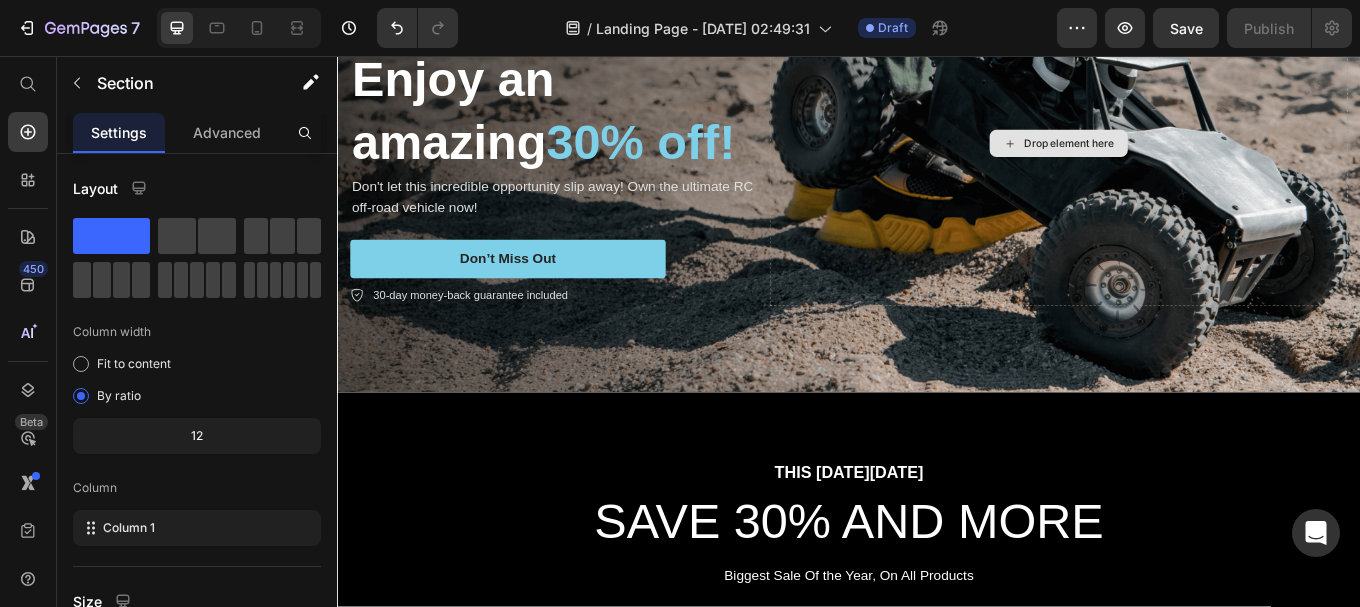 scroll, scrollTop: 0, scrollLeft: 0, axis: both 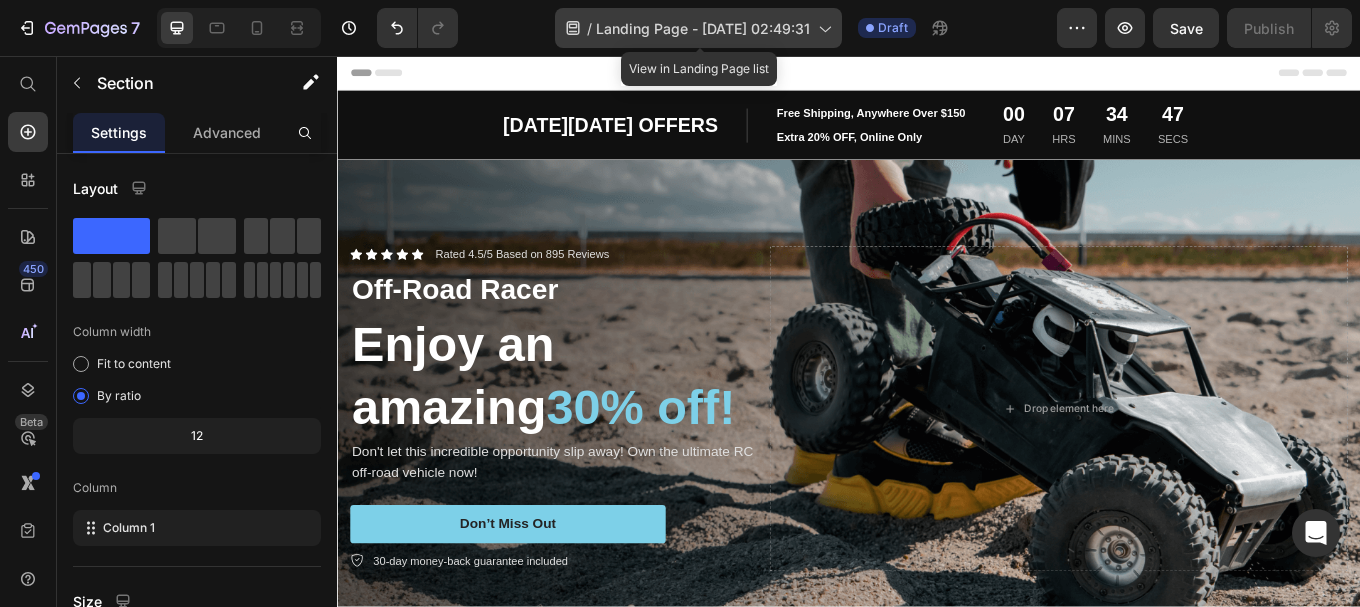 click on "Landing Page - [DATE] 02:49:31" at bounding box center [703, 28] 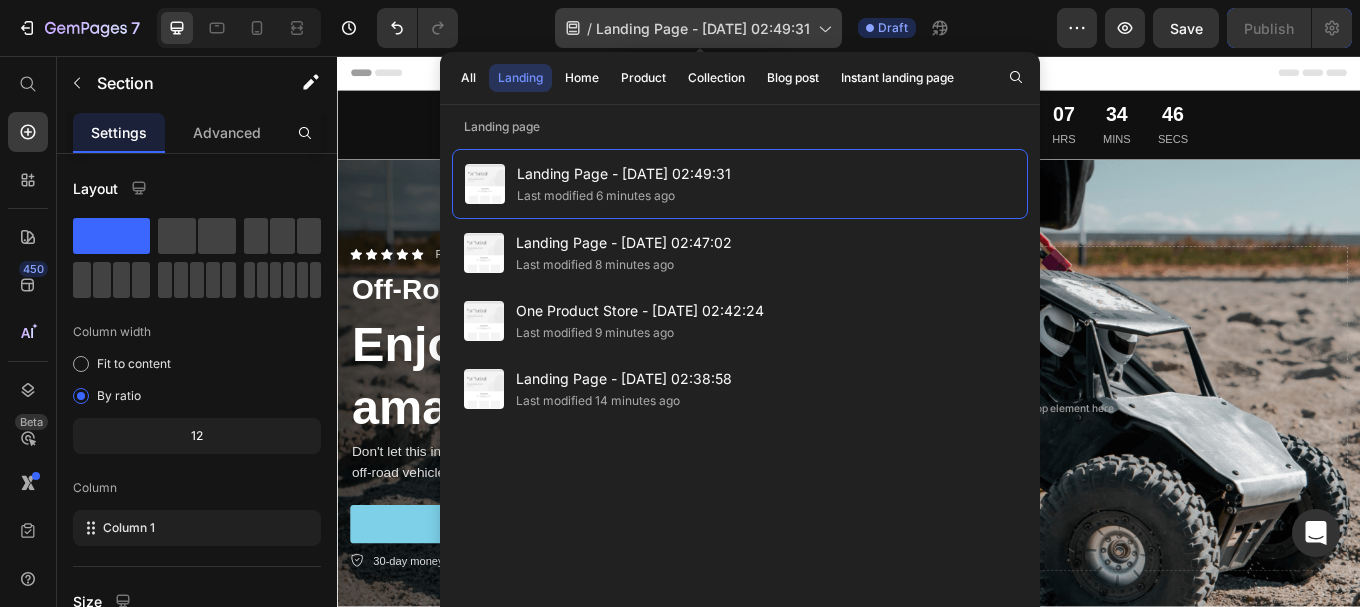 click on "Landing Page - [DATE] 02:49:31" at bounding box center [703, 28] 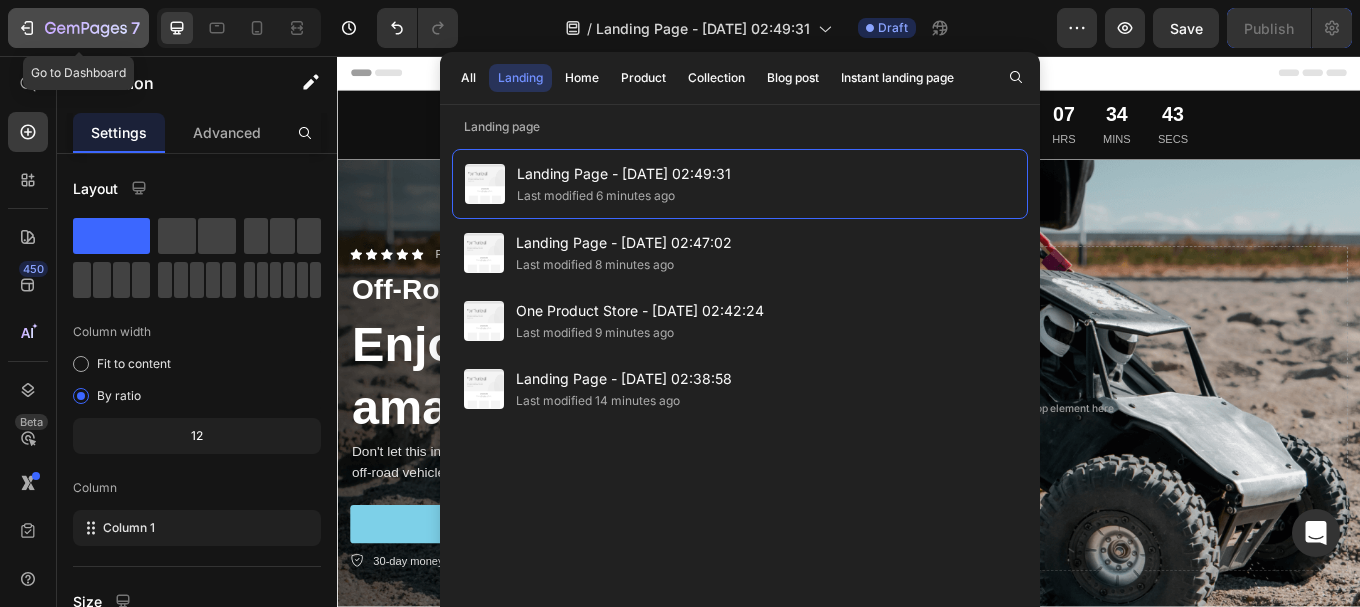 click 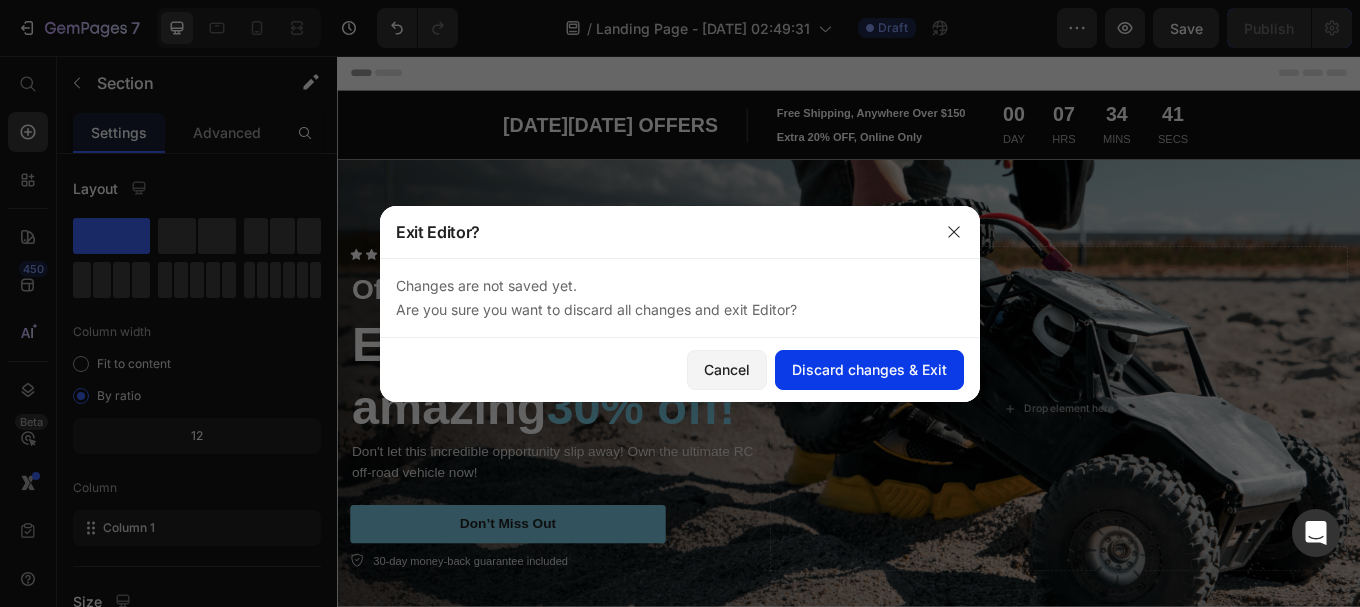 click on "Discard changes & Exit" at bounding box center (869, 369) 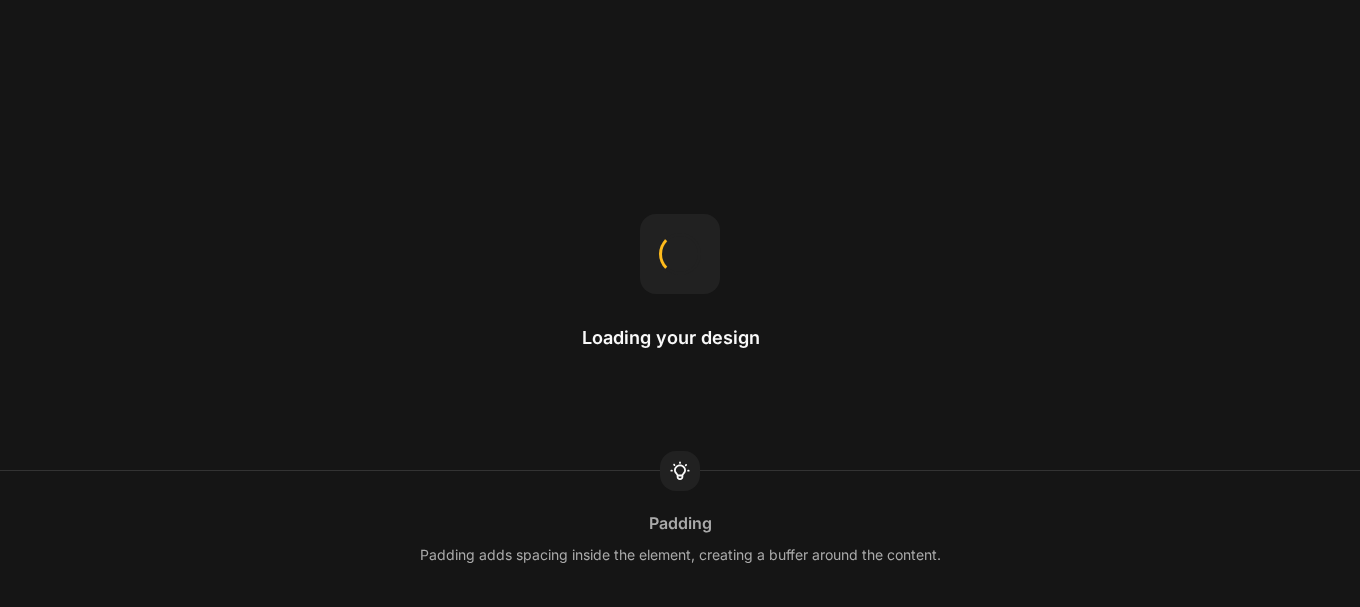 scroll, scrollTop: 0, scrollLeft: 0, axis: both 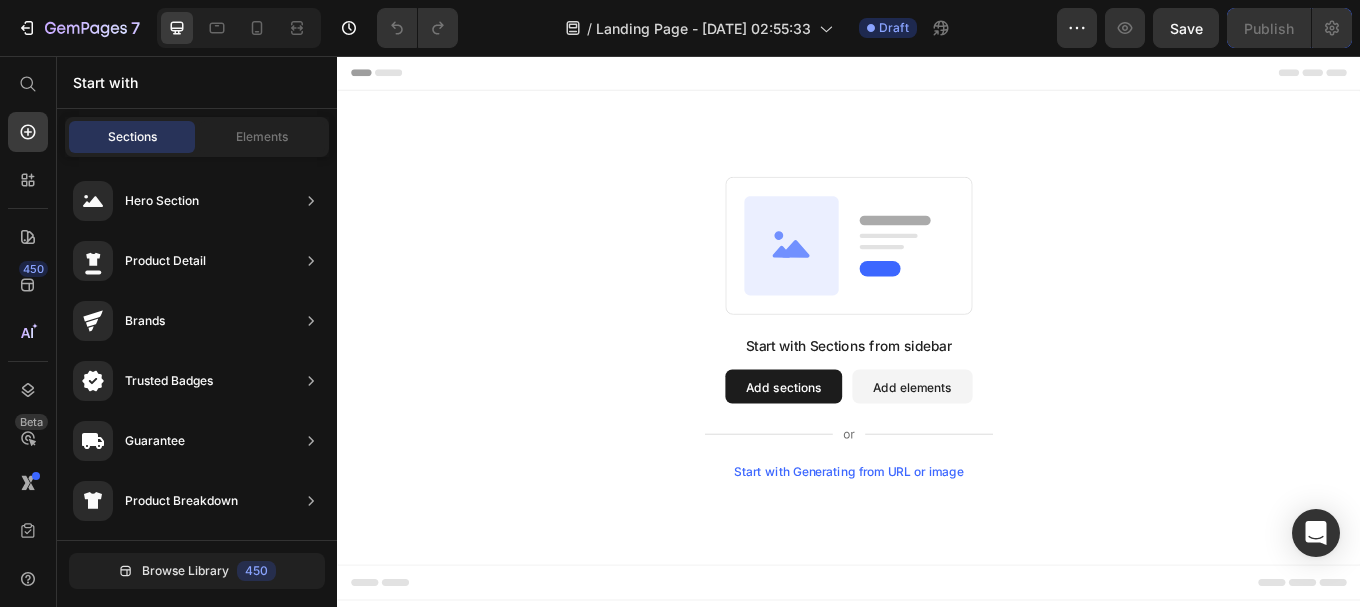 click on "Start with Generating from URL or image" at bounding box center [937, 544] 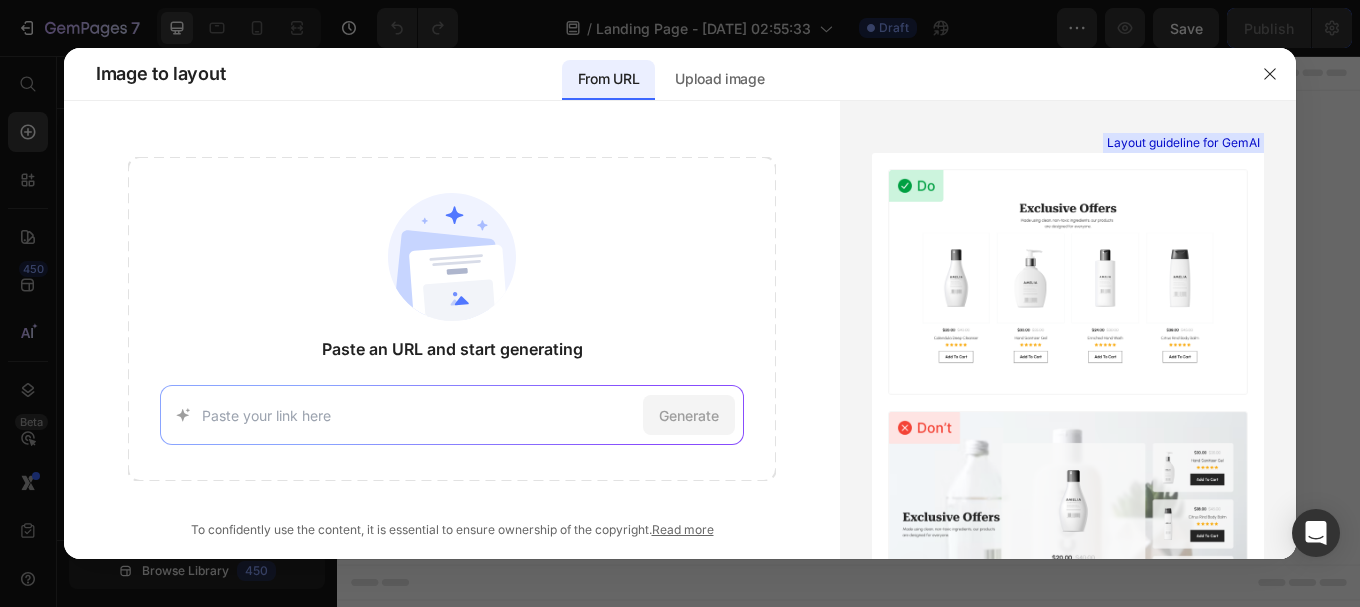 click on "Generate" at bounding box center (451, 415) 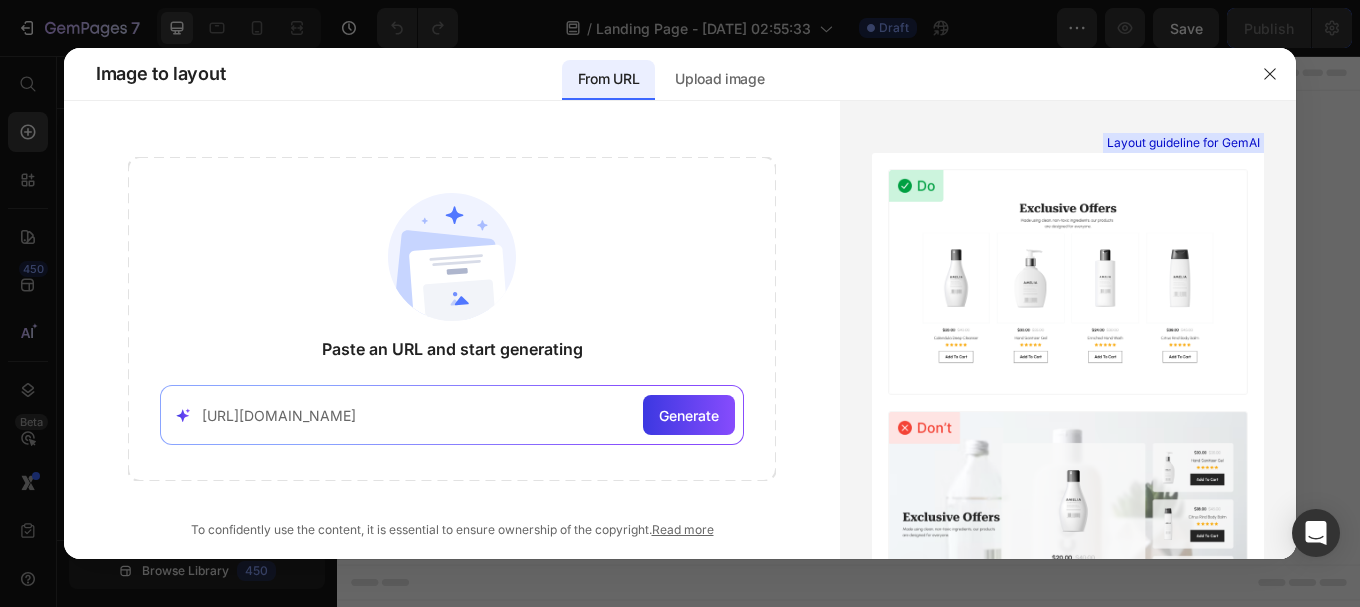 scroll, scrollTop: 0, scrollLeft: 260, axis: horizontal 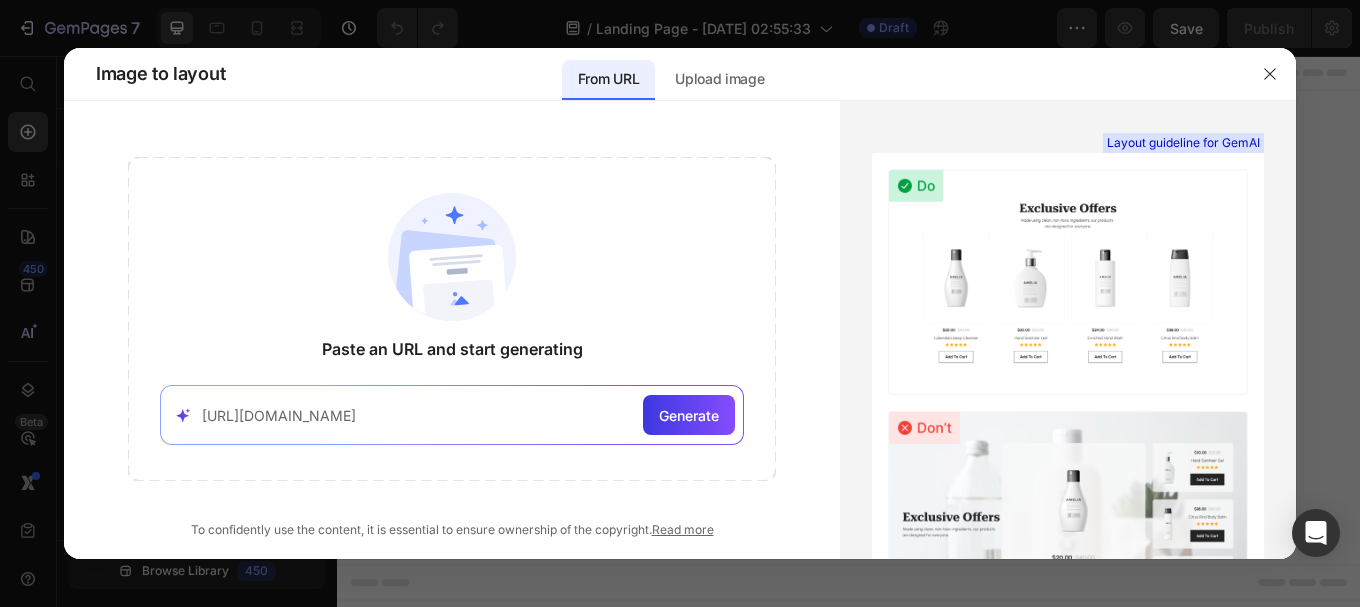 type on "https://www.croma.com/?srsltid=AfmBOooEhI6hH71AJ0GFzFSHiDYTMHucHzcGnFZJmAu5y3syJS_-Zjrn" 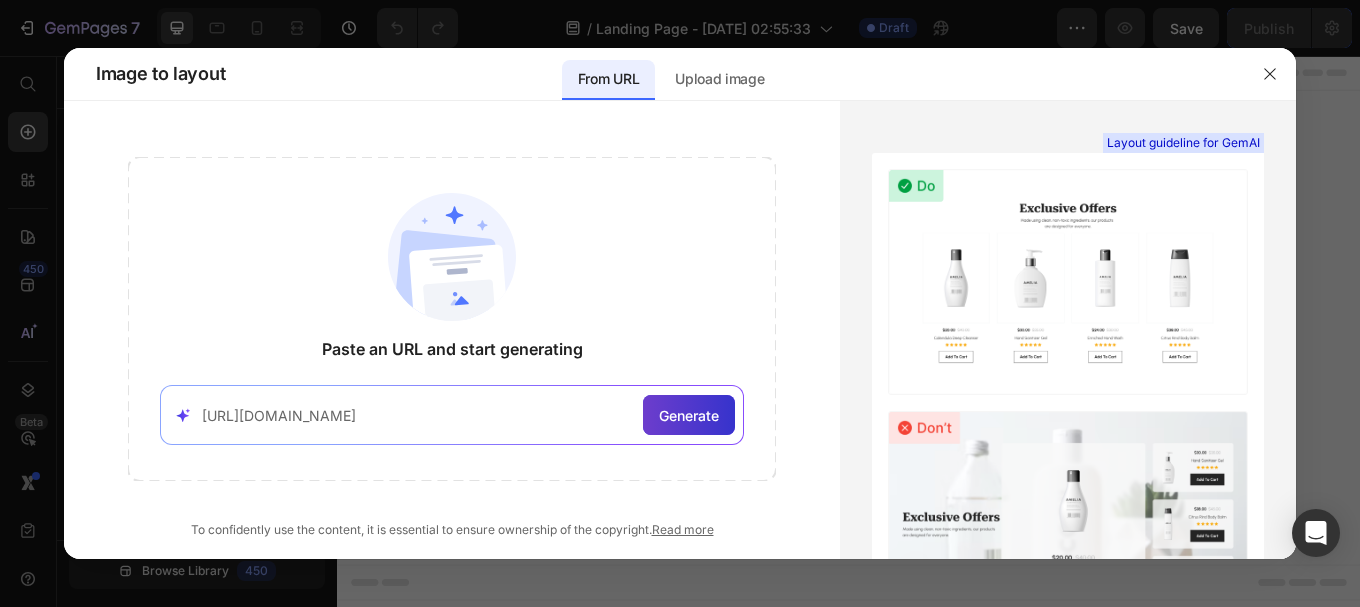 click on "Generate" 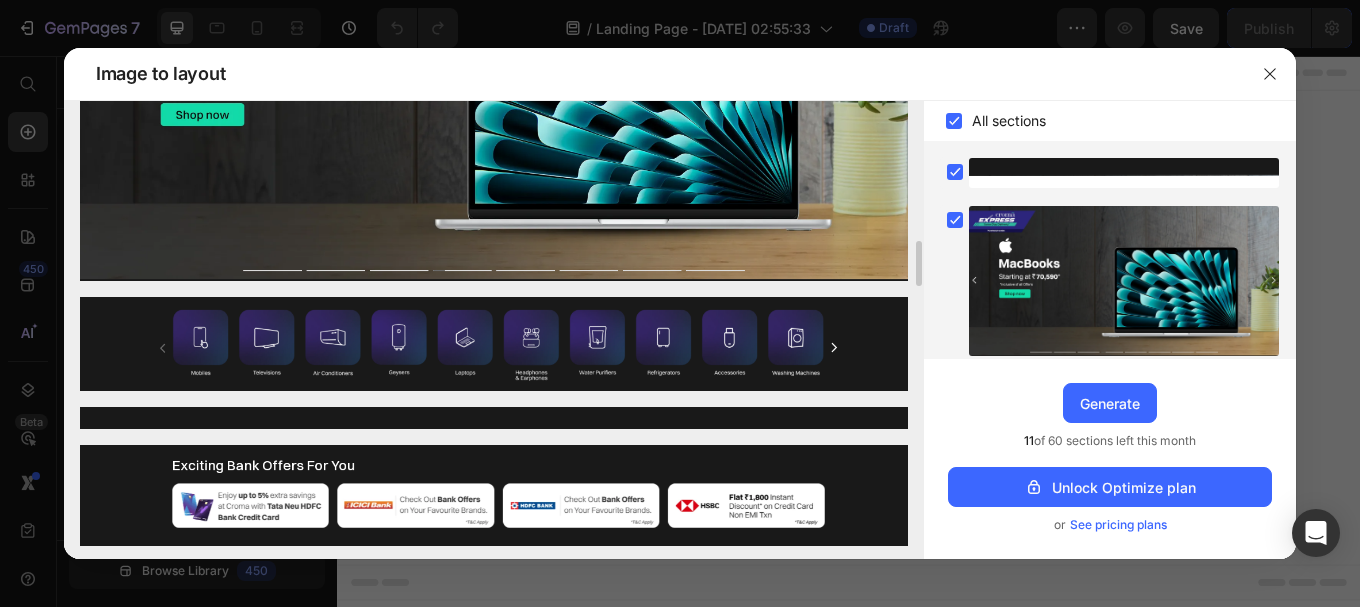 scroll, scrollTop: 400, scrollLeft: 0, axis: vertical 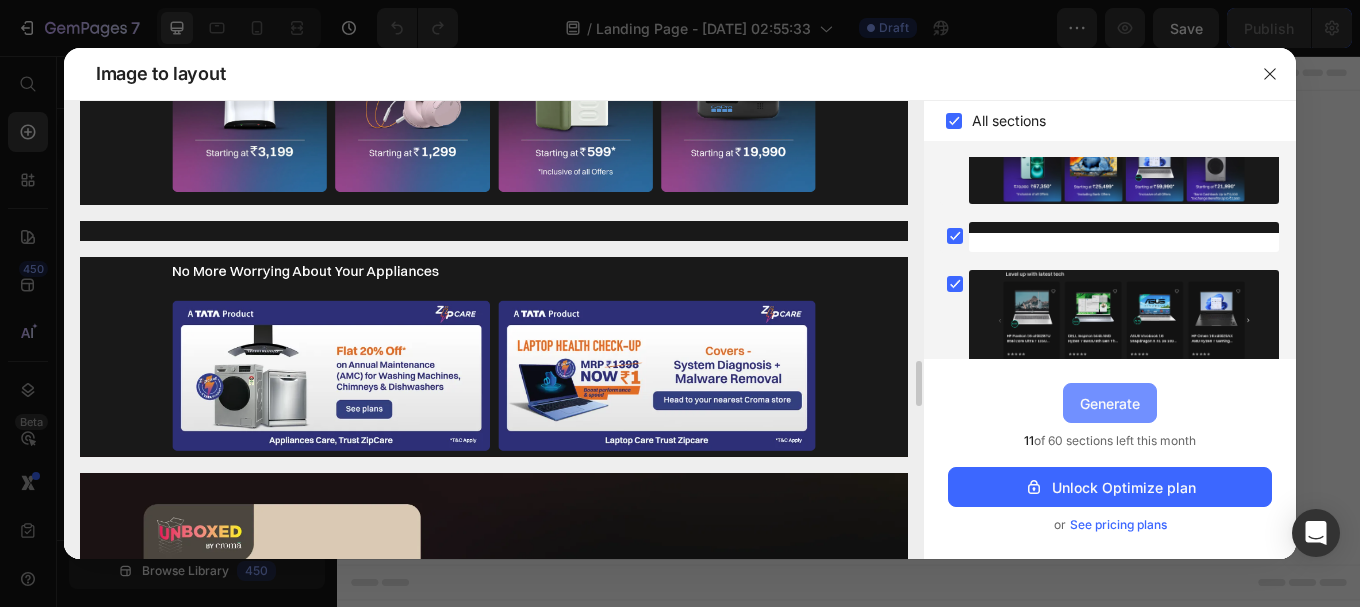 click on "Generate" at bounding box center (1110, 403) 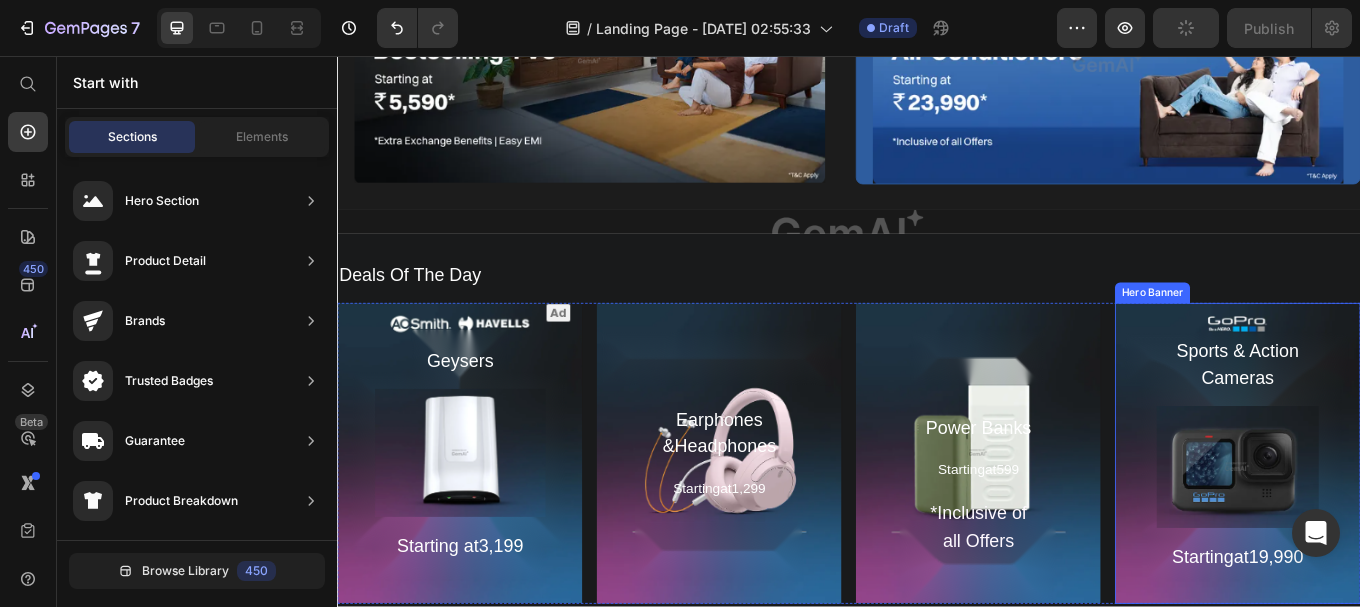 scroll, scrollTop: 3855, scrollLeft: 0, axis: vertical 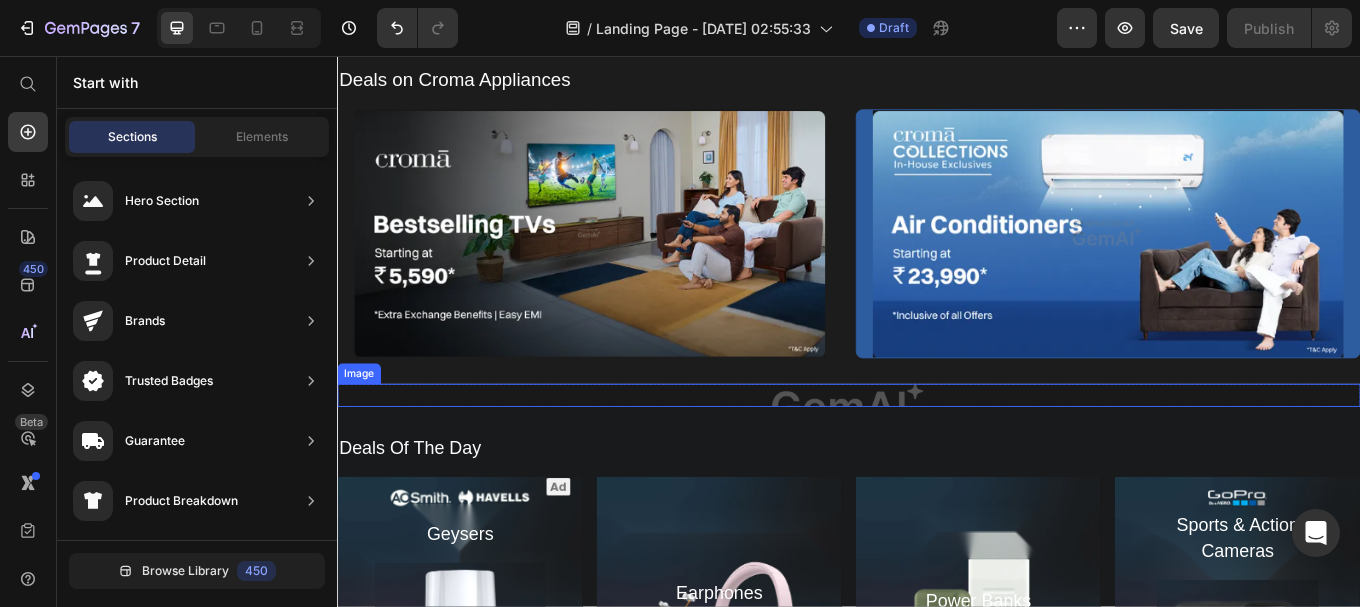 click at bounding box center (937, 455) 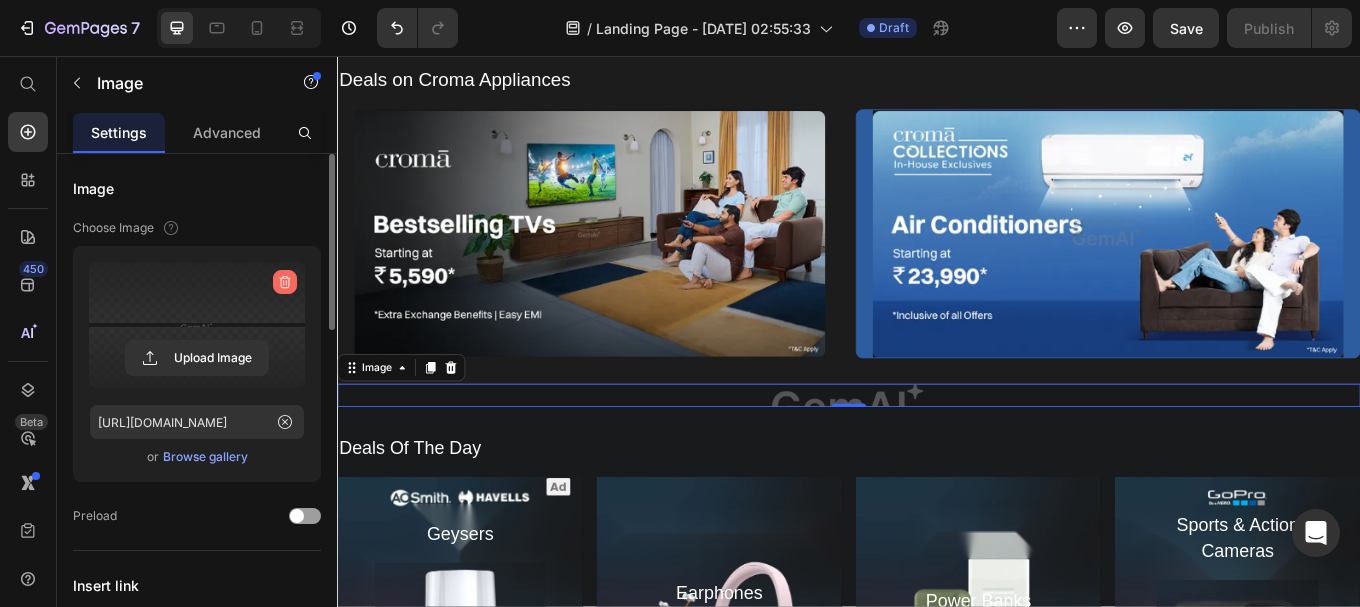 click at bounding box center [285, 282] 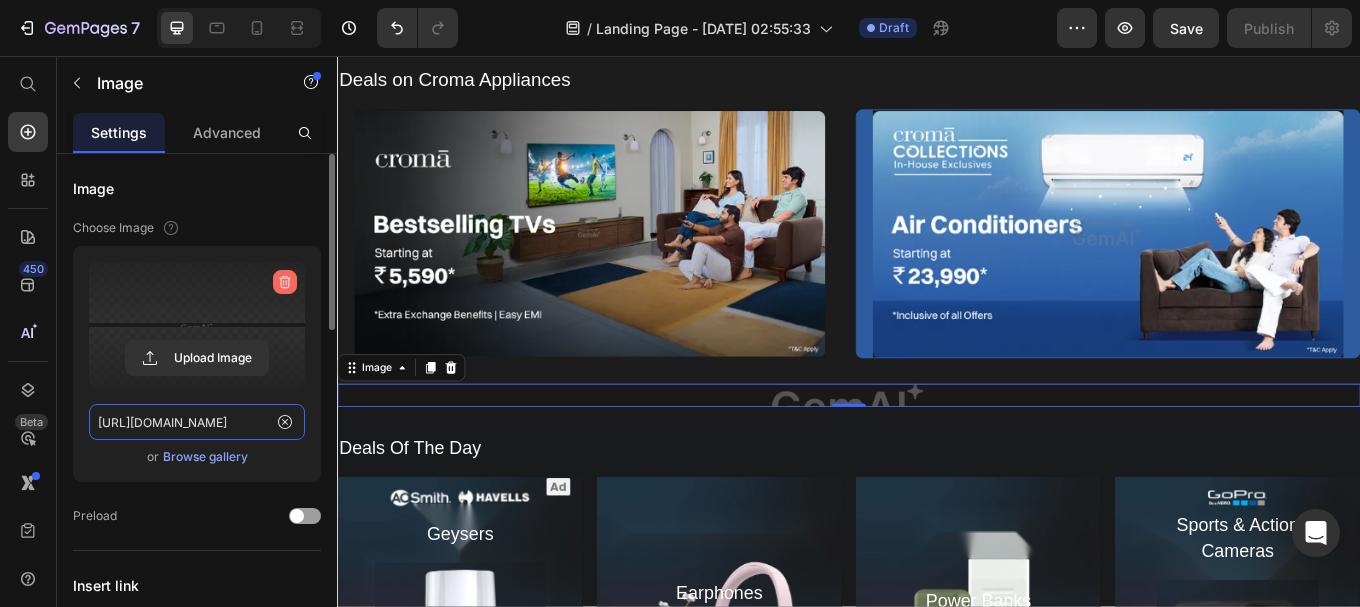 type 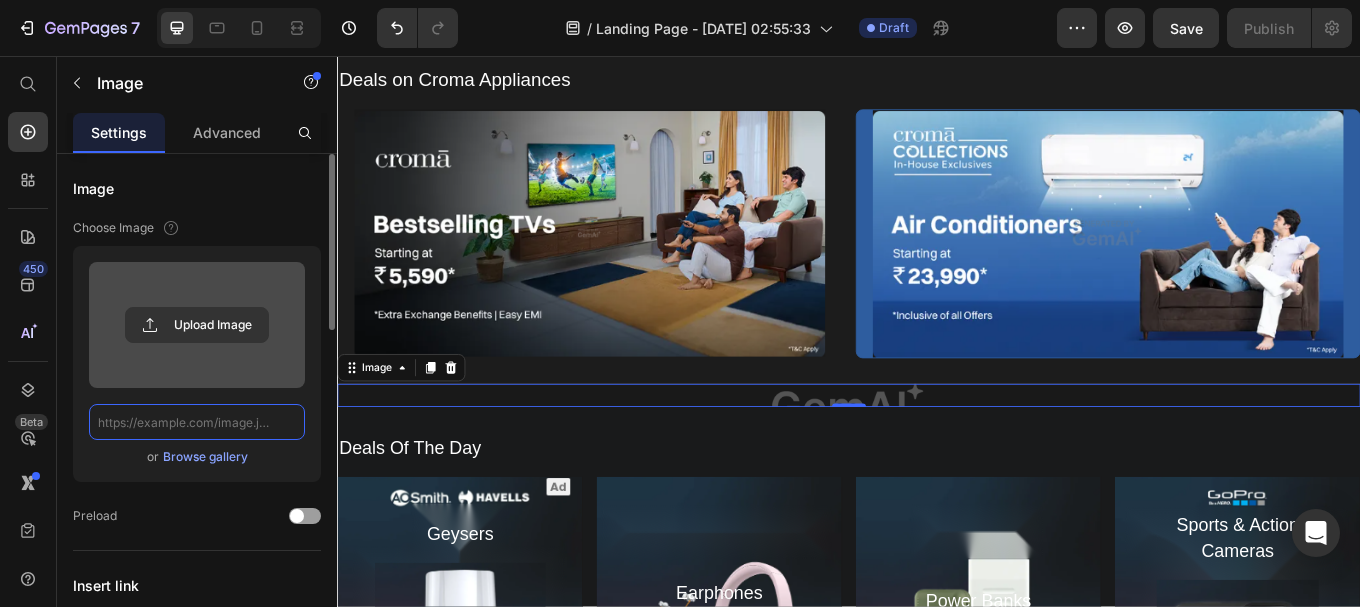 scroll, scrollTop: 0, scrollLeft: 0, axis: both 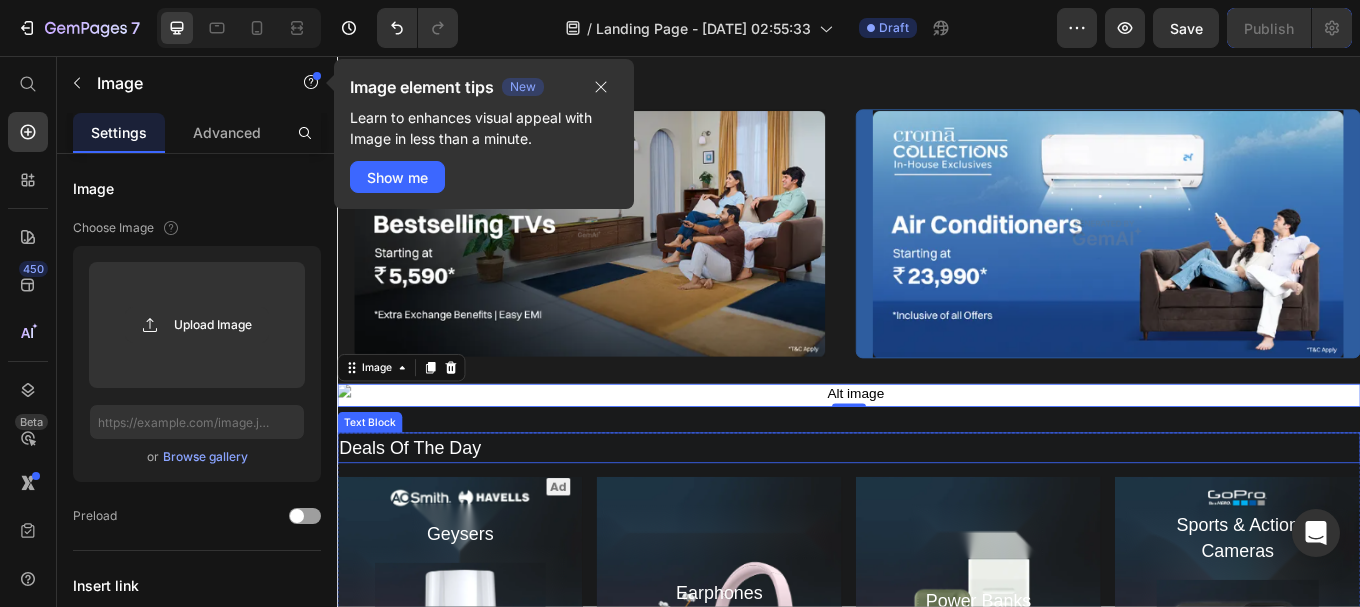 click on "Deals Of The Day" at bounding box center [937, 516] 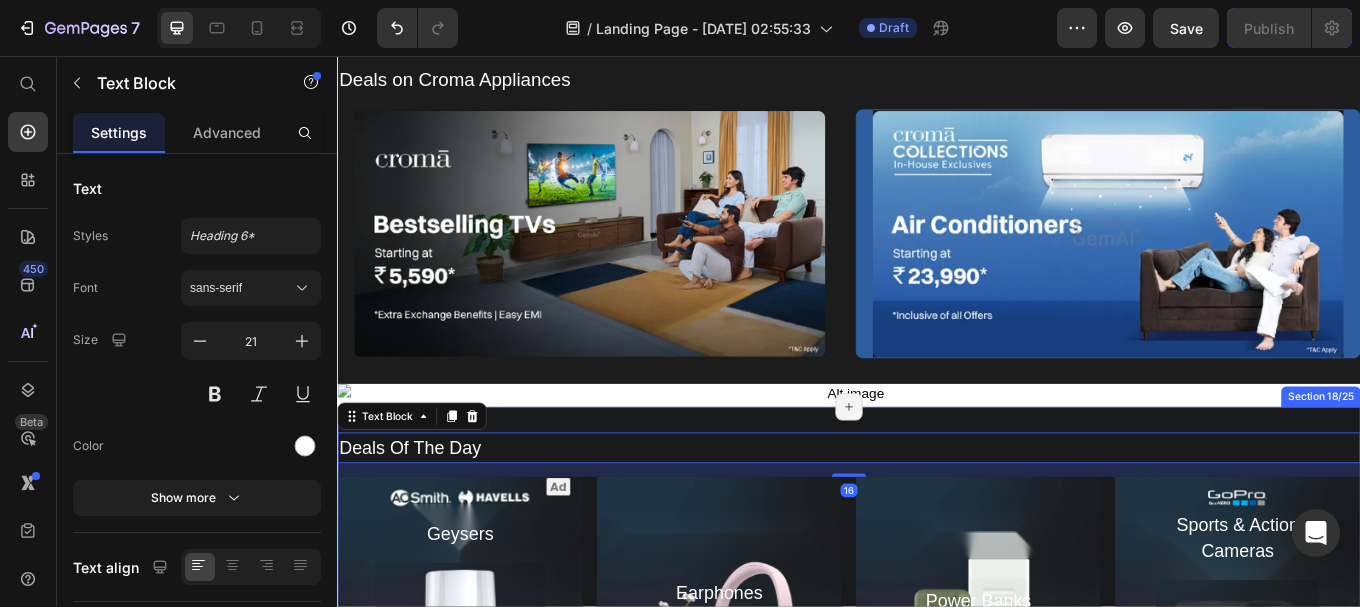 click on "Deals Of The Day Text Block   16 Geysers Text Block Image Starting at3,199 Text Block Row Hero Banner Earphones &Headphones Text Block Startingat1,299 Text Block Row Hero Banner Power Banks Text Block Startingat599 Text Block *Inclusive of all Offers Text Block Row Hero Banner Sports & Action Cameras Text Block Image Startingat19,990 Text Block Row Hero Banner Row Row Section 18/25 Page has reached Shopify’s 25 section-limit Page has reached Shopify’s 25 section-limit" at bounding box center [937, 700] 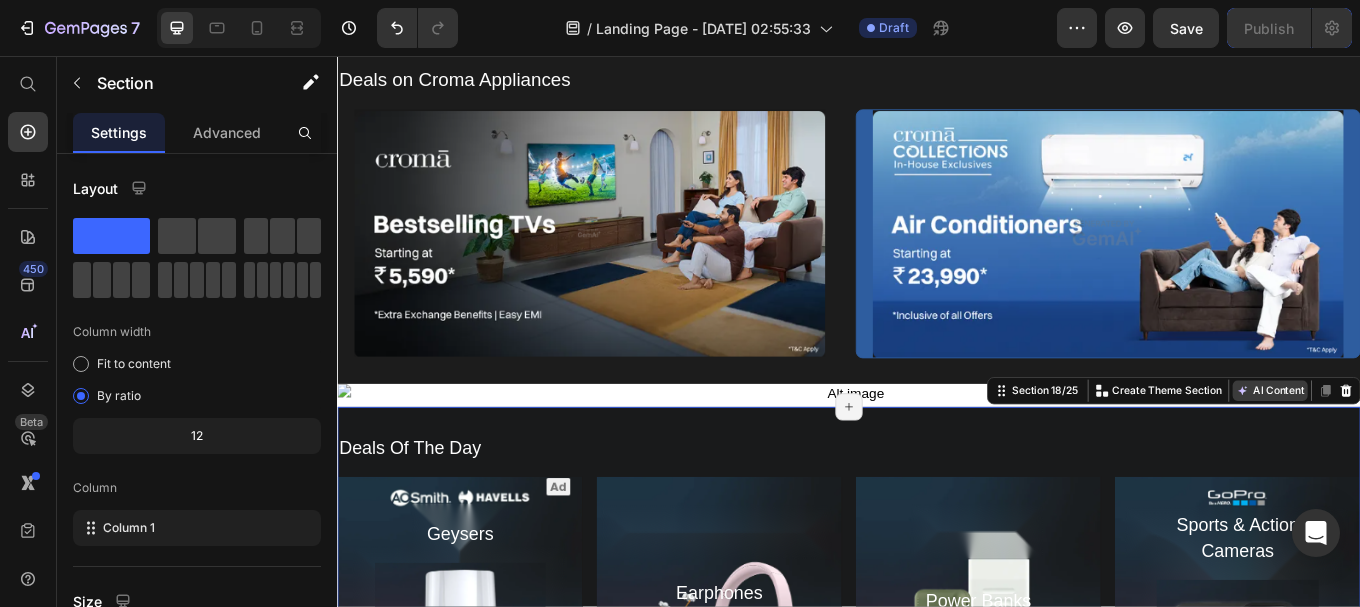 click on "AI Content" at bounding box center [1431, 449] 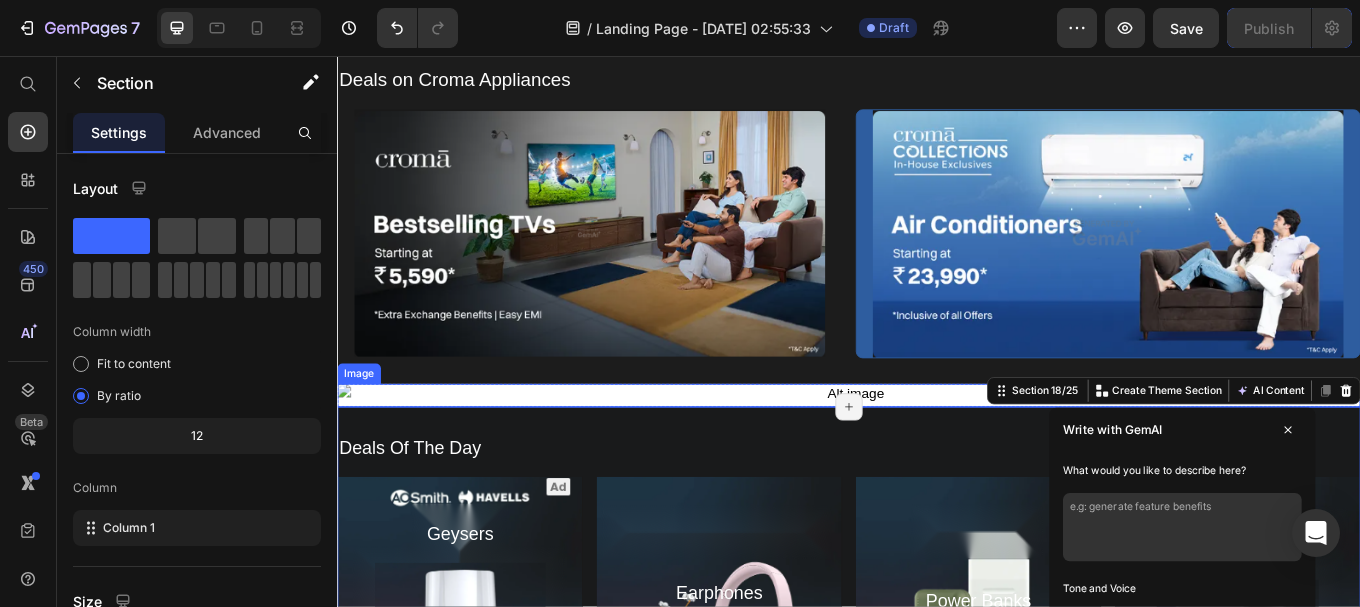 click at bounding box center (937, 455) 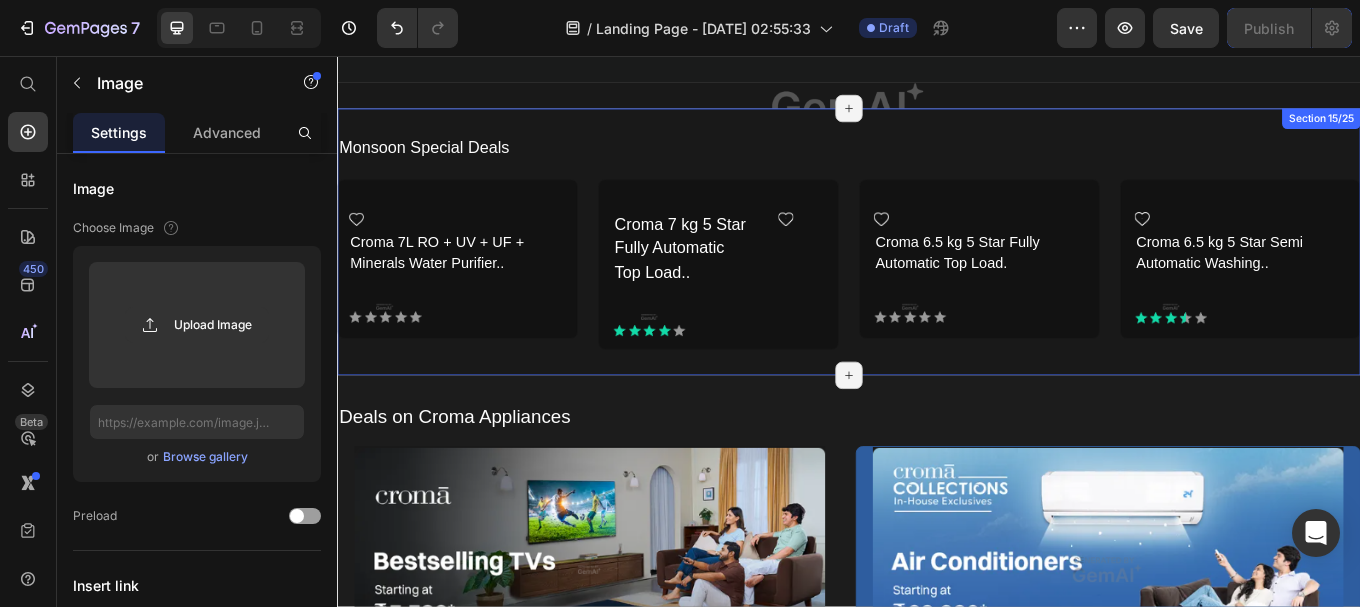 scroll, scrollTop: 3355, scrollLeft: 0, axis: vertical 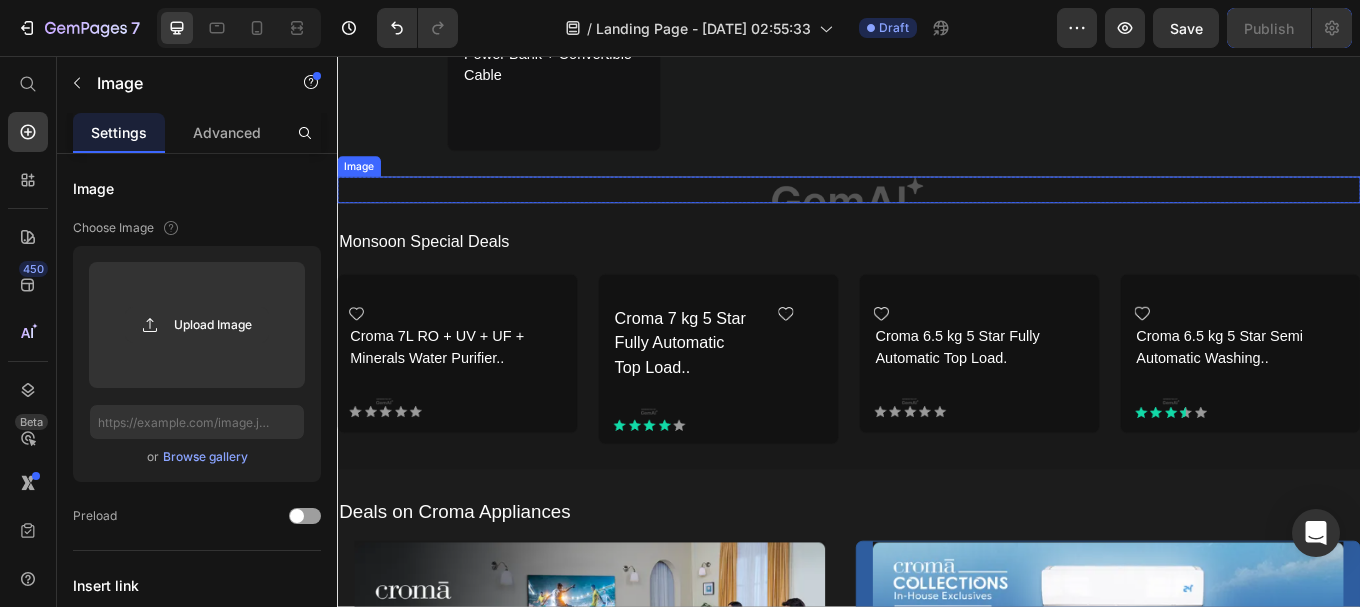 click at bounding box center (937, 214) 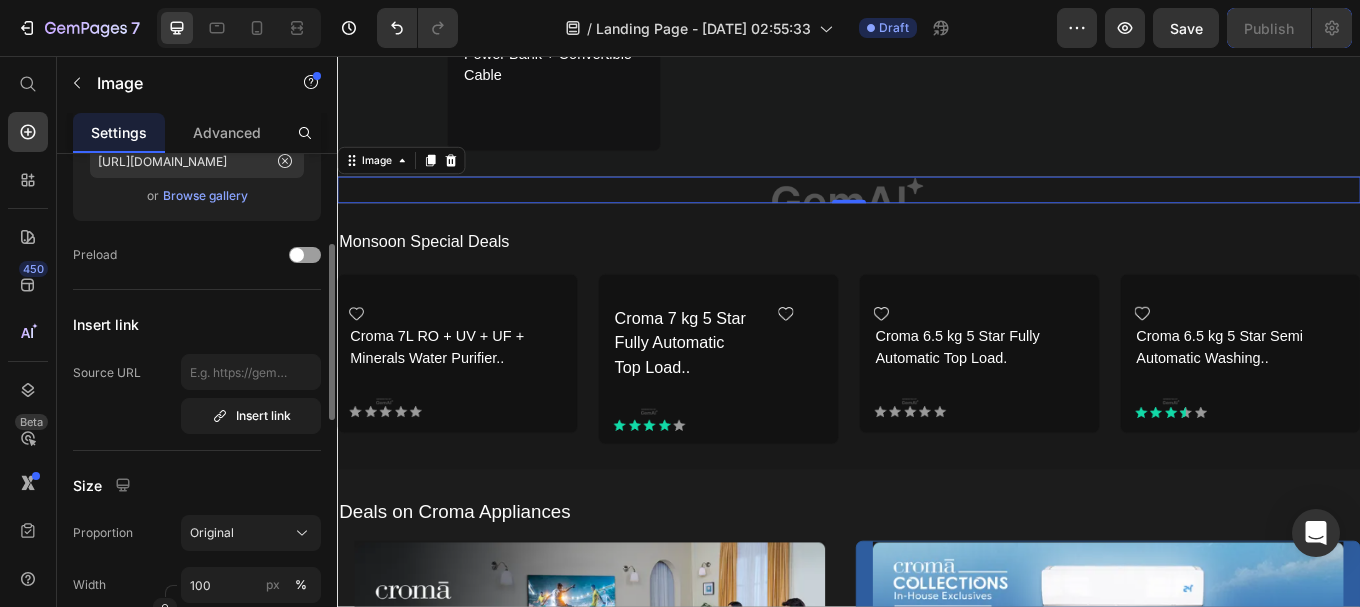 scroll, scrollTop: 0, scrollLeft: 0, axis: both 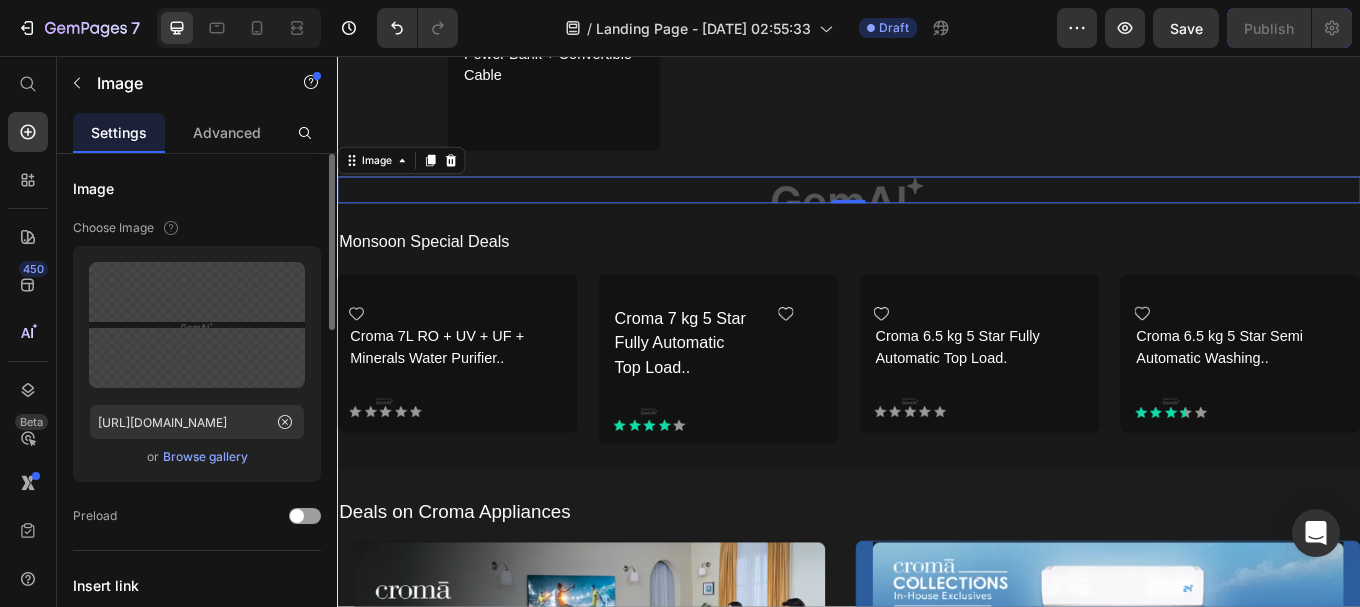 click on "Browse gallery" at bounding box center [205, 457] 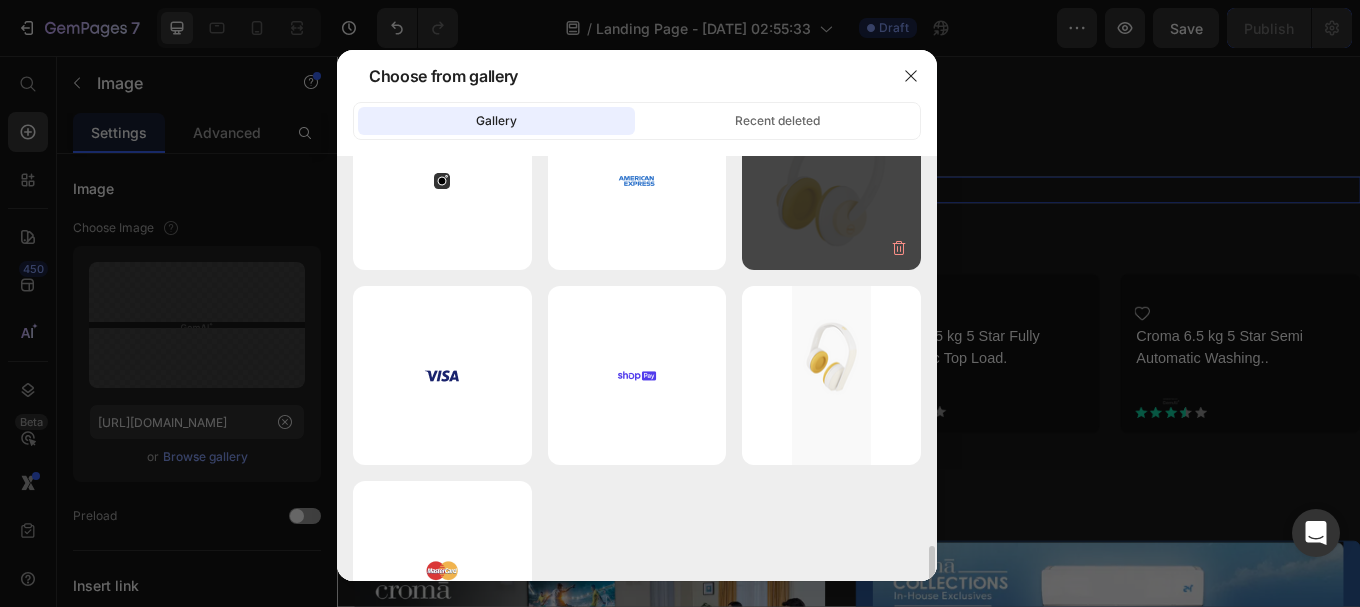 scroll, scrollTop: 954, scrollLeft: 0, axis: vertical 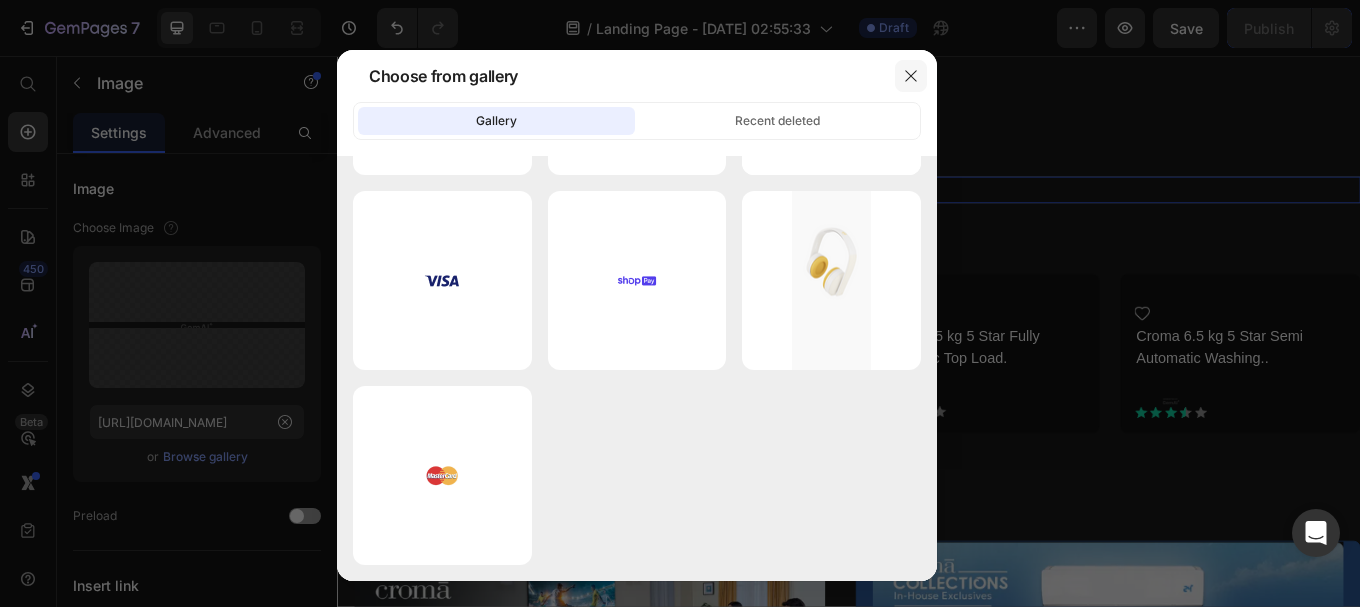 click 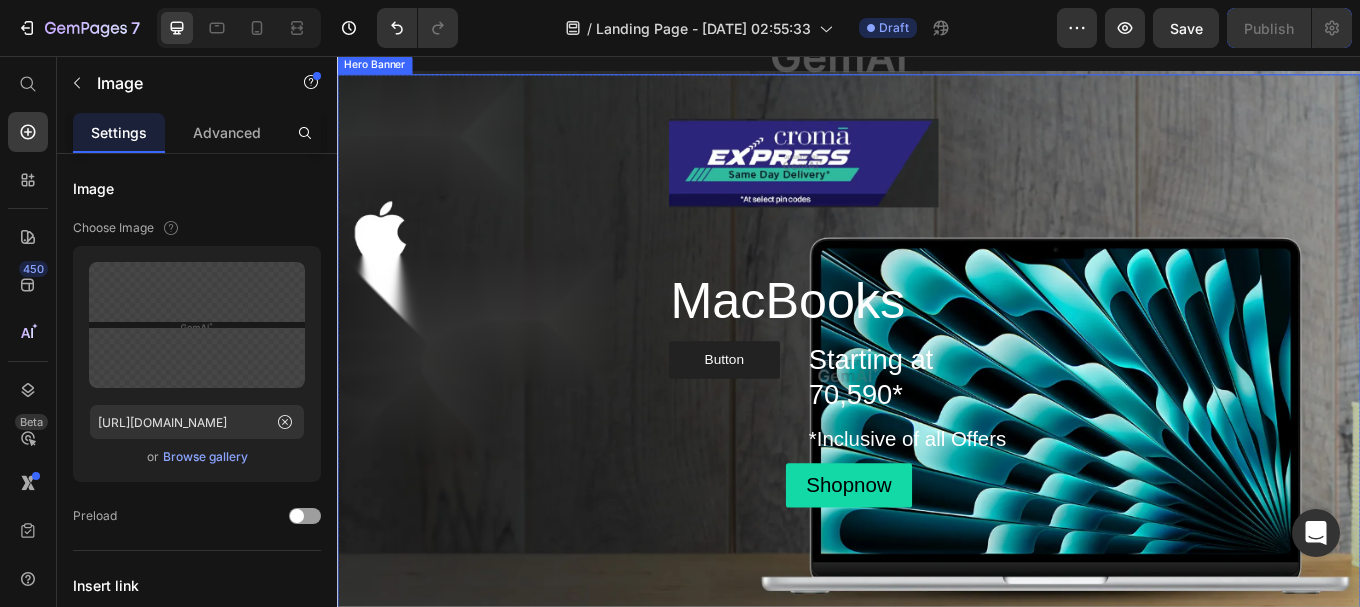 scroll, scrollTop: 100, scrollLeft: 0, axis: vertical 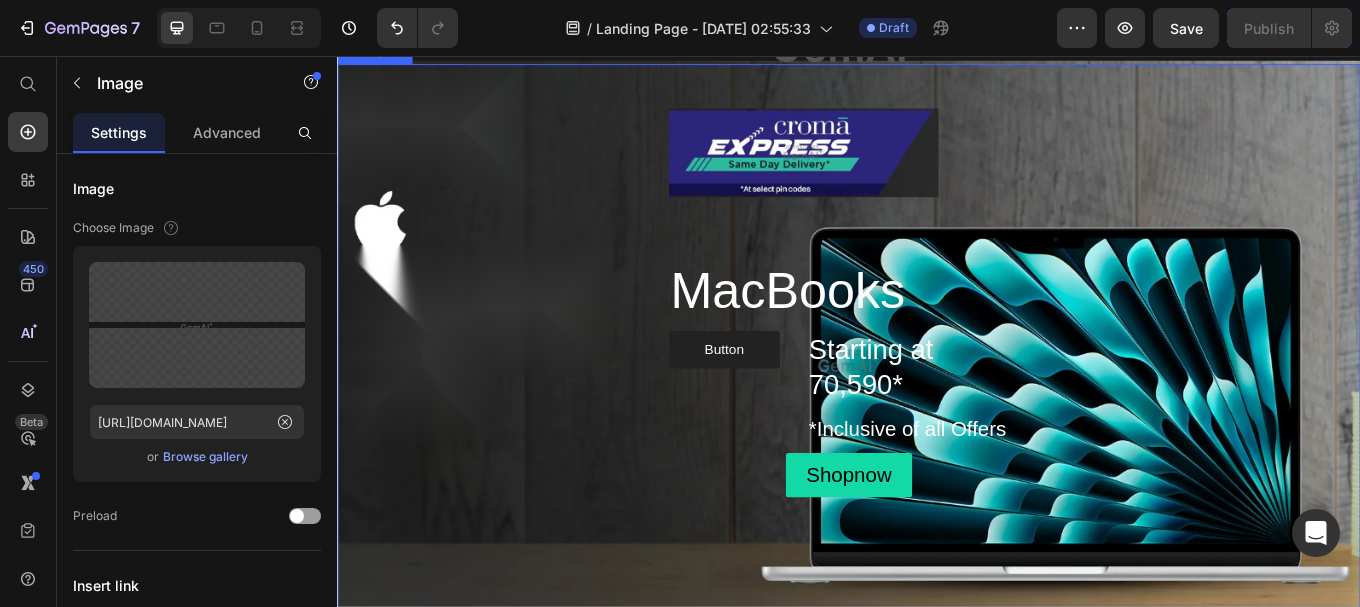click on "Image MacBooks Heading Button Button Starting at 70,590* Heading *Inclusive of all Offers Text Block Row Row Shopnow Button Row" at bounding box center (937, 336) 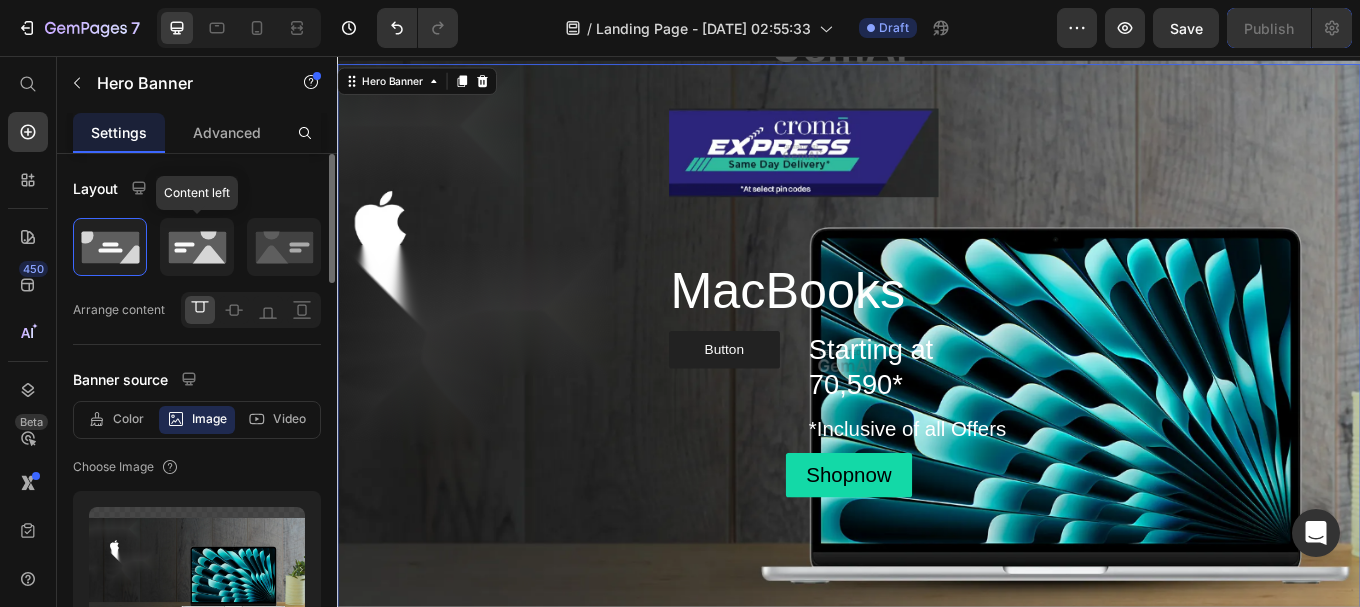 click 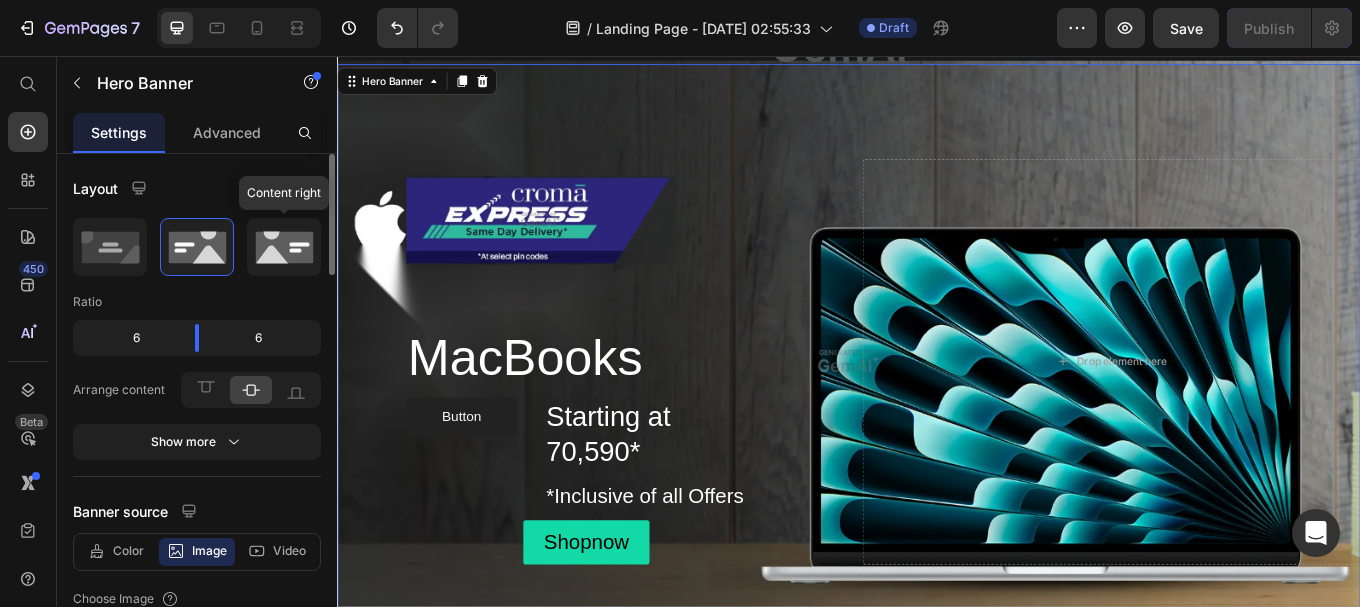 click 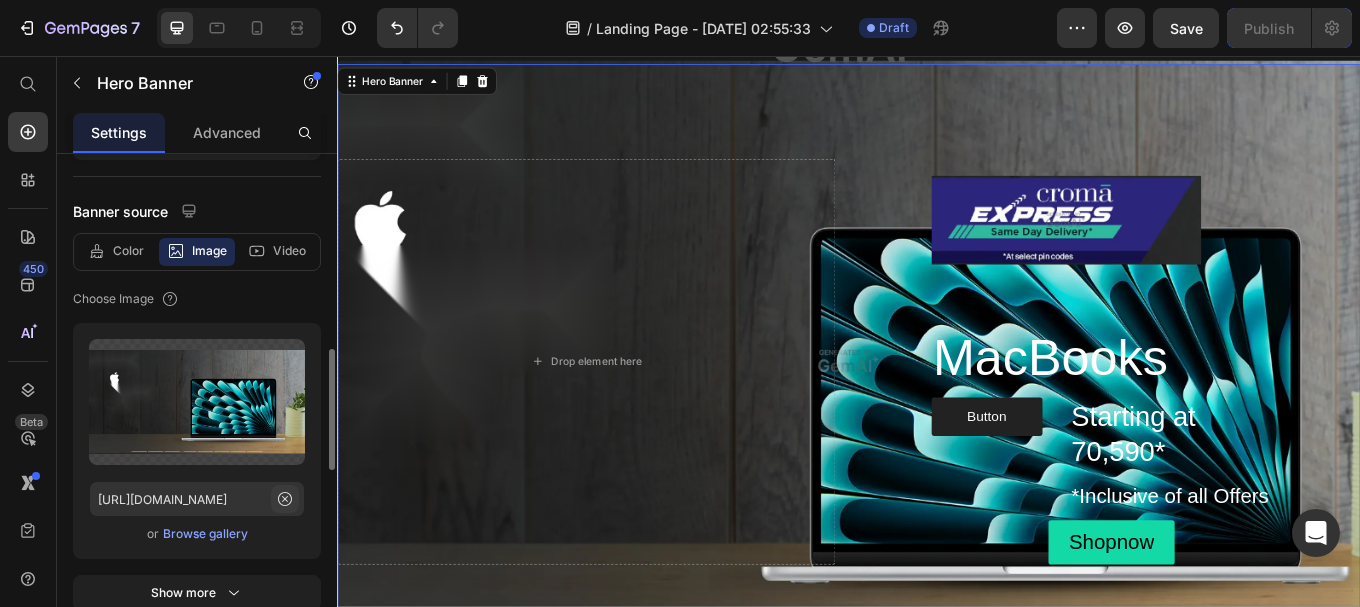 scroll, scrollTop: 400, scrollLeft: 0, axis: vertical 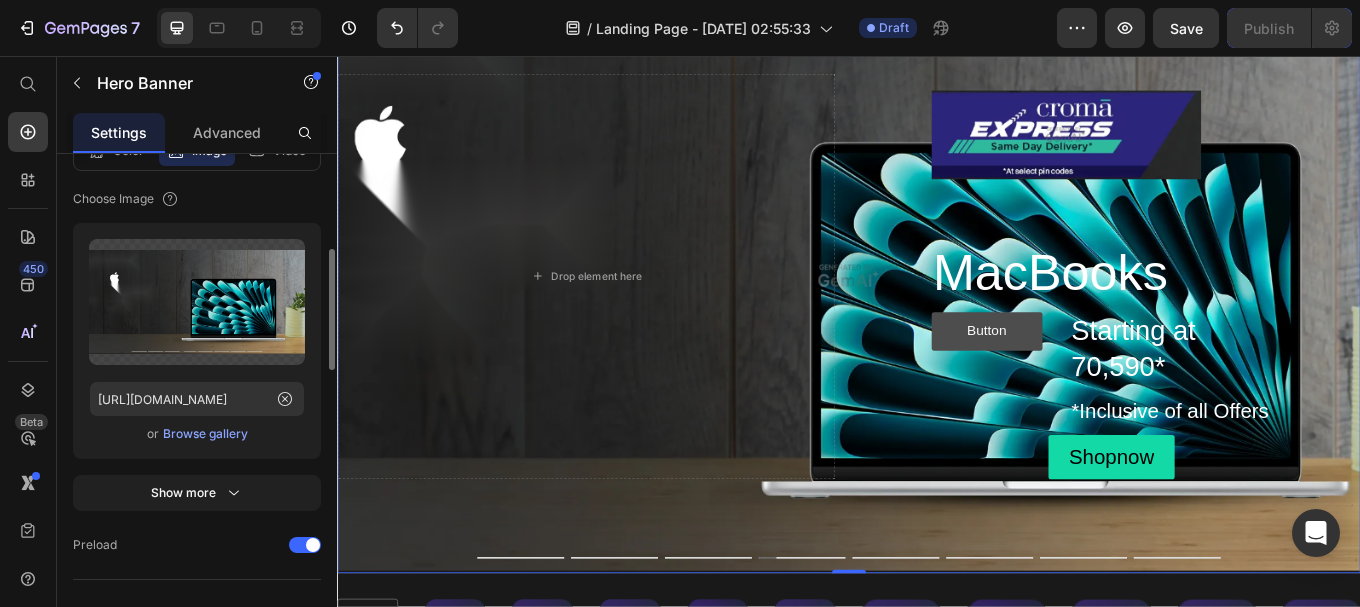 click on "Button" at bounding box center [1099, 379] 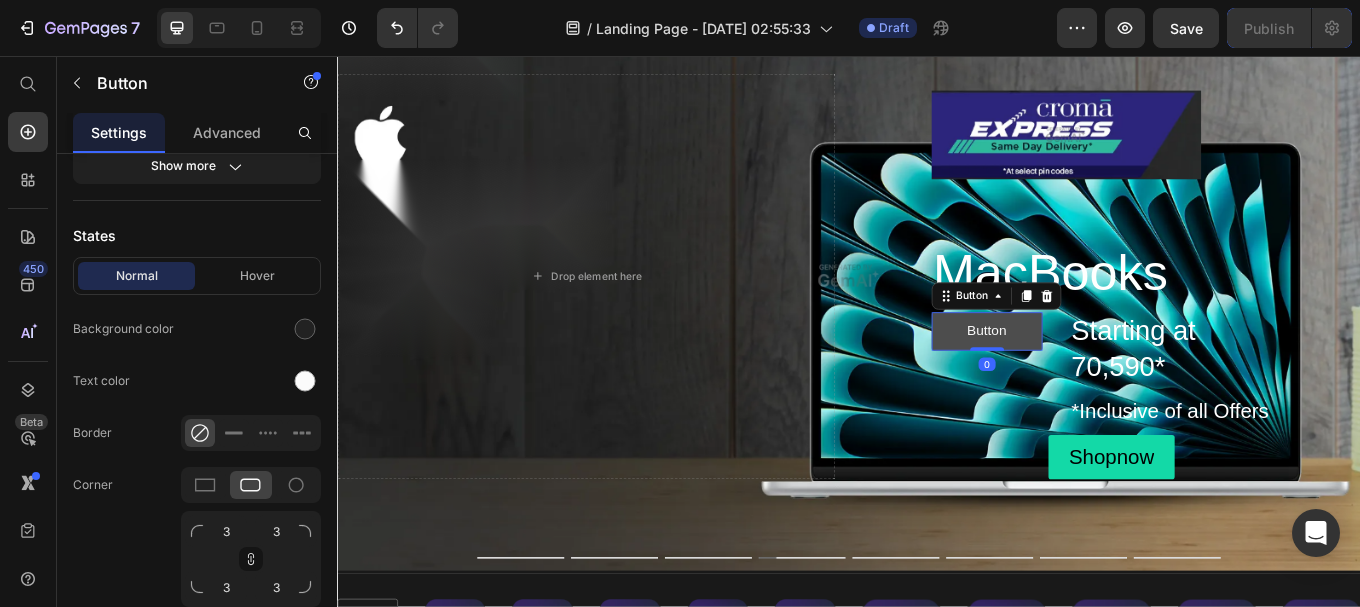 scroll, scrollTop: 0, scrollLeft: 0, axis: both 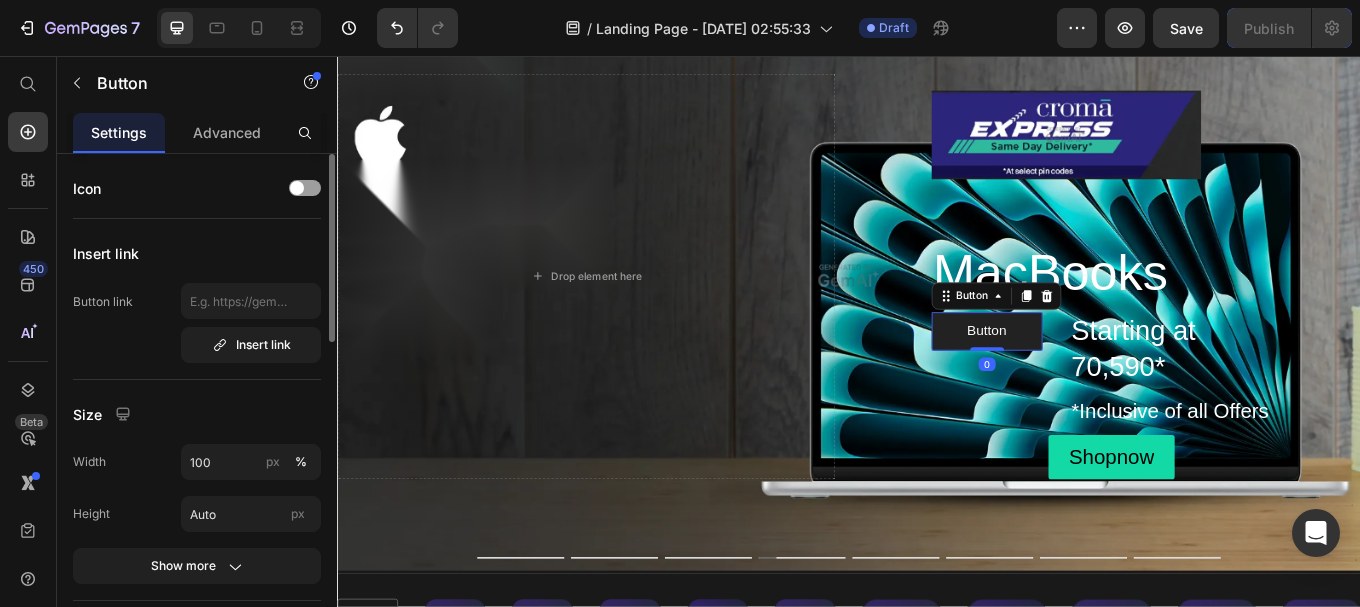 click on "Button Button   0" at bounding box center [1099, 424] 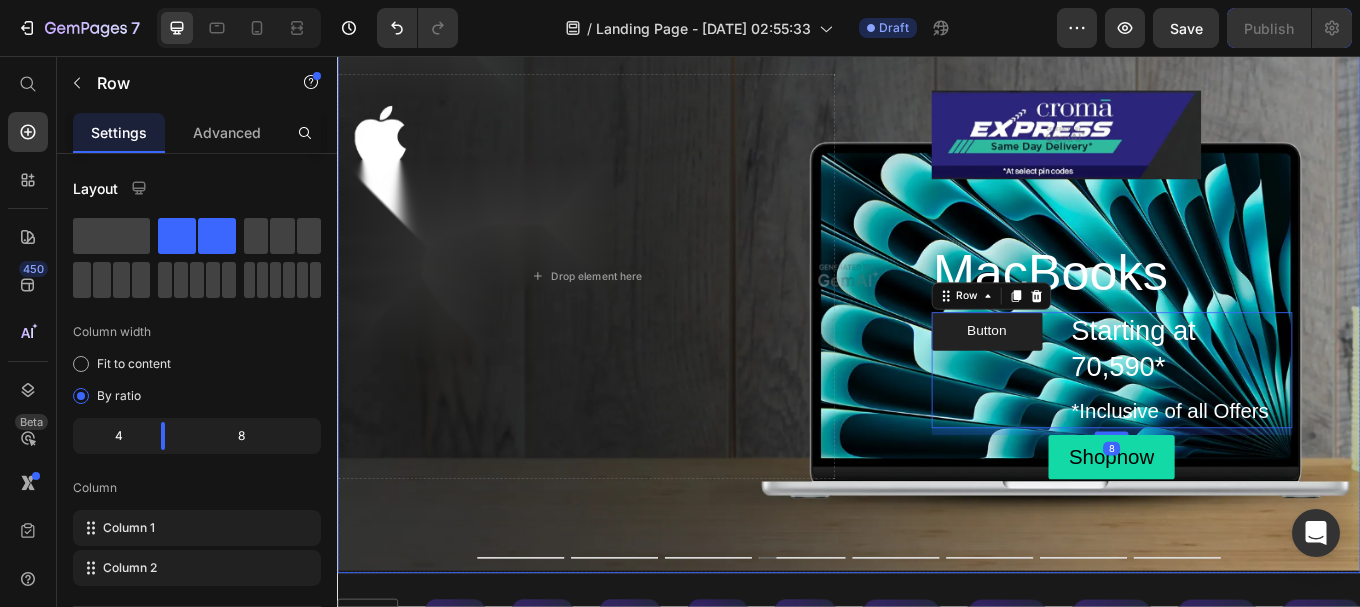 click on "Image MacBooks Heading Button Button Starting at 70,590* Heading *Inclusive of all Offers Text Block Row Row   8 Shopnow Button Row" at bounding box center [1245, 315] 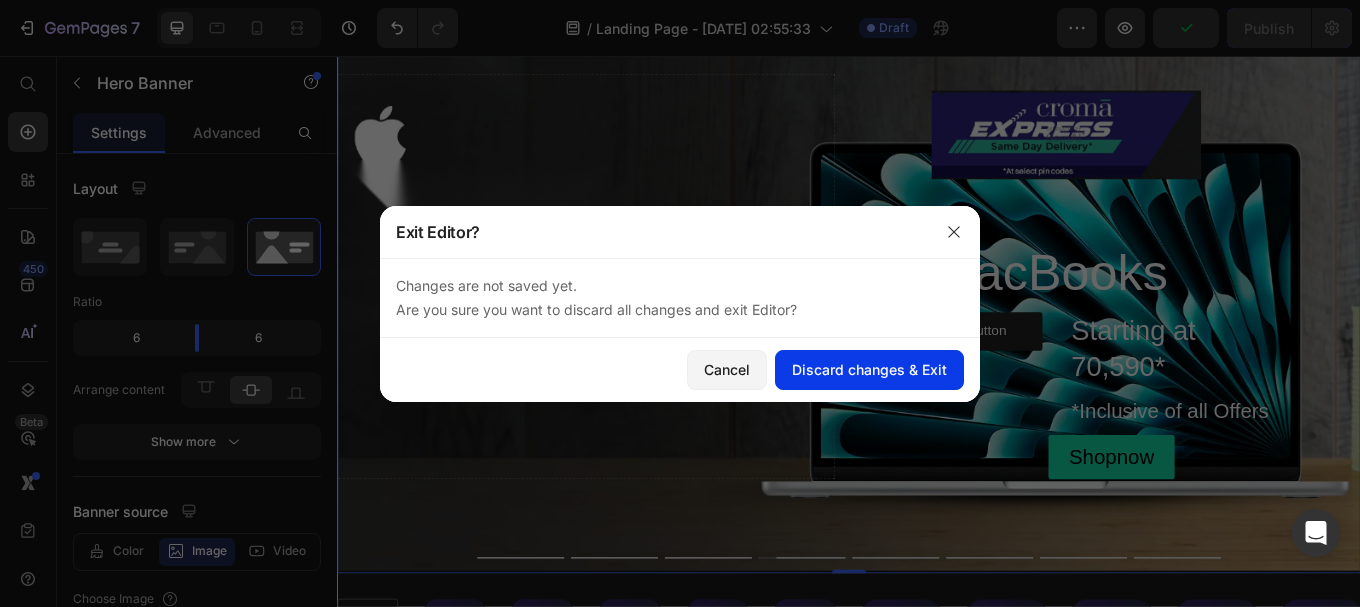 click on "Discard changes & Exit" at bounding box center [869, 369] 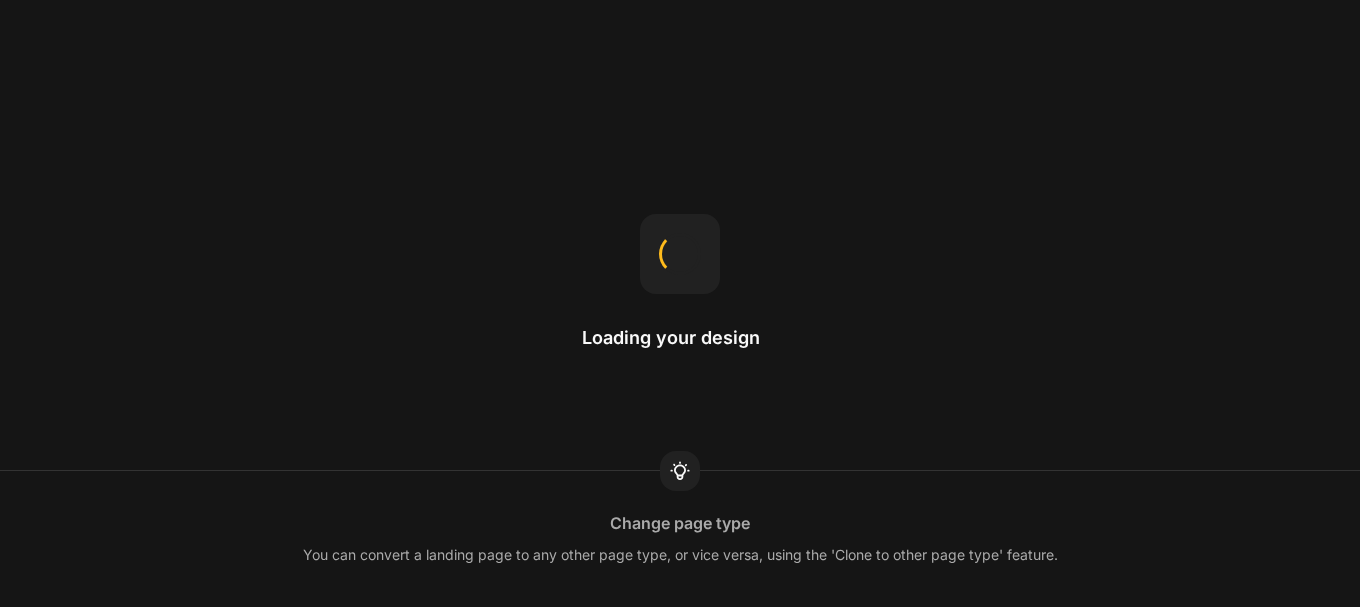 scroll, scrollTop: 0, scrollLeft: 0, axis: both 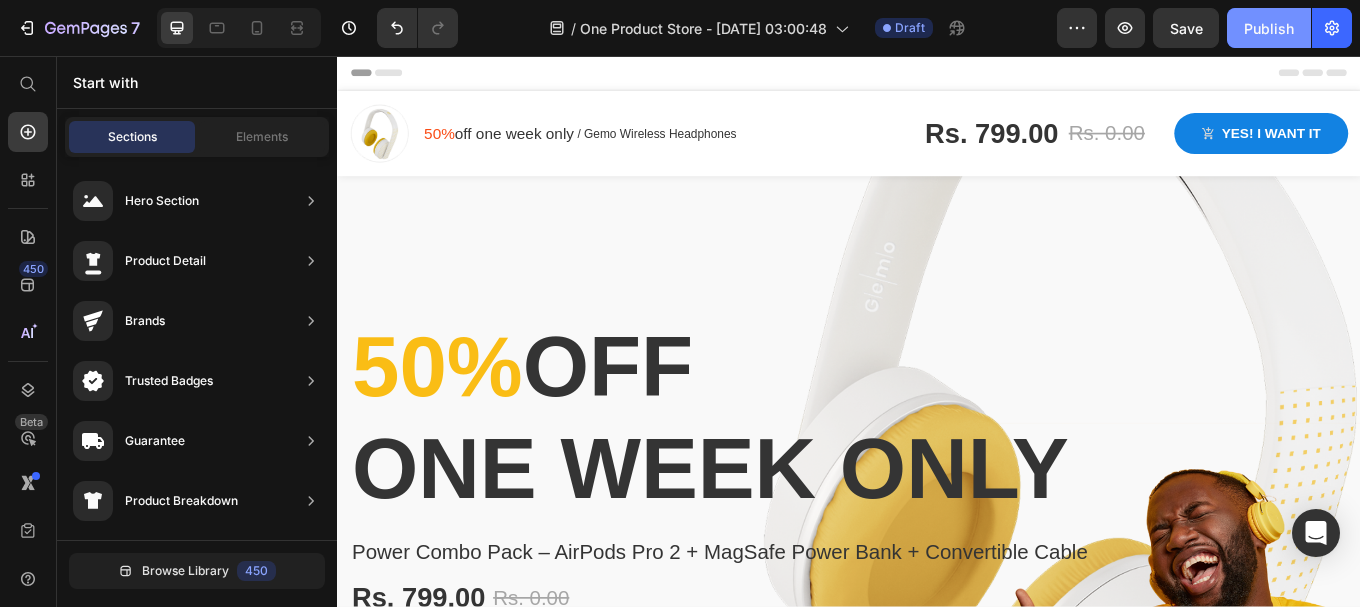 click on "Publish" at bounding box center (1269, 28) 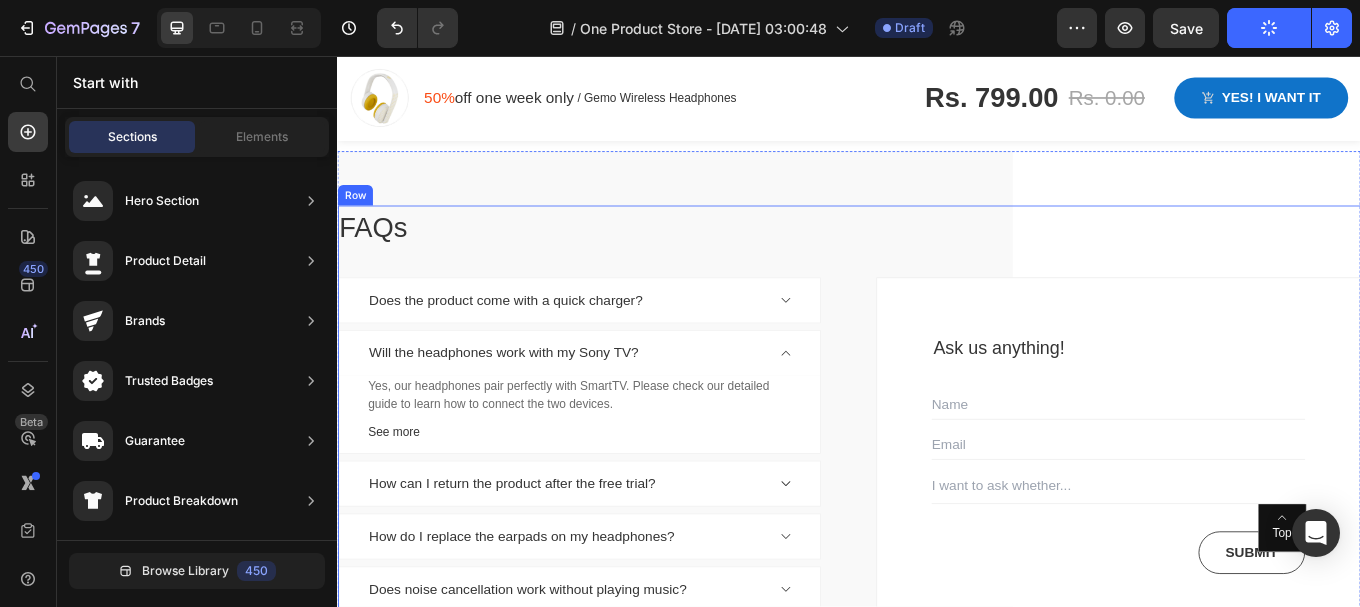 scroll, scrollTop: 8501, scrollLeft: 0, axis: vertical 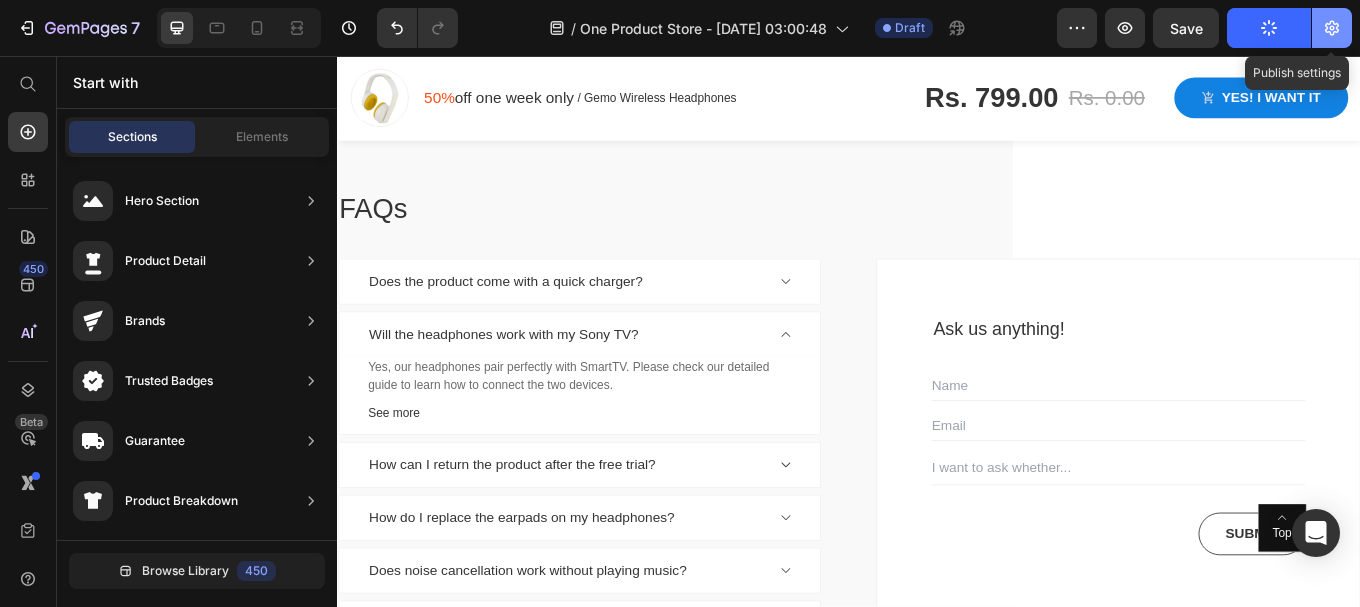 click 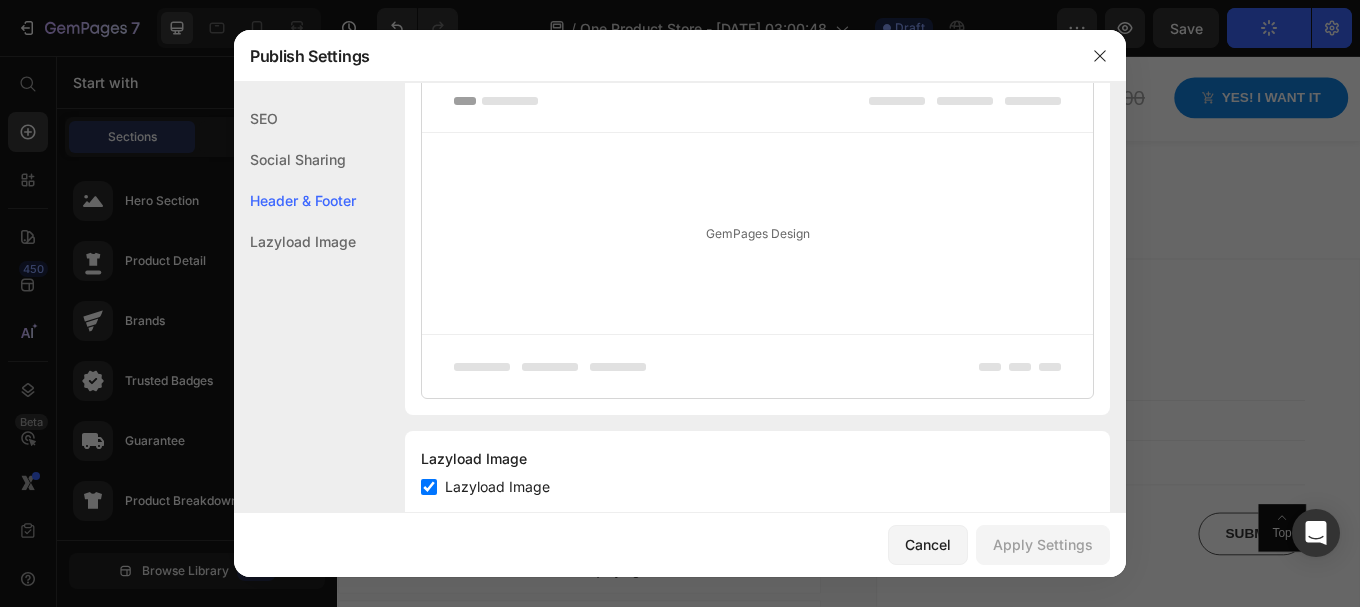 scroll, scrollTop: 1156, scrollLeft: 0, axis: vertical 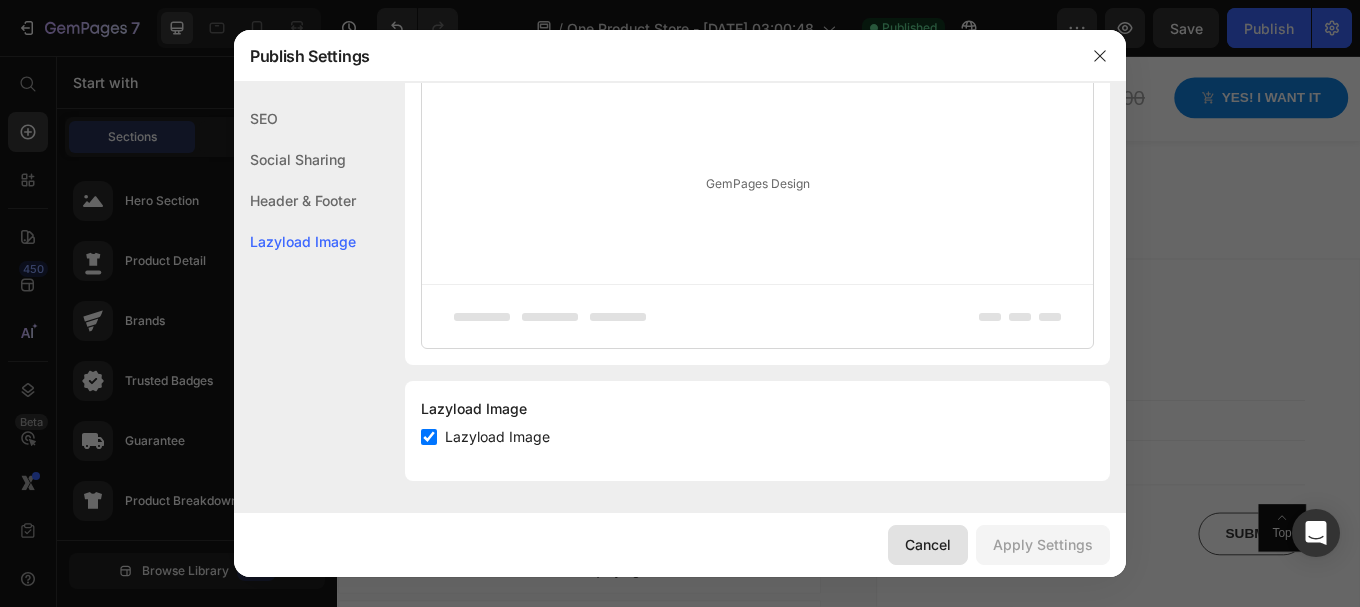 drag, startPoint x: 952, startPoint y: 547, endPoint x: 717, endPoint y: 574, distance: 236.54597 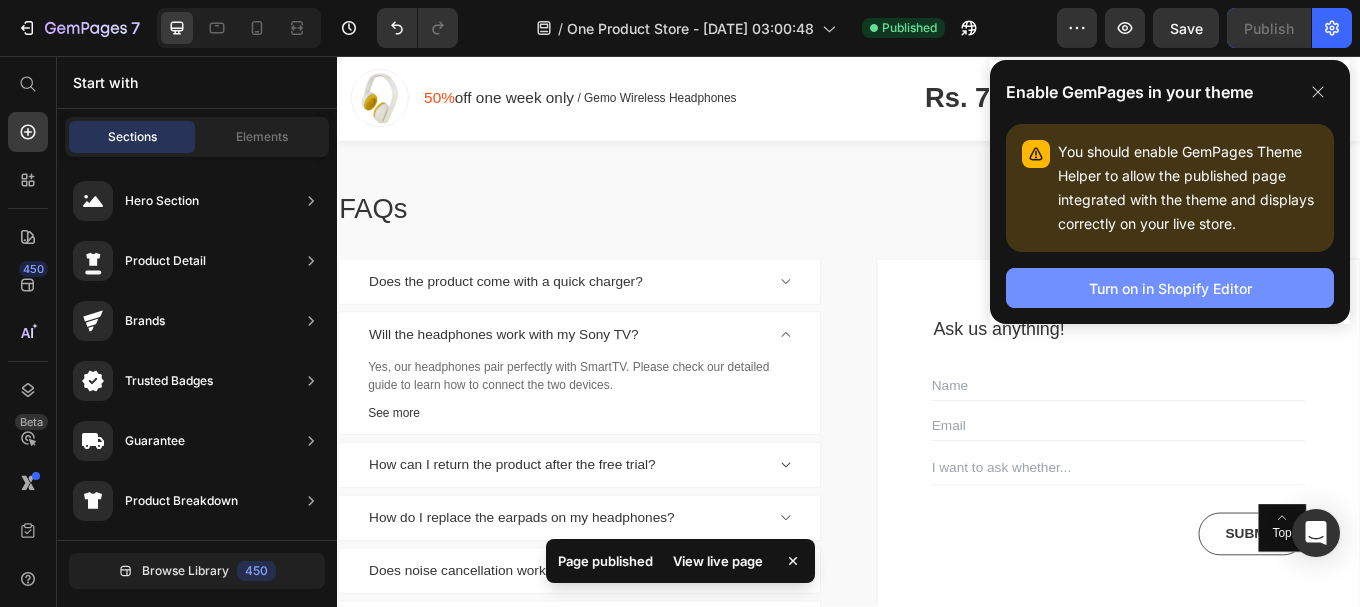 click on "Turn on in Shopify Editor" at bounding box center [1170, 288] 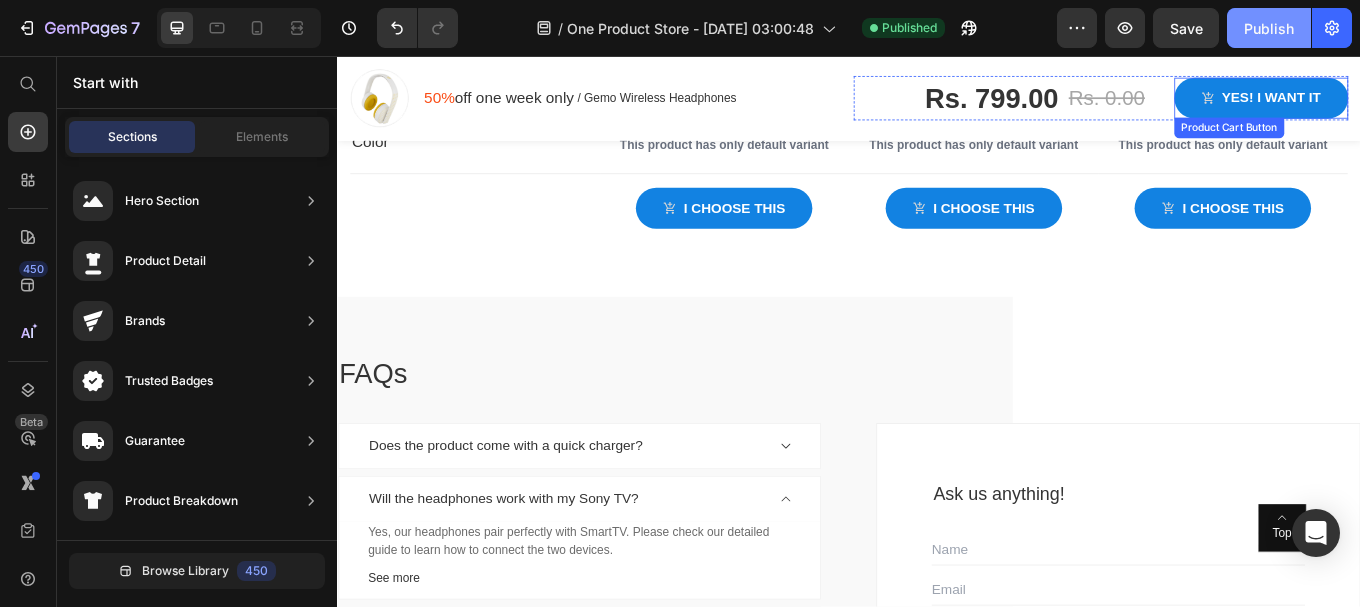 scroll, scrollTop: 8301, scrollLeft: 0, axis: vertical 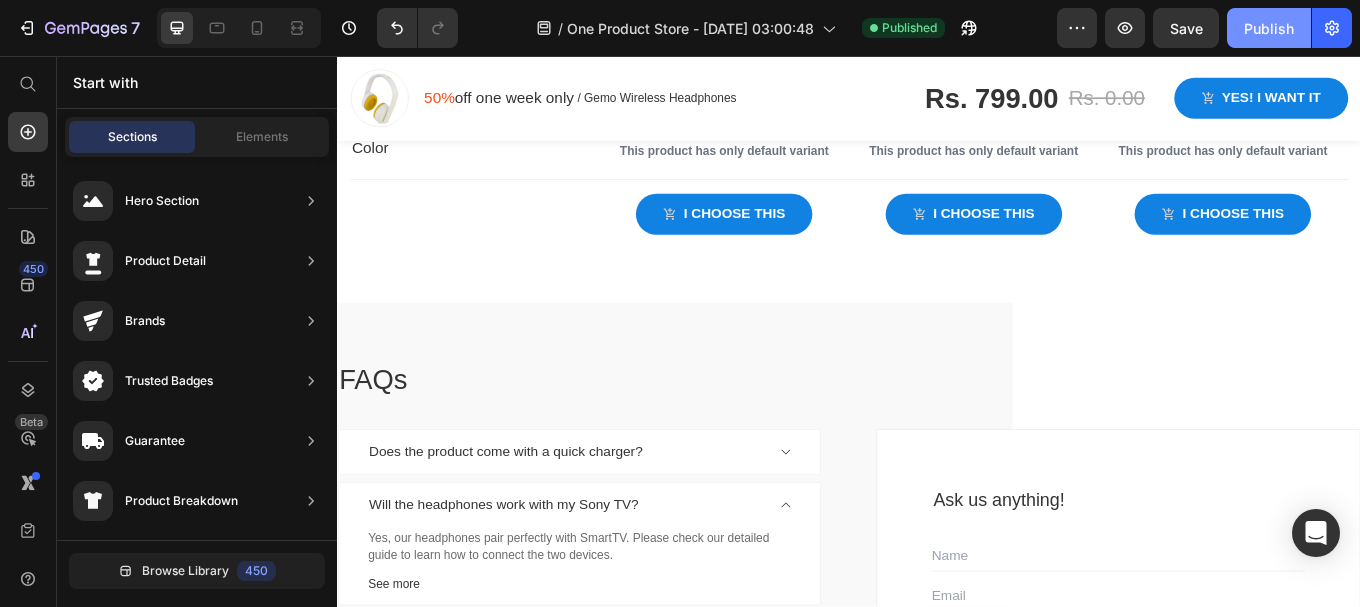 click on "Publish" 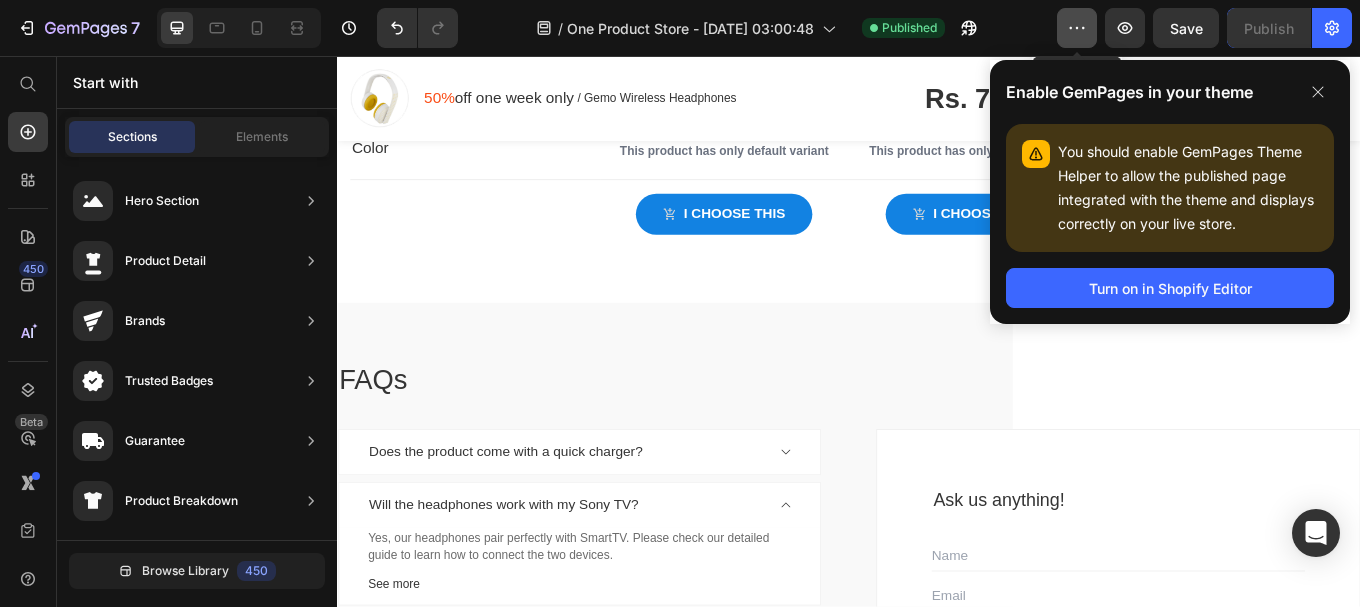 click 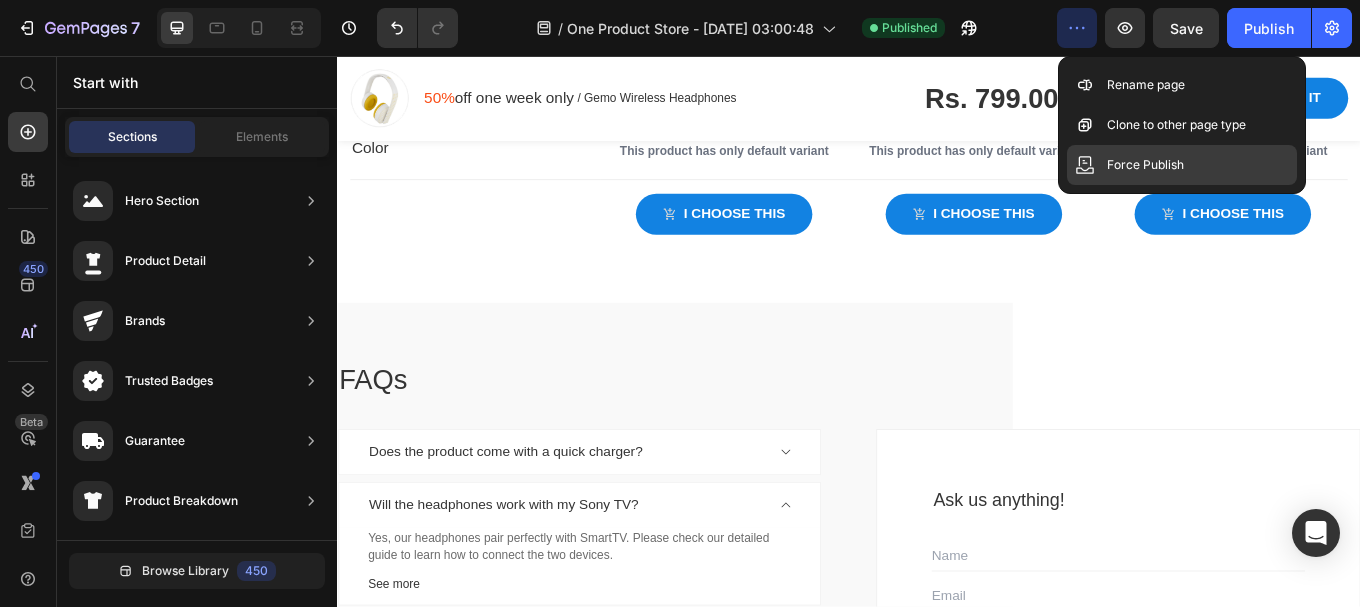 click on "Force Publish" 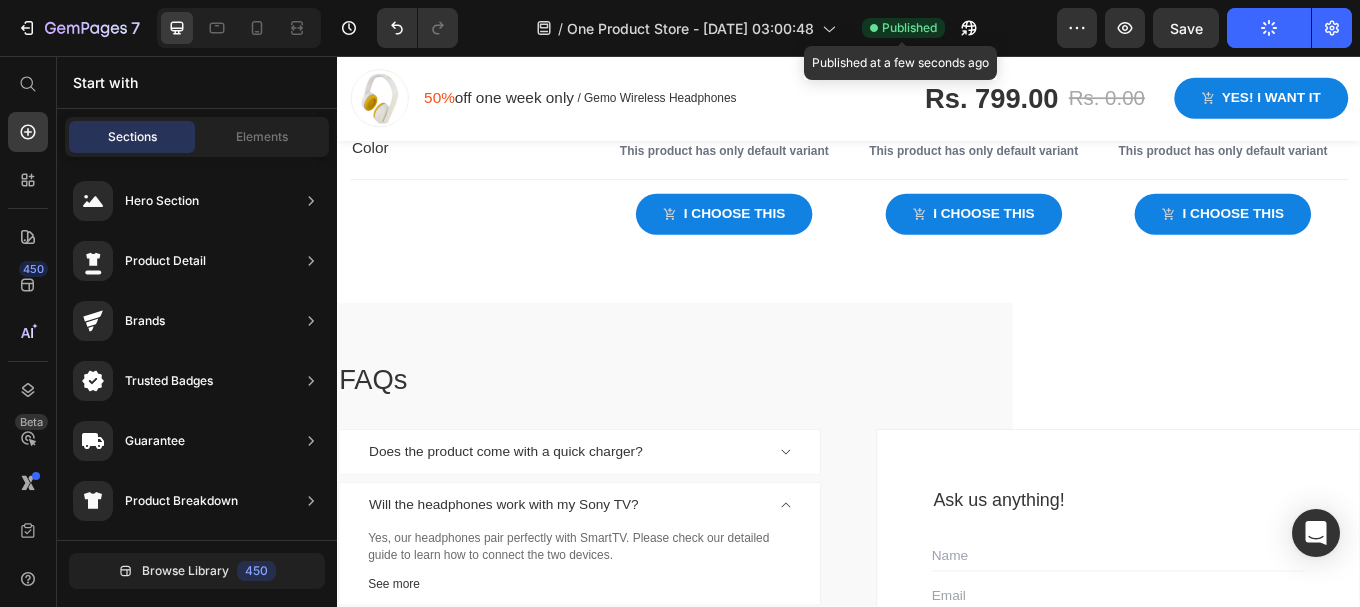 click on "Published" at bounding box center (909, 28) 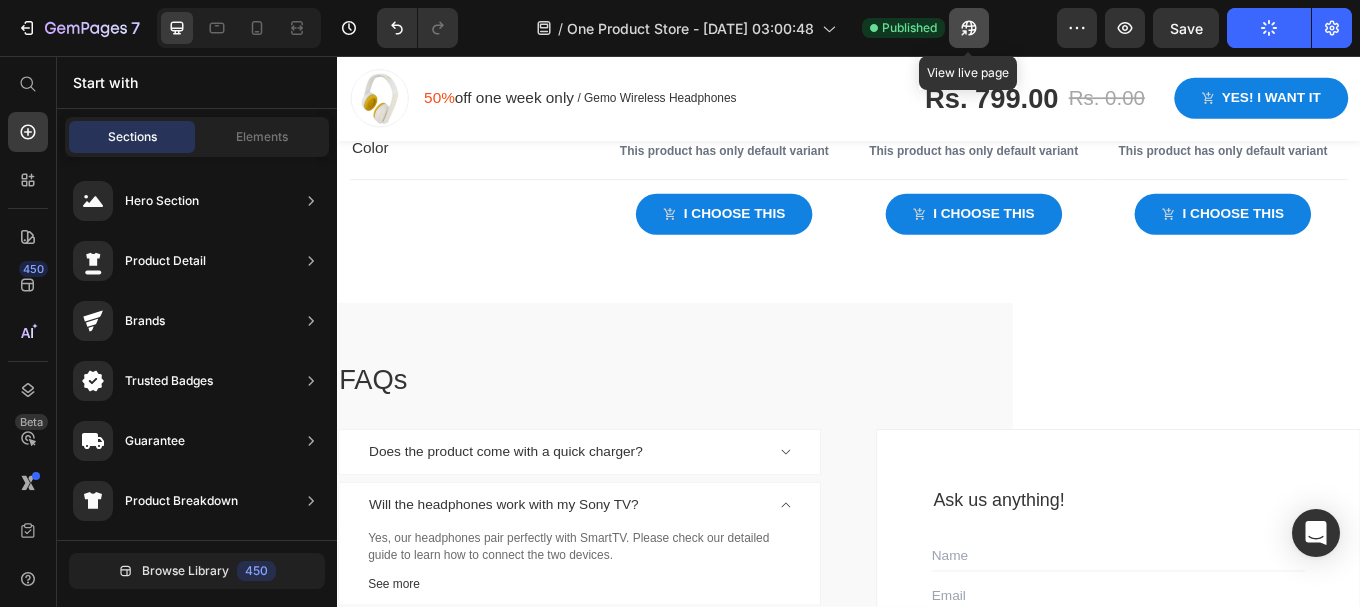 click 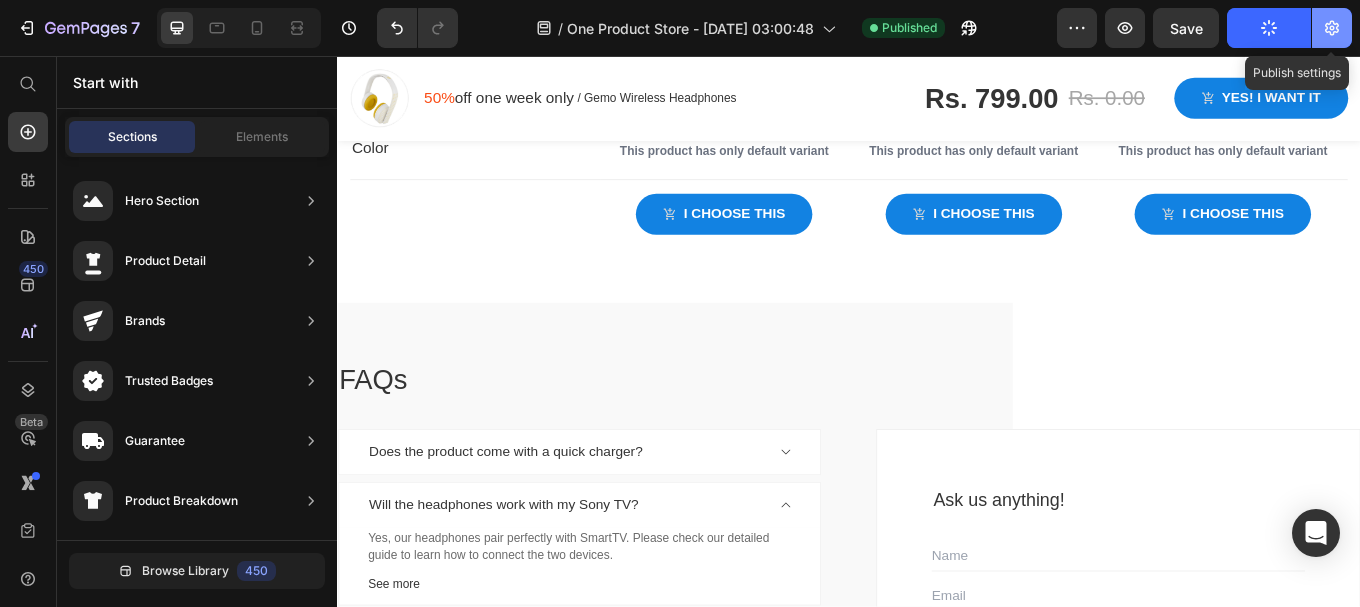 click 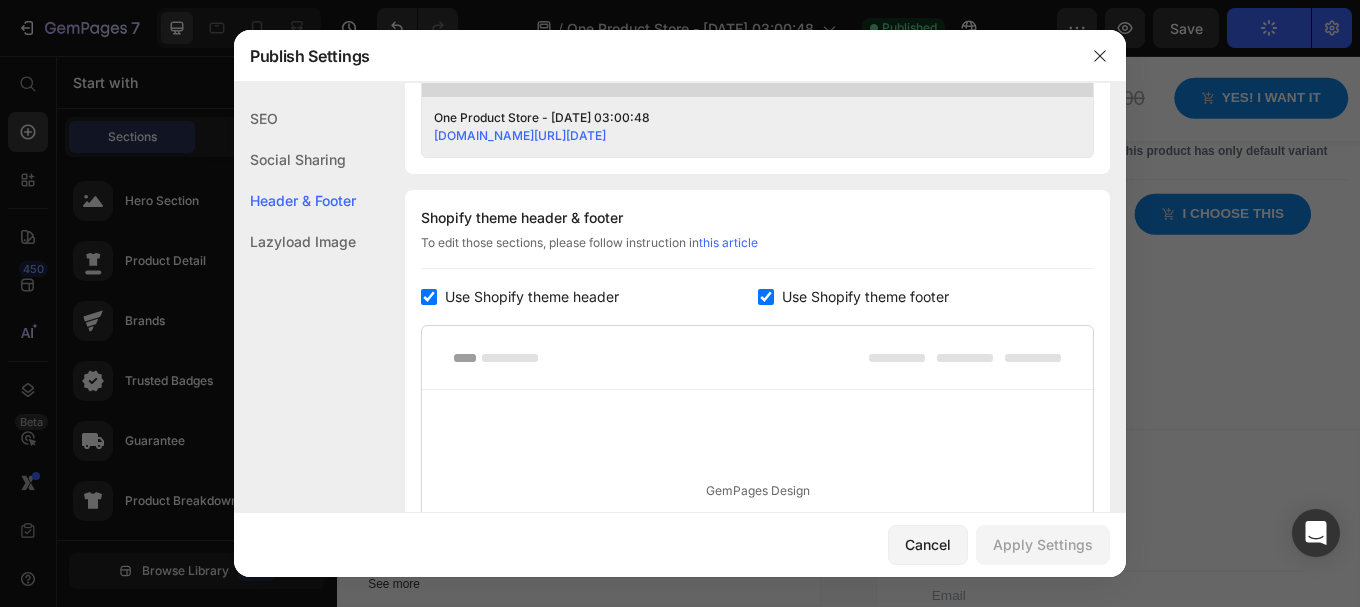 scroll, scrollTop: 1000, scrollLeft: 0, axis: vertical 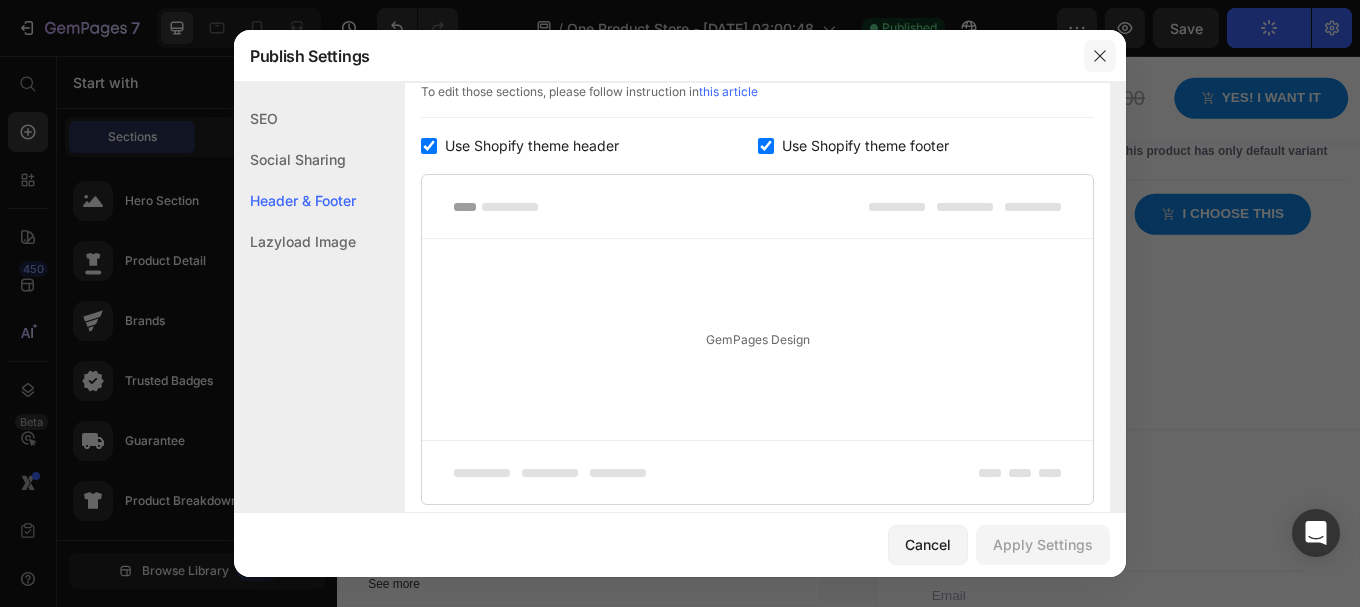 click 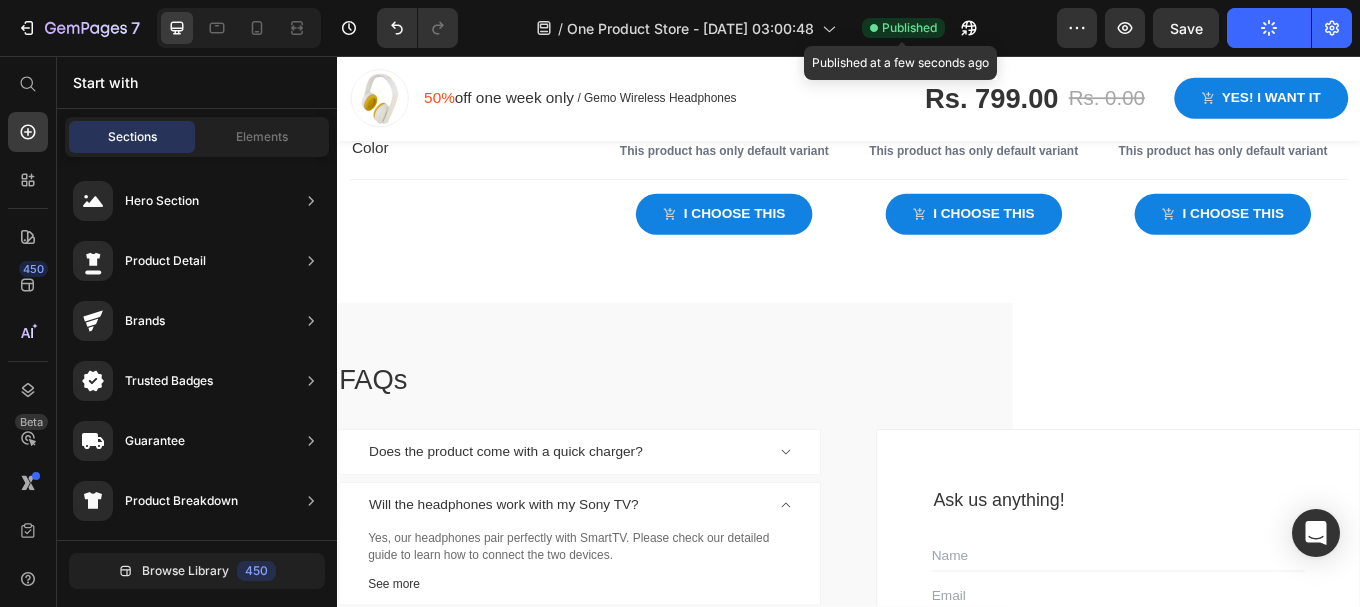 click on "Published" at bounding box center (909, 28) 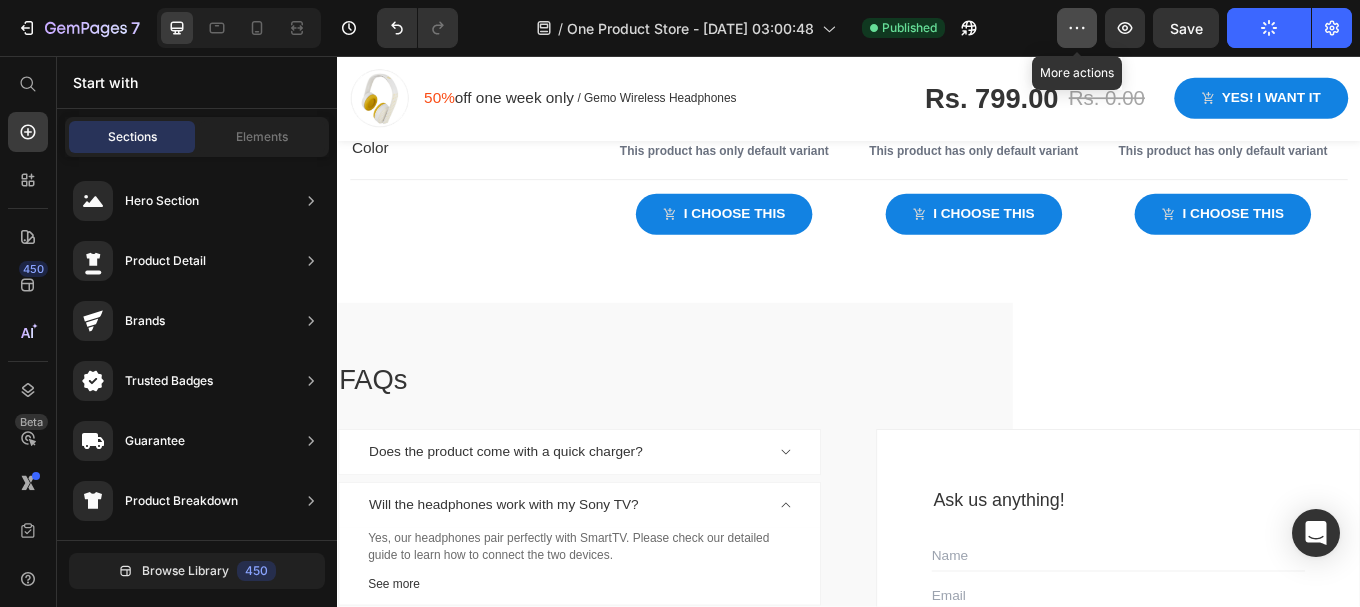 click 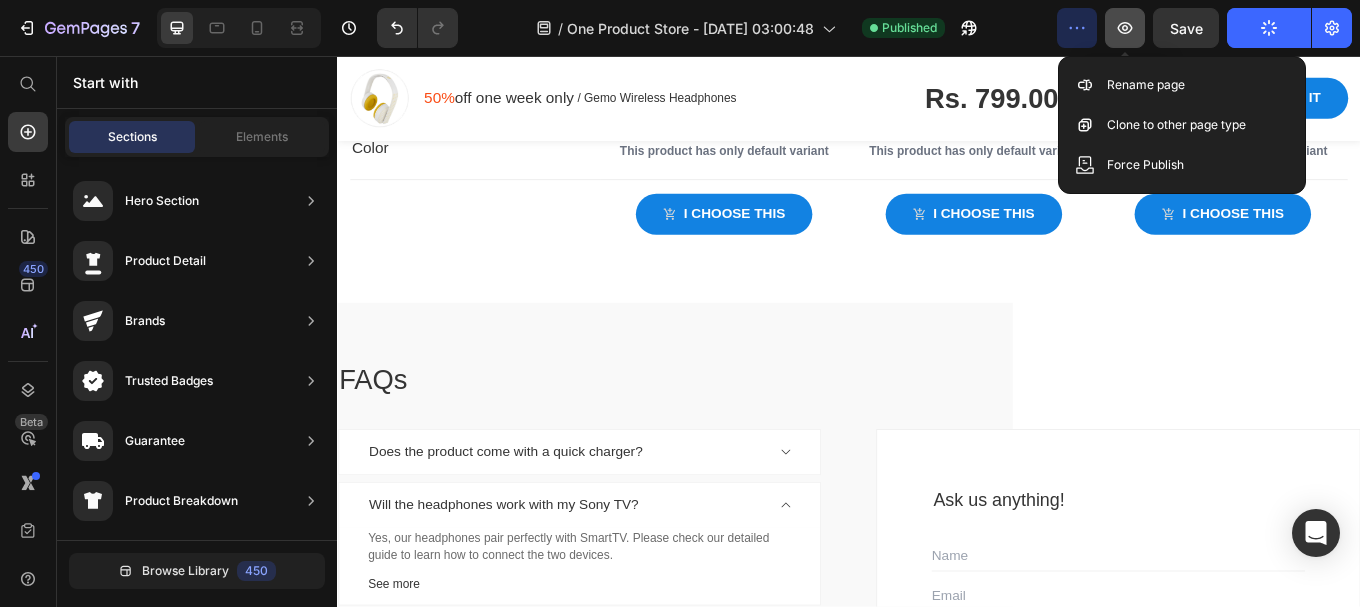 click 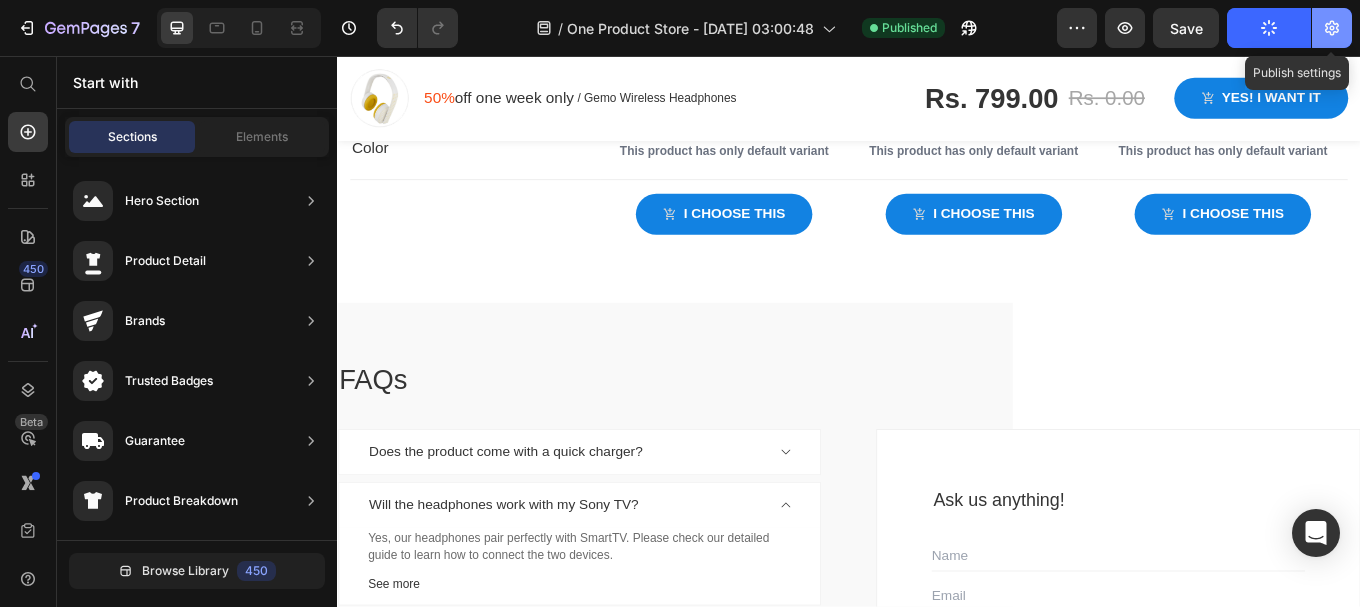 click 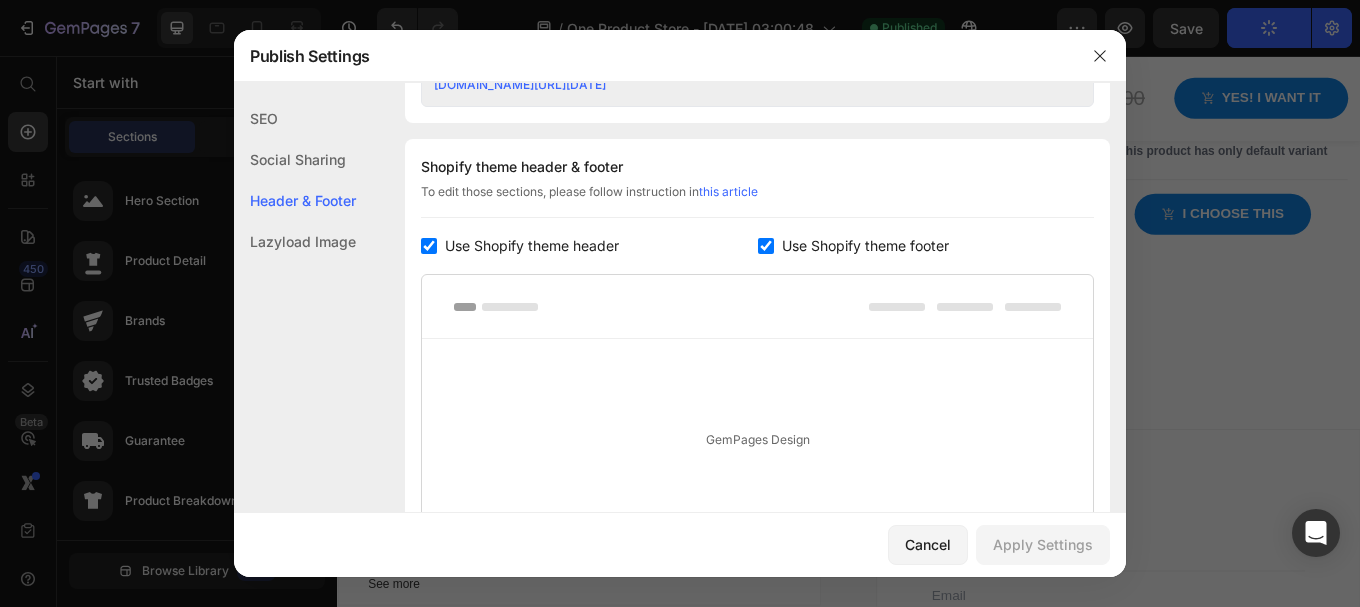 scroll, scrollTop: 1156, scrollLeft: 0, axis: vertical 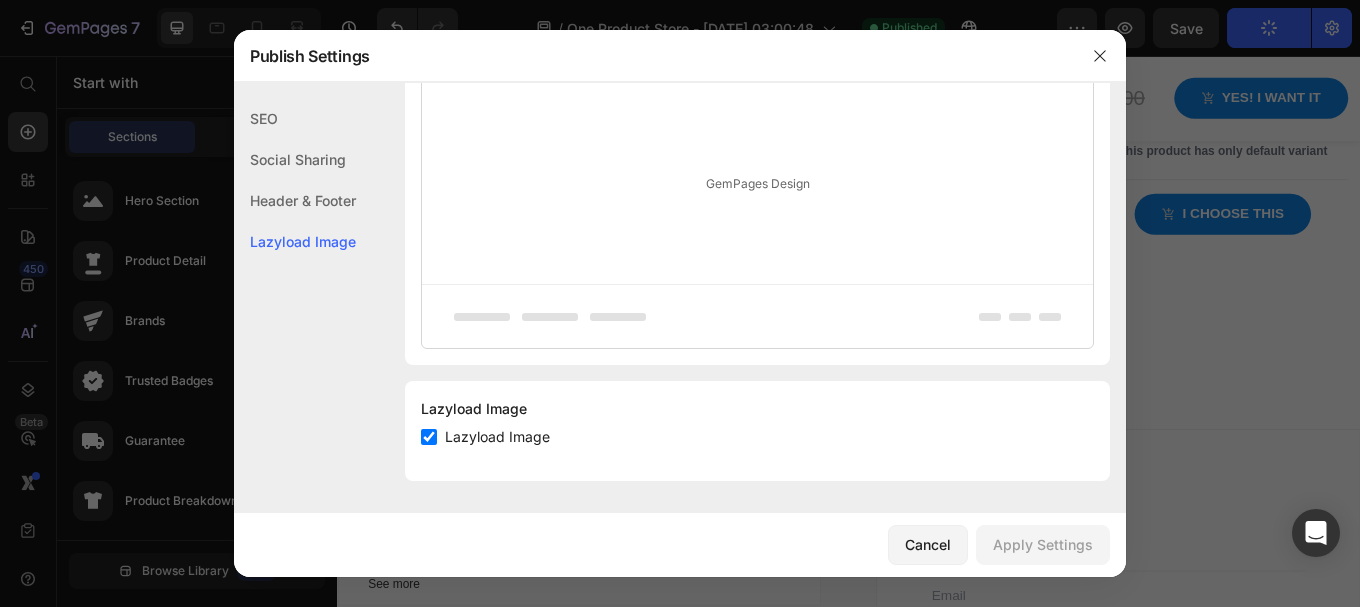 click on "SEO" 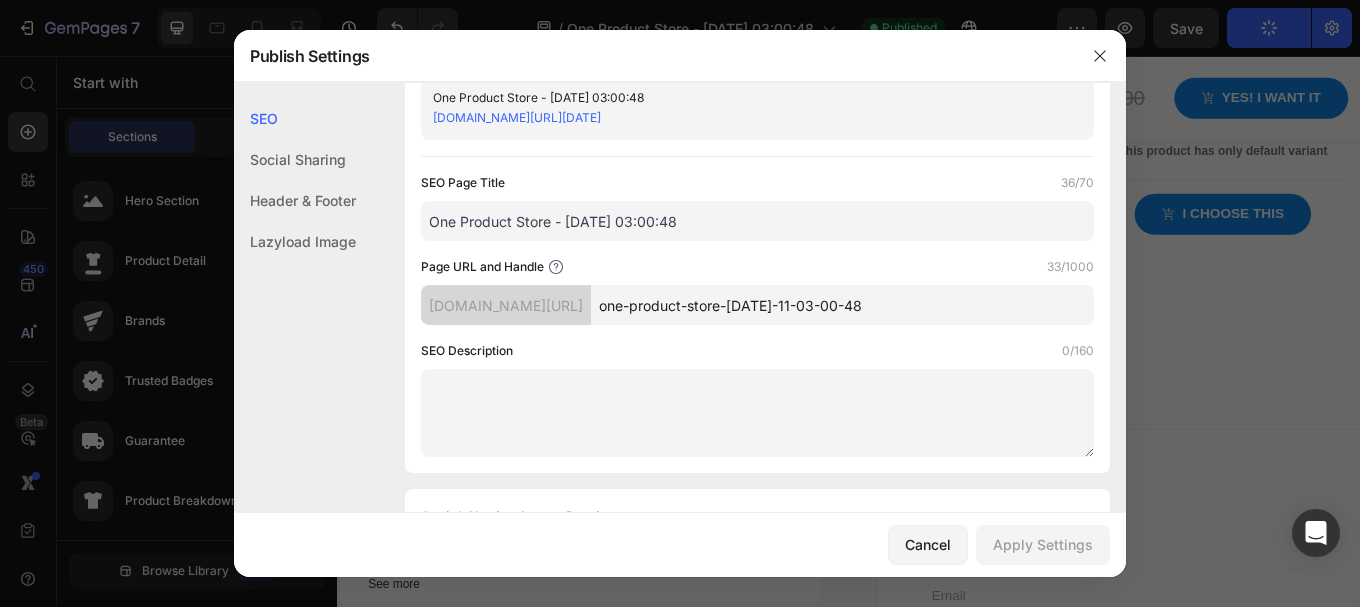 scroll, scrollTop: 0, scrollLeft: 0, axis: both 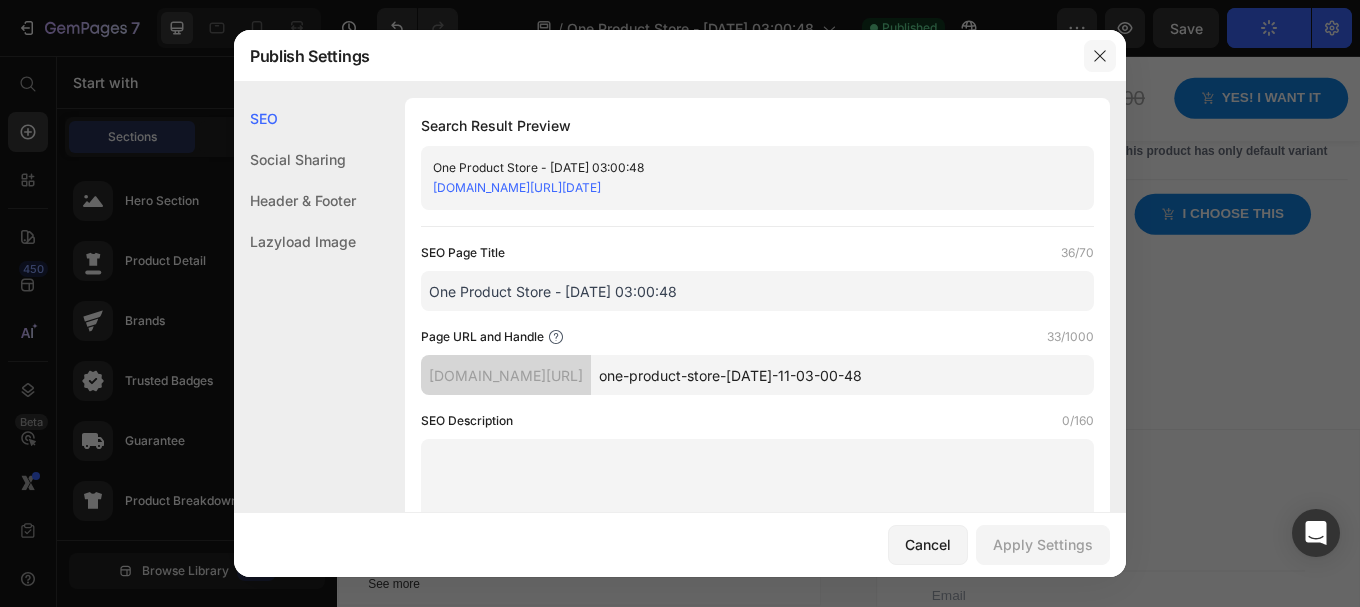 click at bounding box center [1100, 56] 